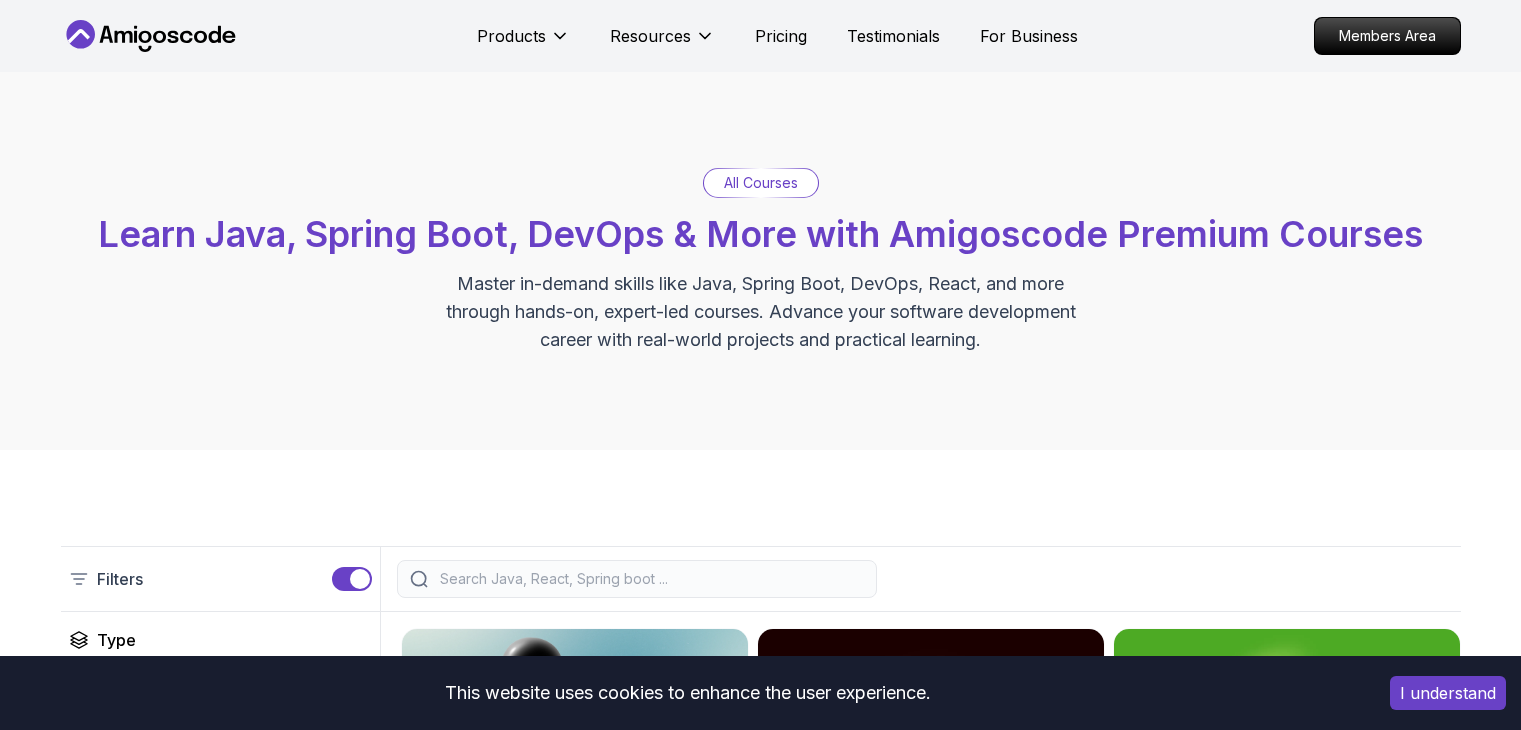 scroll, scrollTop: 400, scrollLeft: 0, axis: vertical 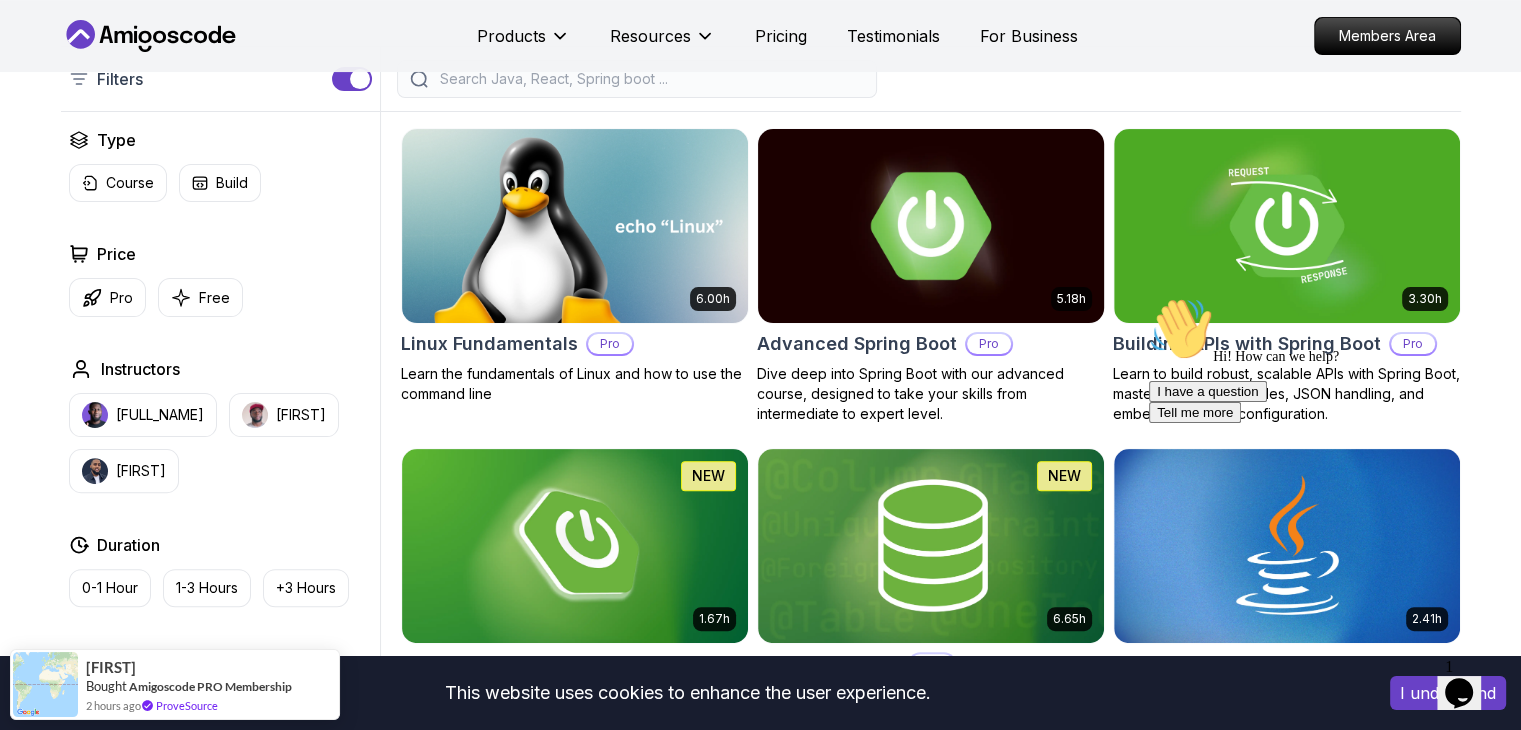 click at bounding box center [930, 225] 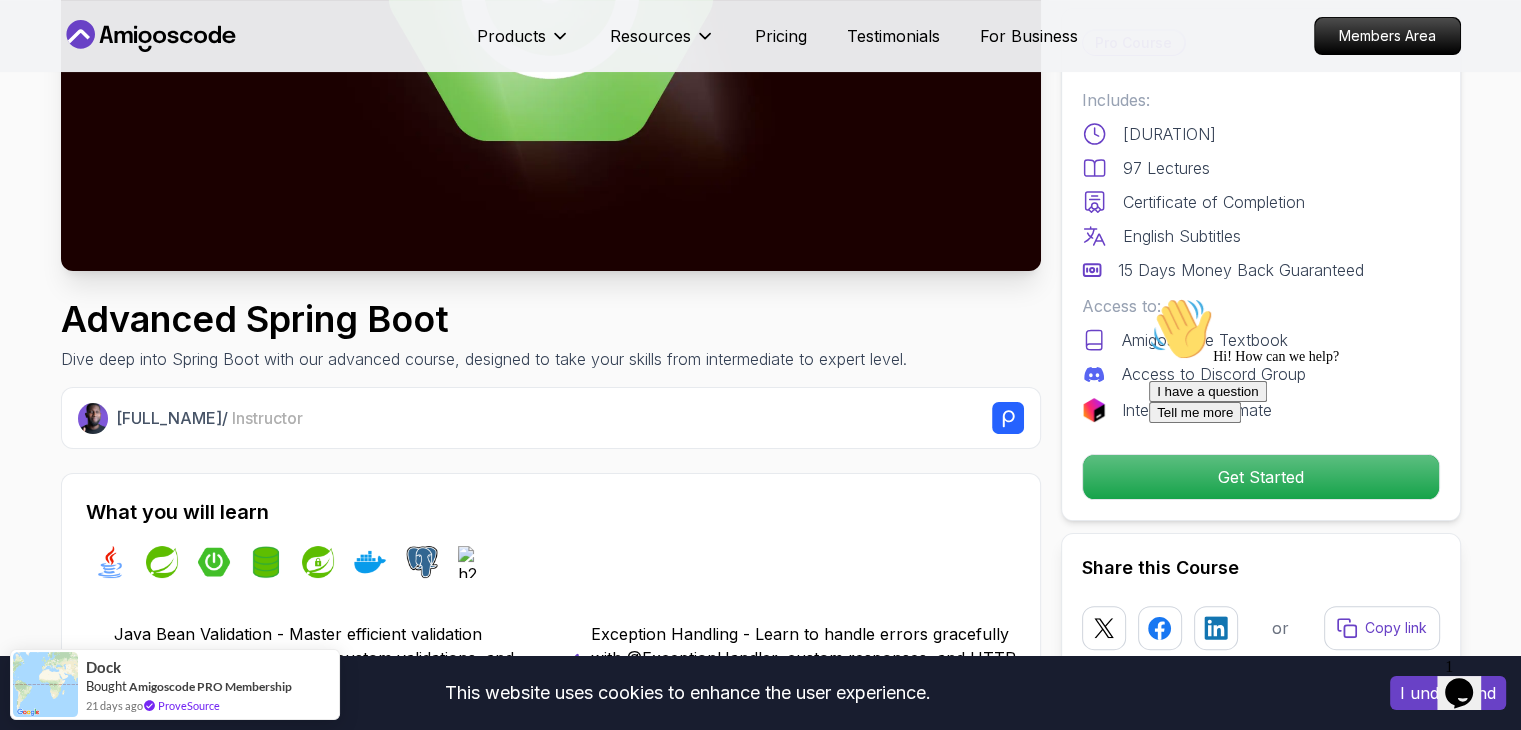 scroll, scrollTop: 700, scrollLeft: 0, axis: vertical 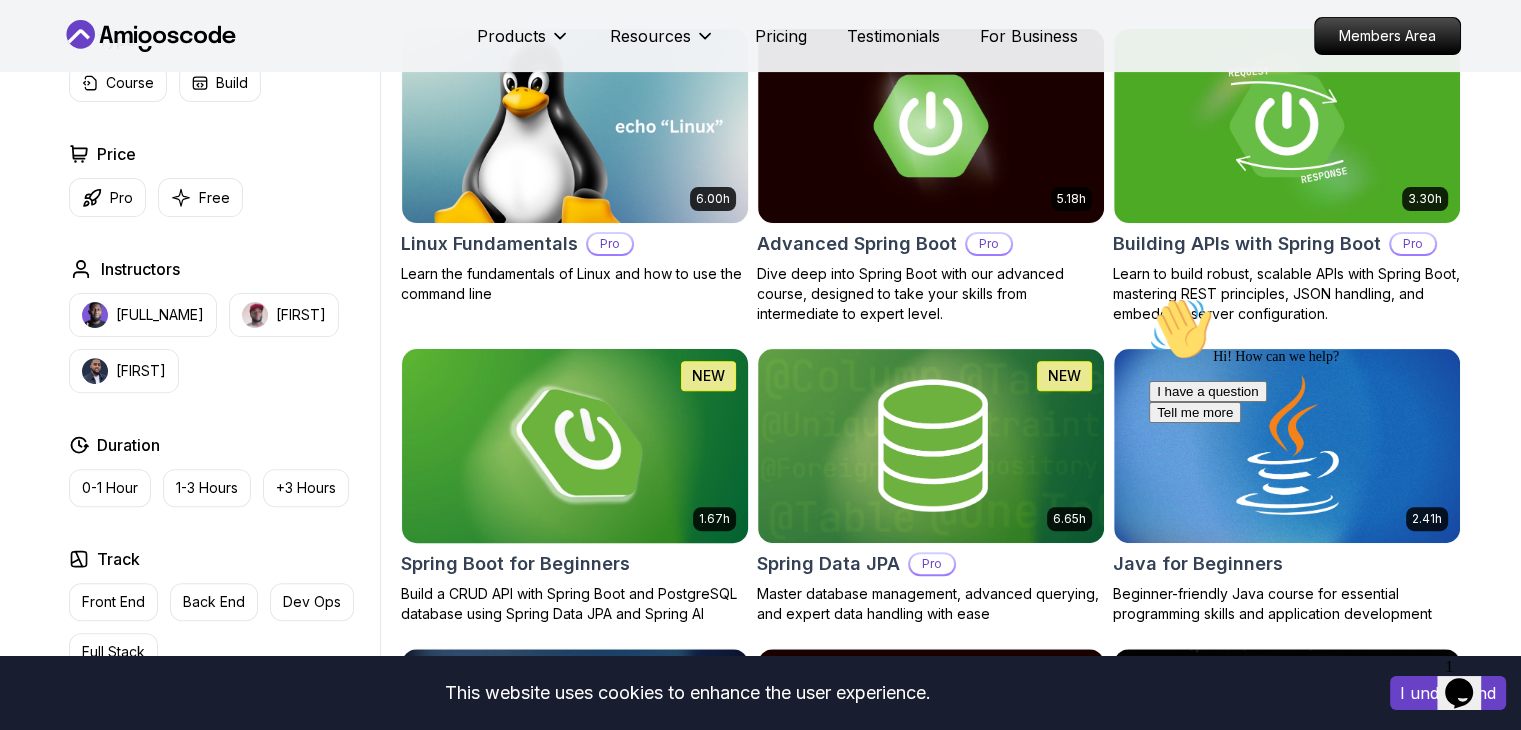 click at bounding box center [574, 445] 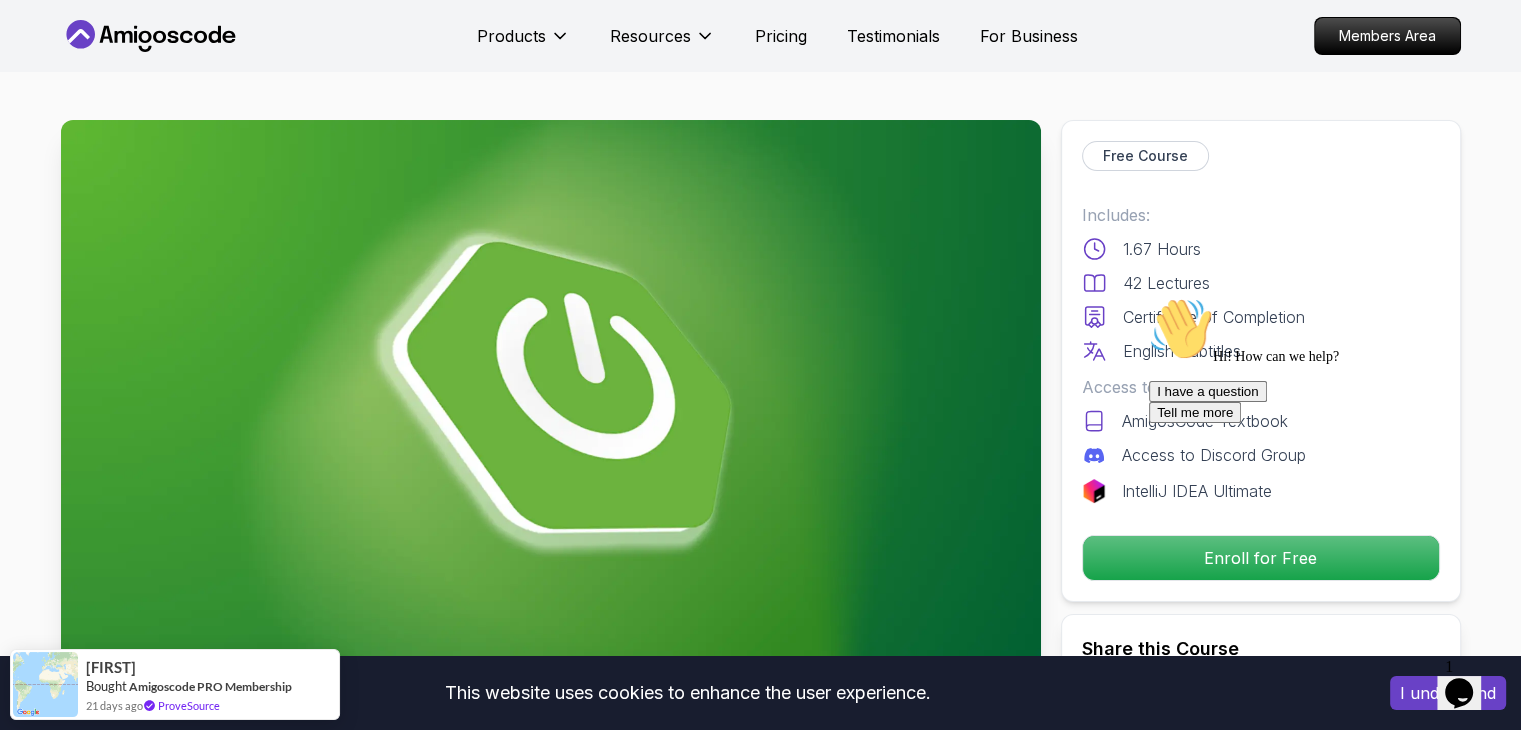 scroll, scrollTop: 200, scrollLeft: 0, axis: vertical 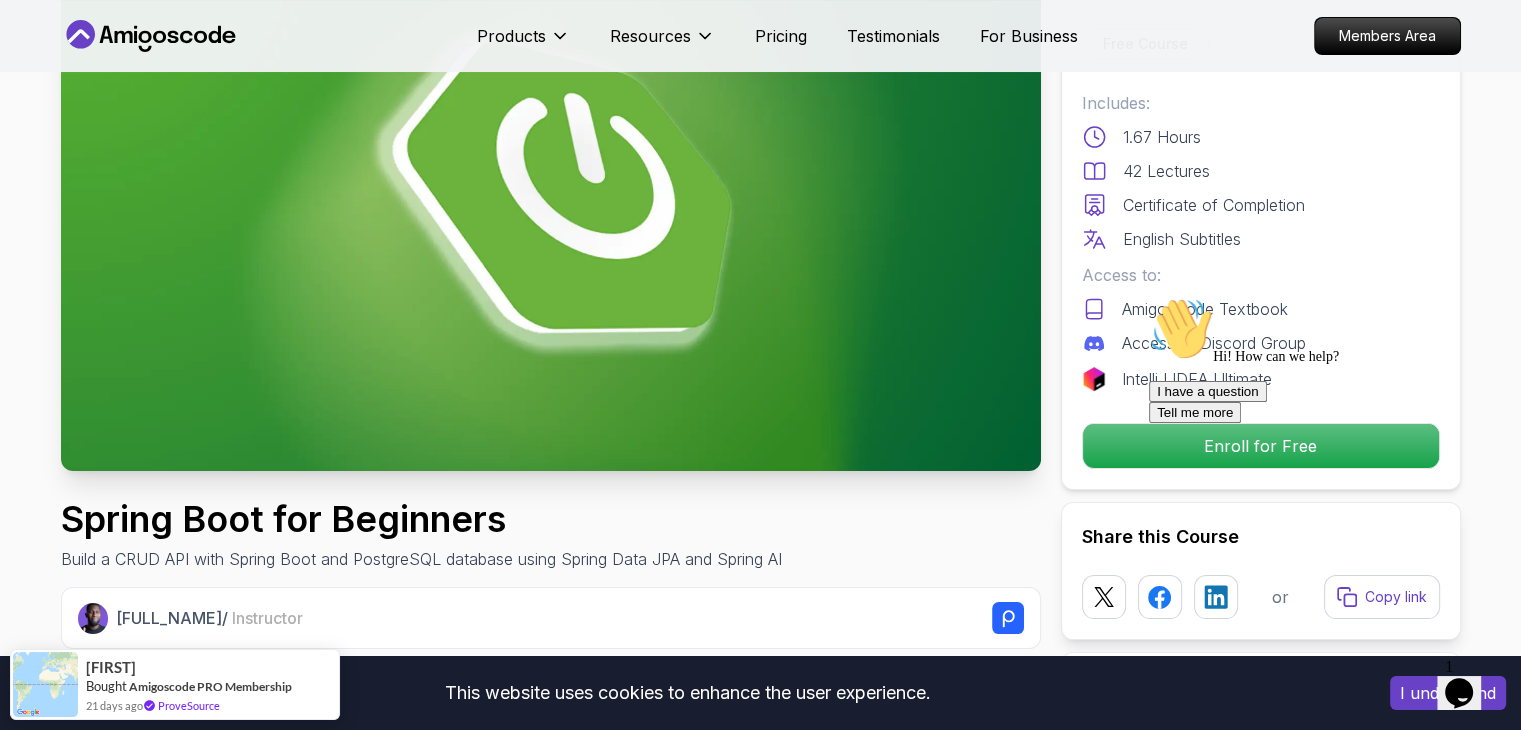 click at bounding box center (1329, 297) 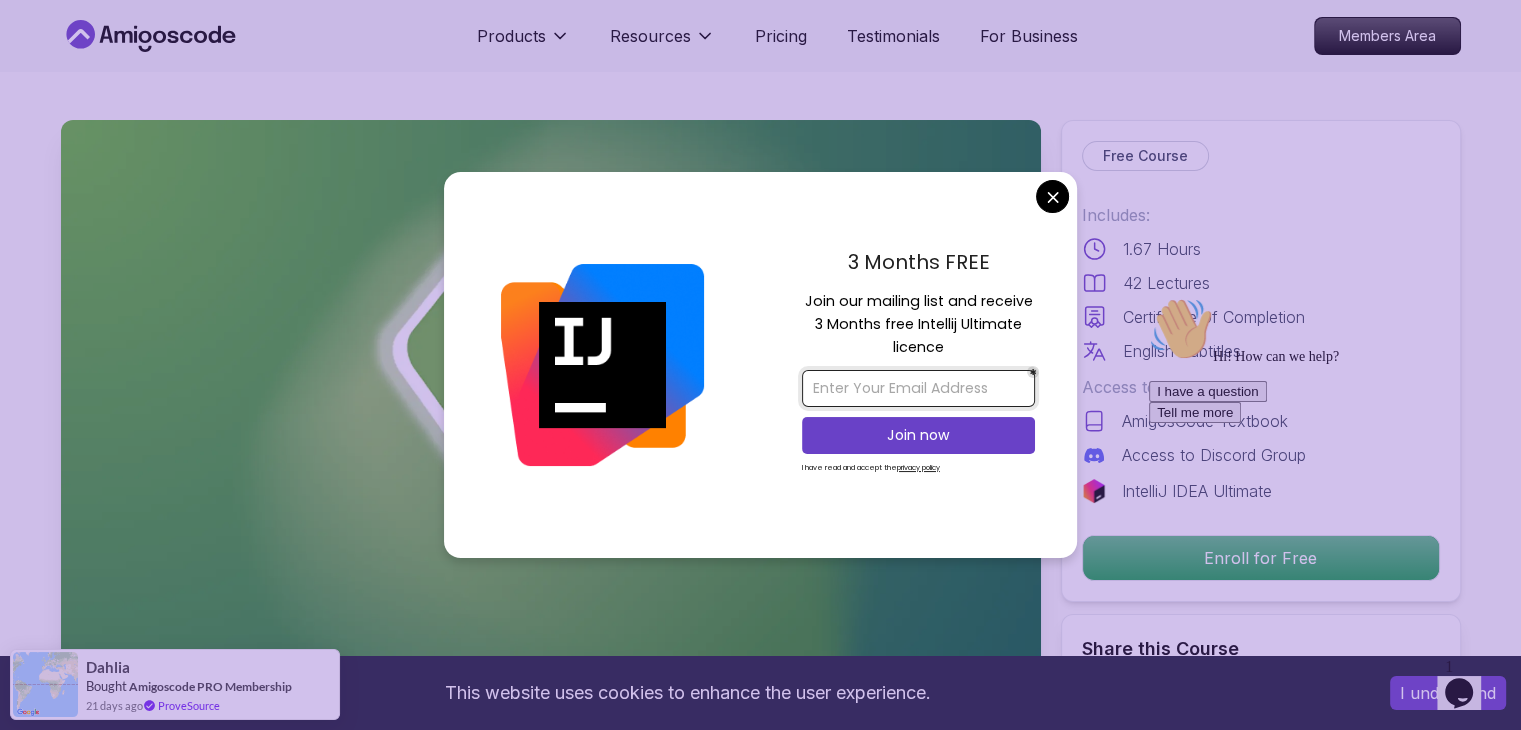 click at bounding box center (918, 388) 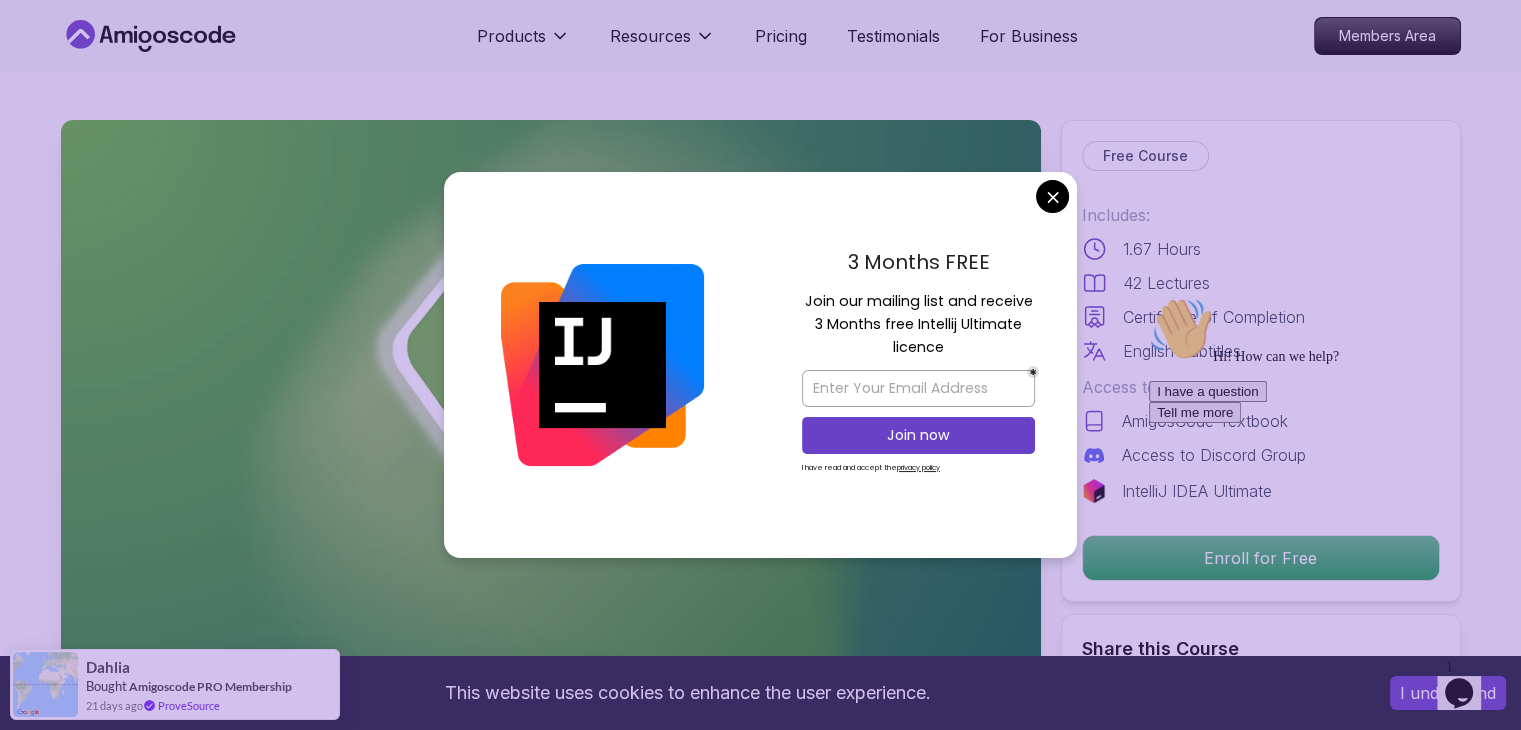 click on "This website uses cookies to enhance the user experience. I understand Products Resources Pricing Testimonials For Business Members Area Products Resources Pricing Testimonials For Business Members Area Spring Boot for Beginners Build a CRUD API with Spring Boot and PostgreSQL database using Spring Data JPA and Spring AI Mama Samba Braima Djalo  /   Instructor Free Course Includes: 1.67 Hours 42 Lectures Certificate of Completion English Subtitles Access to: AmigosCode Textbook Access to Discord Group IntelliJ IDEA Ultimate Enroll for Free Share this Course or Copy link Got a Team of 5 or More? With one subscription, give your entire team access to all courses and features. Check our Business Plan Mama Samba Braima Djalo  /   Instructor What you will learn java spring spring-boot postgres terminal ai git github chatgpt The Basics of Spring - Learn the fundamental concepts and features of the Spring framework. Spring Boot - Understand how to use Spring Boot to simplify the development of Spring applications." at bounding box center [760, 5058] 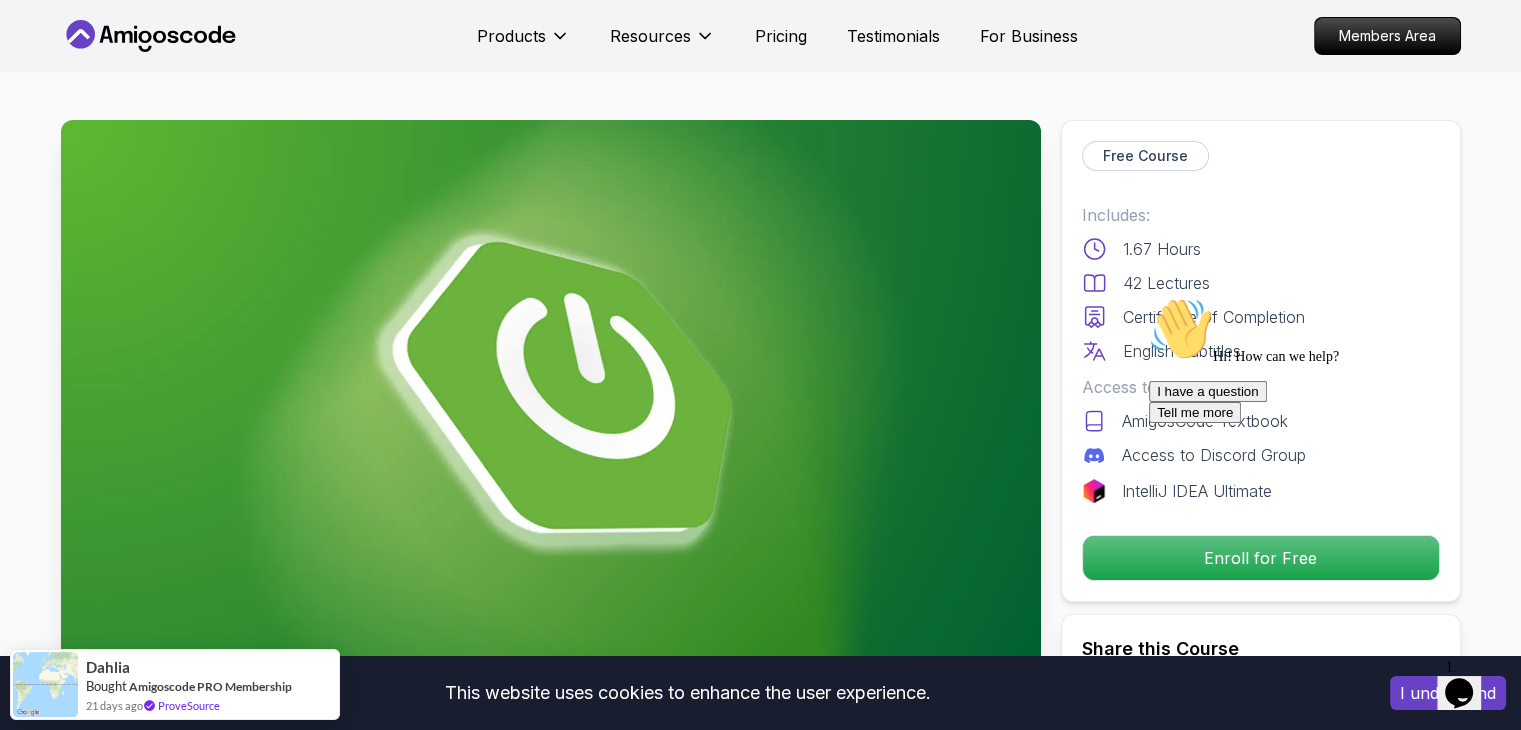 click on "I have a question Tell me more" at bounding box center (1329, 402) 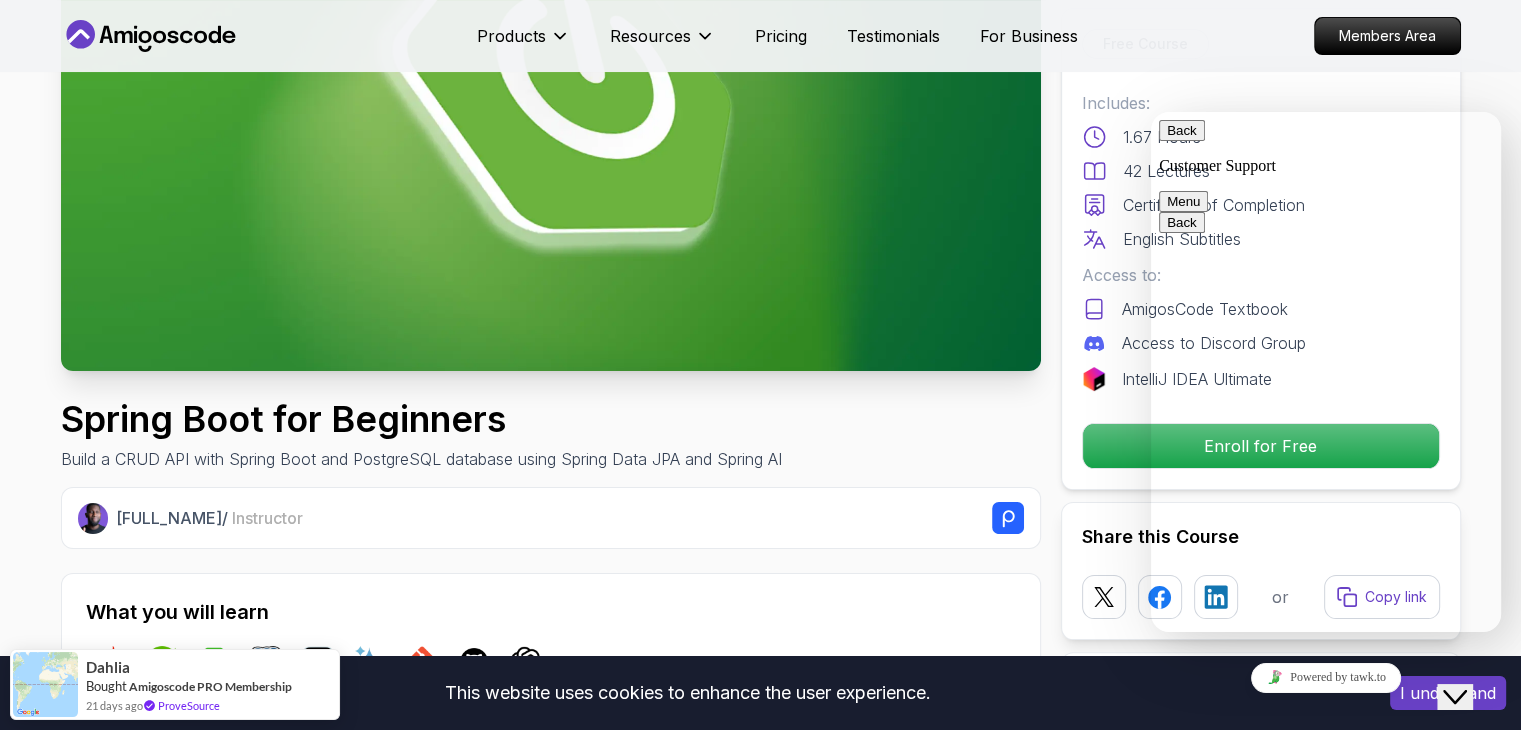 scroll, scrollTop: 400, scrollLeft: 0, axis: vertical 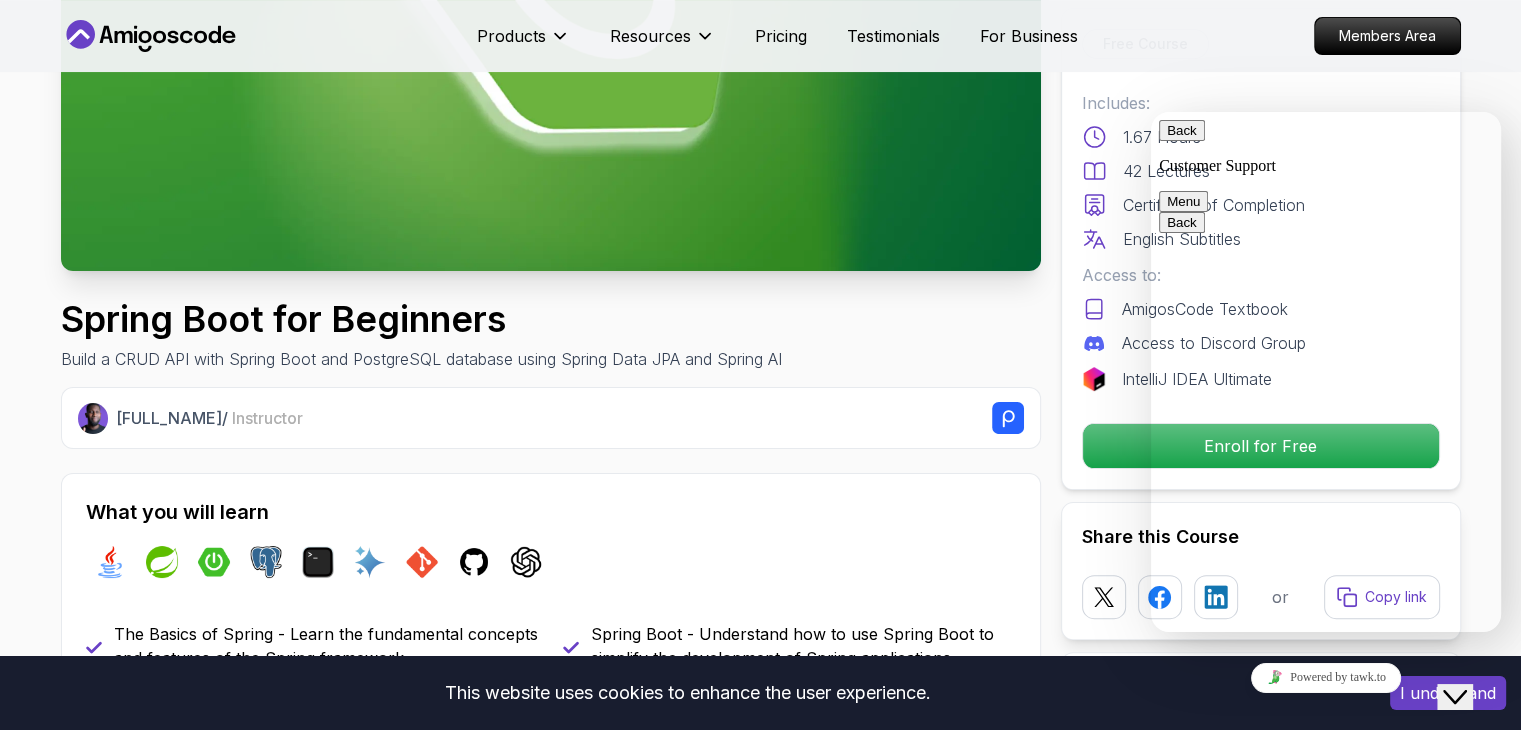 click on "Back  Customer Support  Menu" at bounding box center (1326, 166) 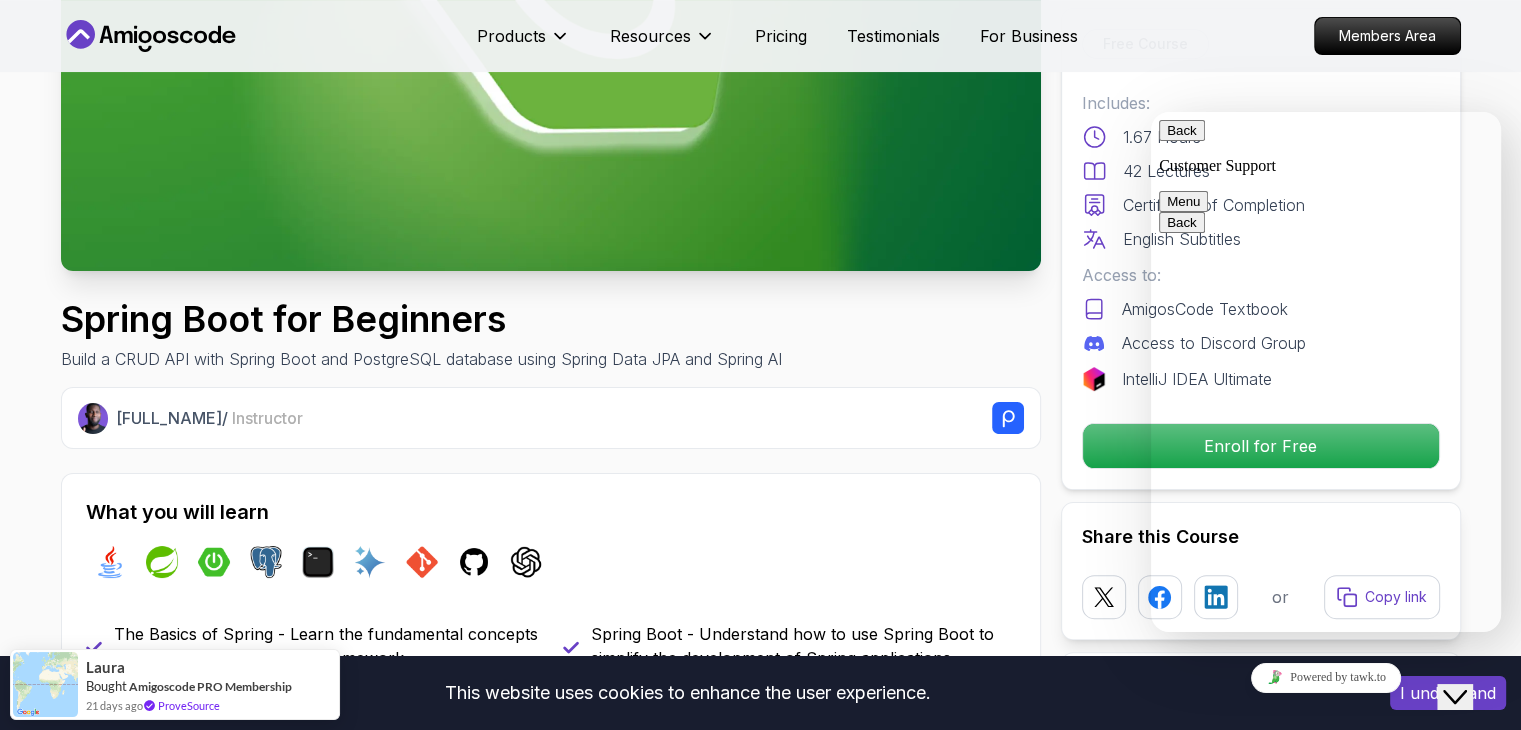 click on "Back" at bounding box center [1182, 130] 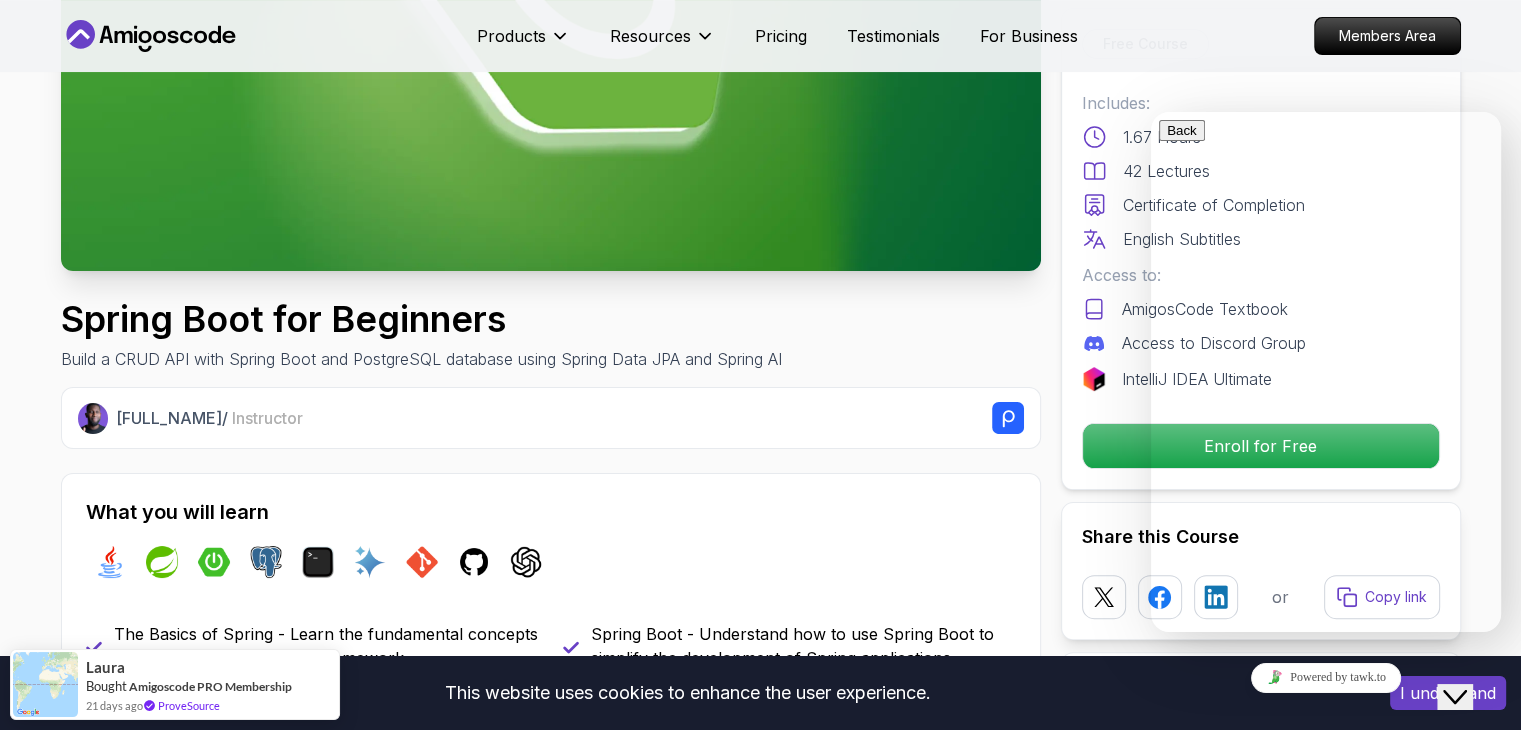 click on "Mama Samba Braima Djalo  /   Instructor What you will learn java spring spring-boot postgres terminal ai git github chatgpt The Basics of Spring - Learn the fundamental concepts and features of the Spring framework. Spring Boot - Understand how to use Spring Boot to simplify the development of Spring applications. Build CRUD API - Create a CRUD (Create, Read, Update, Delete) API using Spring Boot. PostgreSQL Database with Docker - Set up and manage a PostgreSQL database using Docker. Database Connectivity with Spring Data JPA - Connect and interact with databases using Spring Data JPA. Spring AI and OpenAI - Explore the integration of AI and OpenAI with Spring applications." at bounding box center (551, 613) 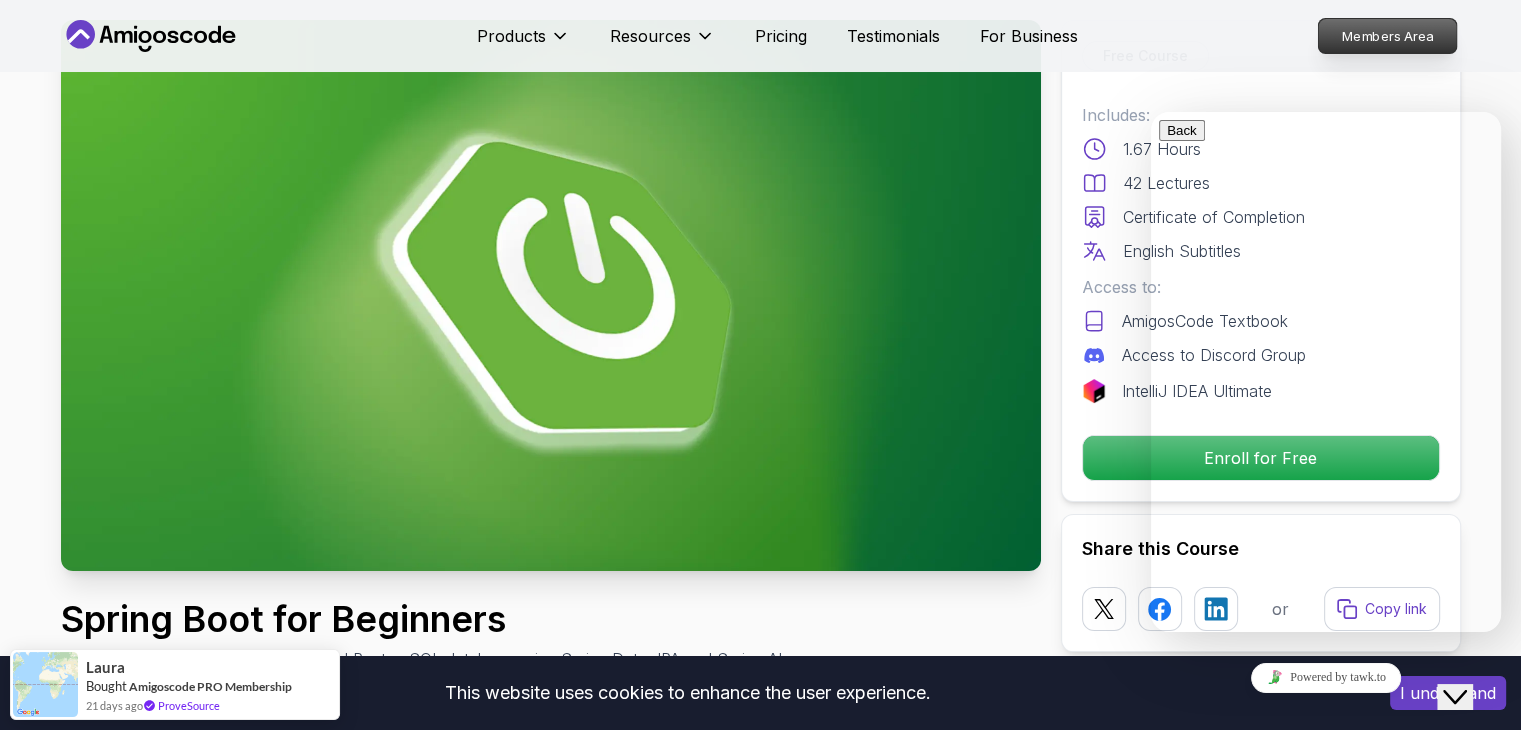 drag, startPoint x: 1408, startPoint y: 33, endPoint x: 1395, endPoint y: 41, distance: 15.264338 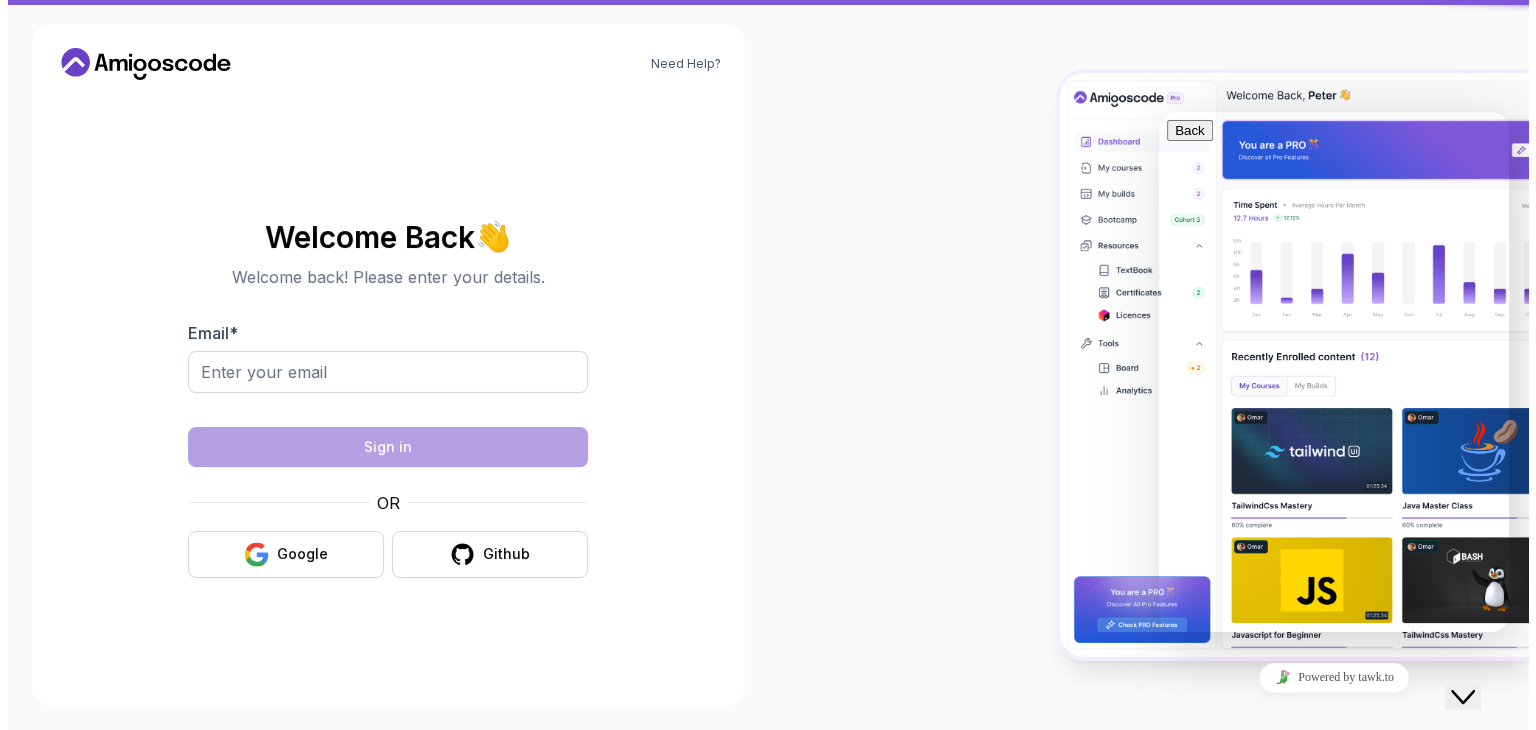scroll, scrollTop: 0, scrollLeft: 0, axis: both 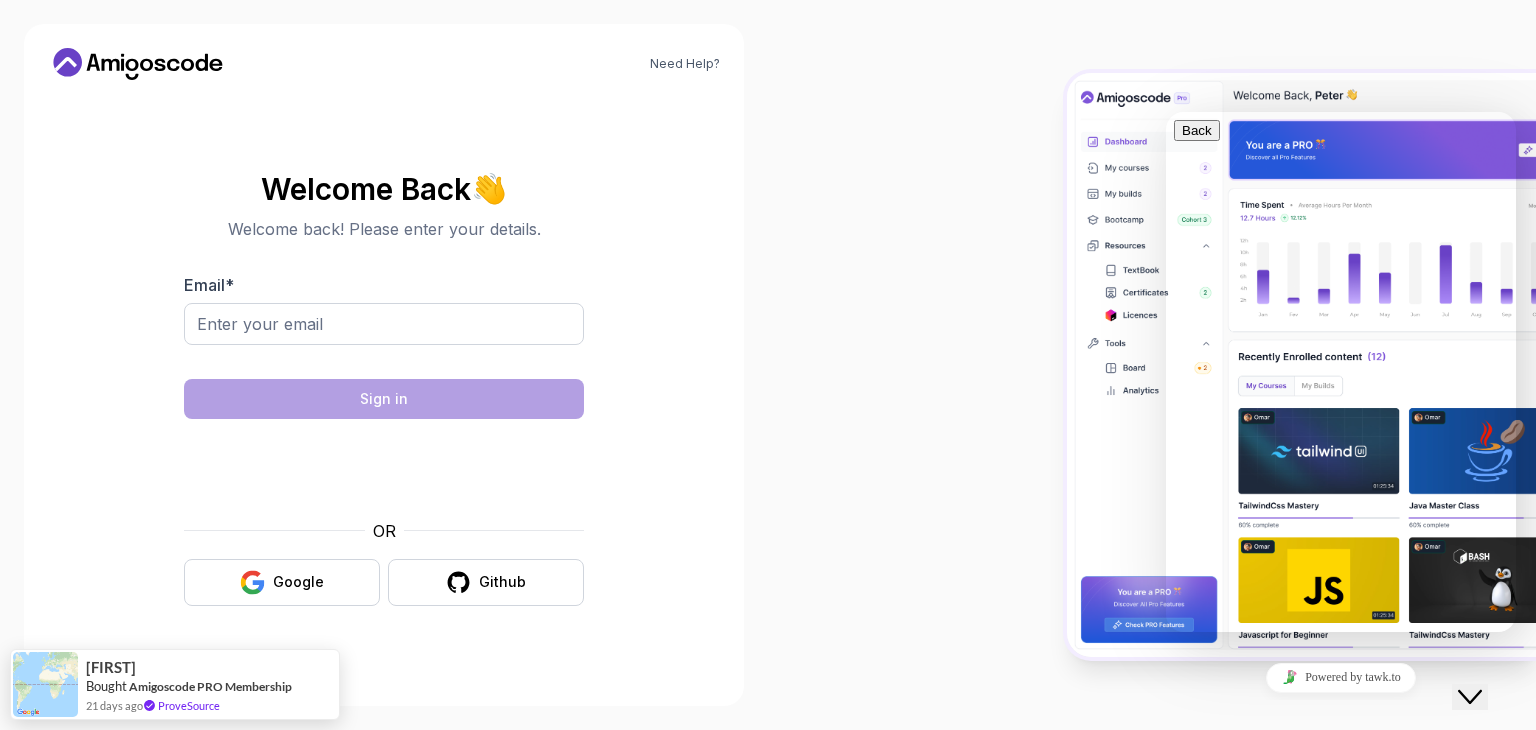 click at bounding box center [384, 335] 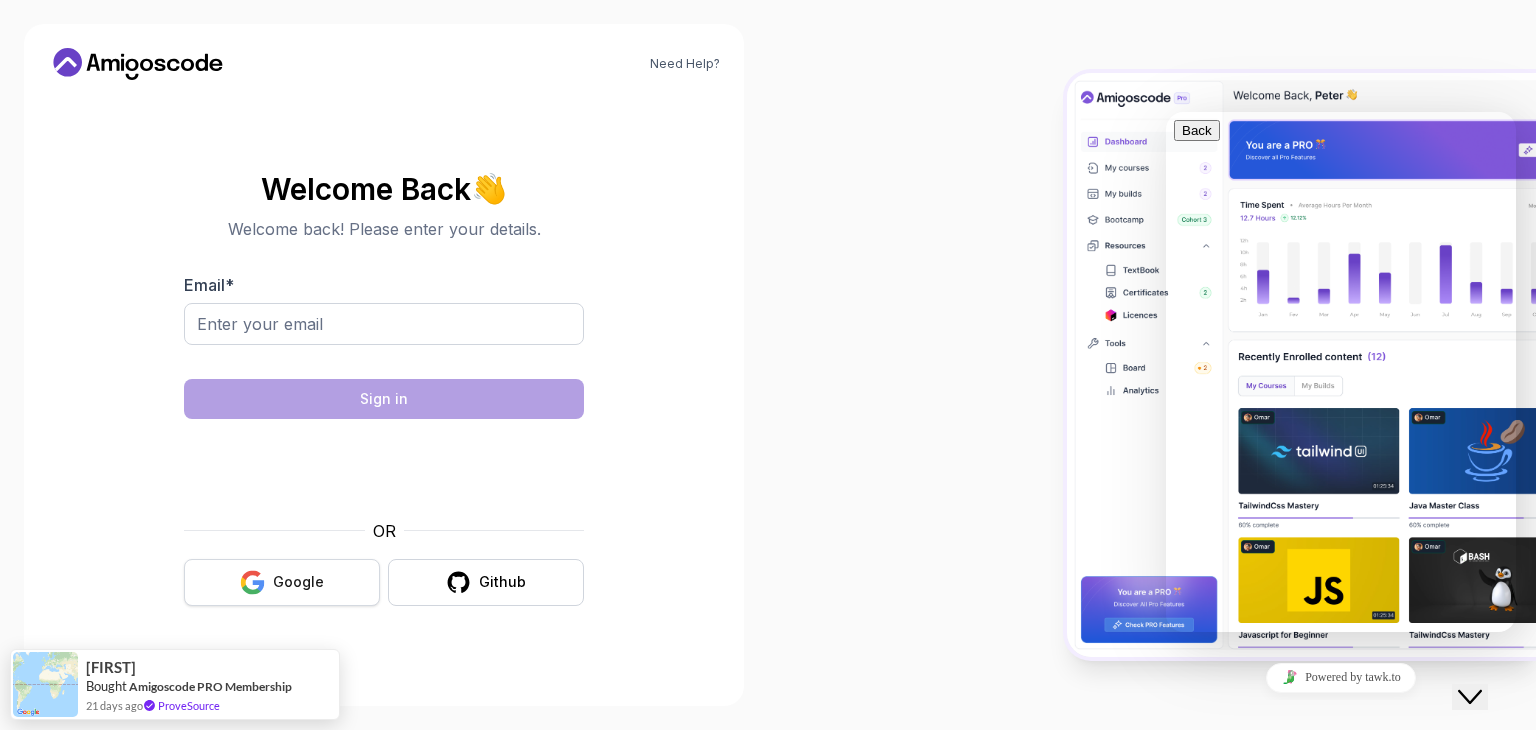 click on "Google" at bounding box center [282, 582] 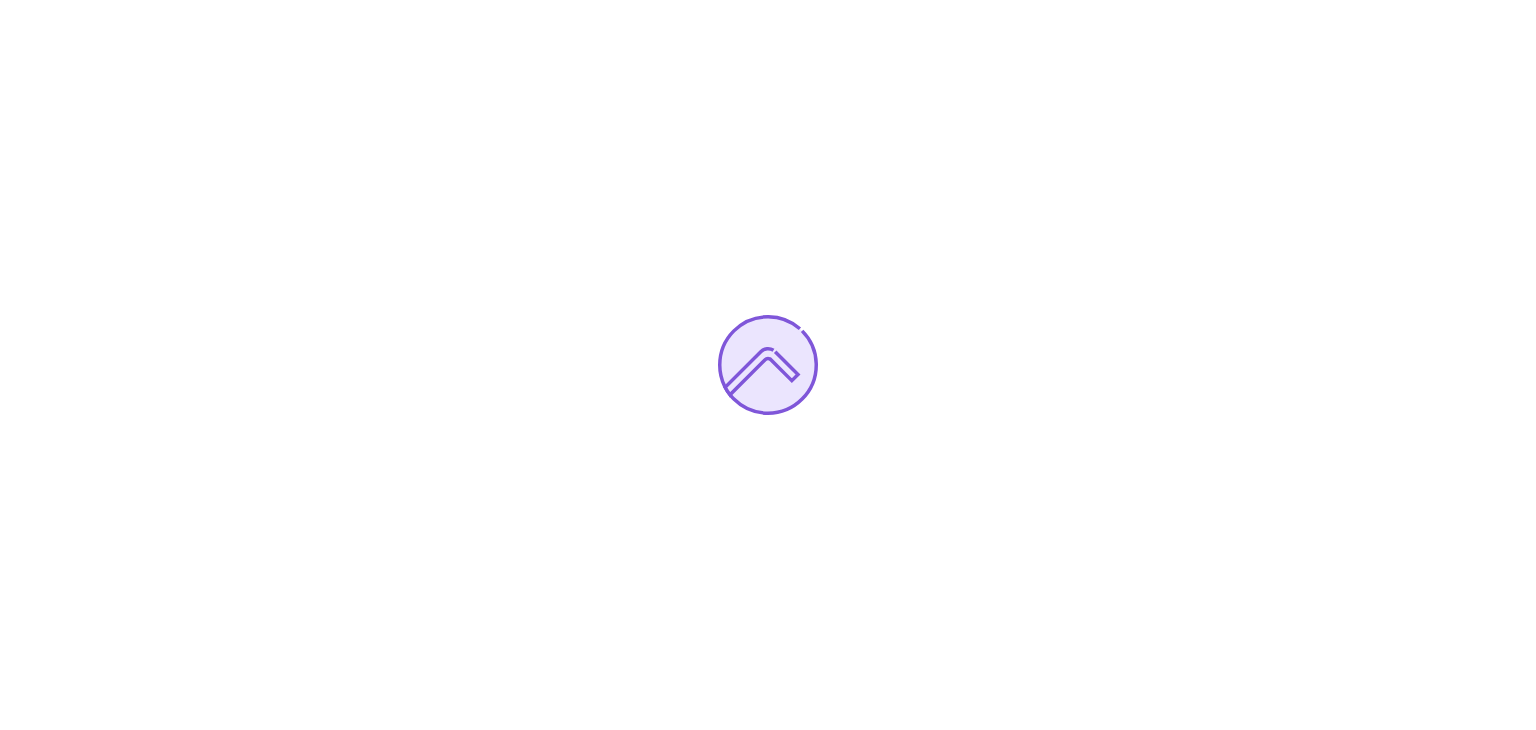 scroll, scrollTop: 0, scrollLeft: 0, axis: both 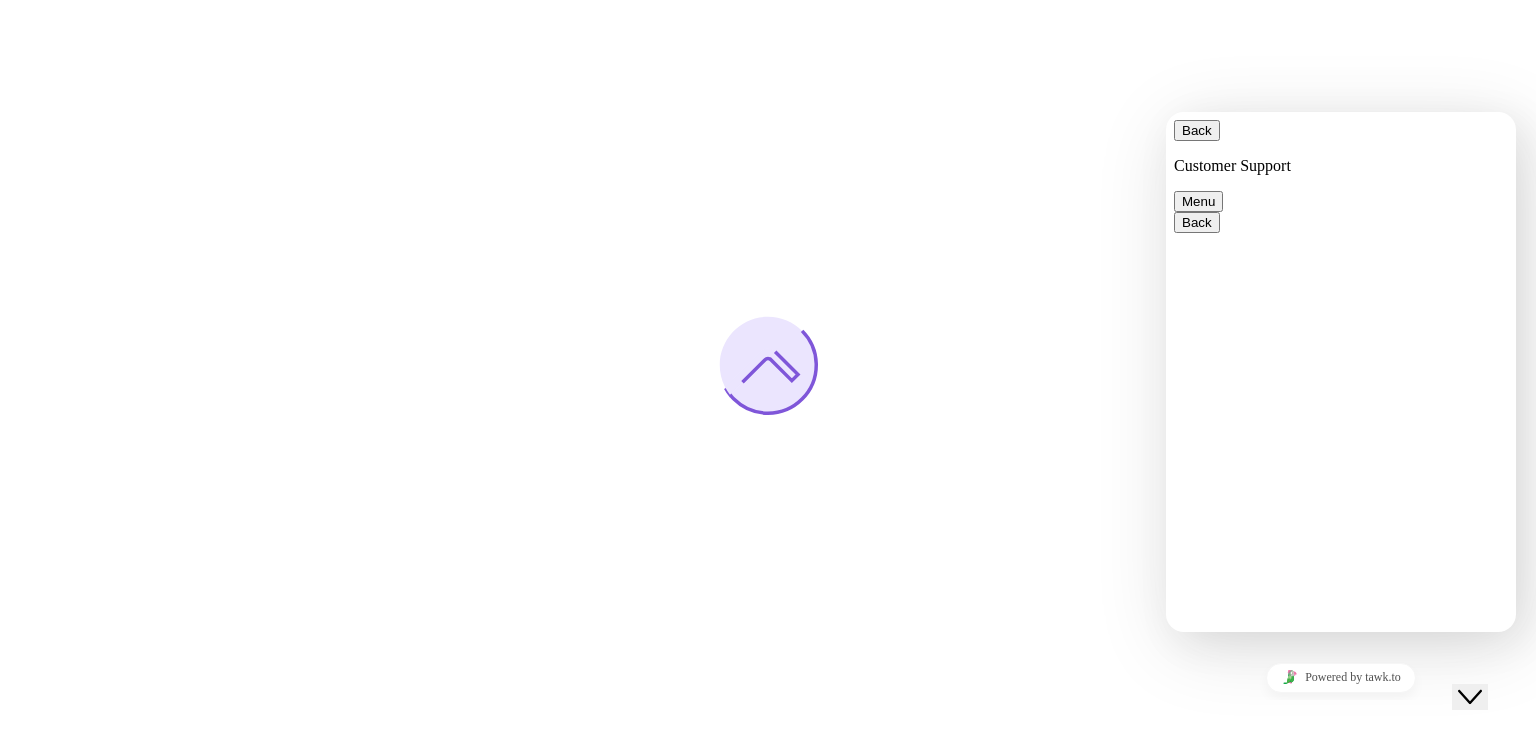 click on "Back" at bounding box center [1197, 130] 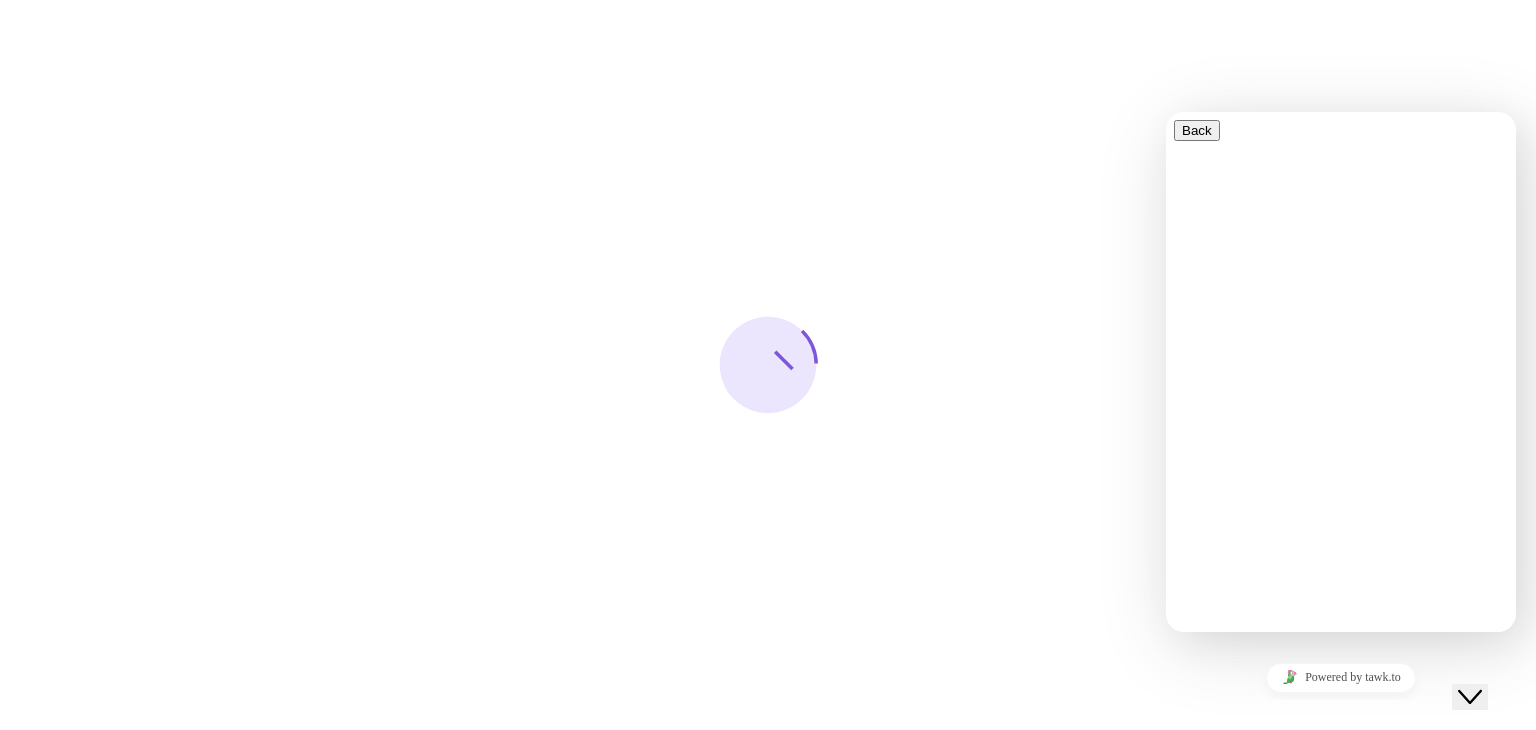 click at bounding box center (768, 365) 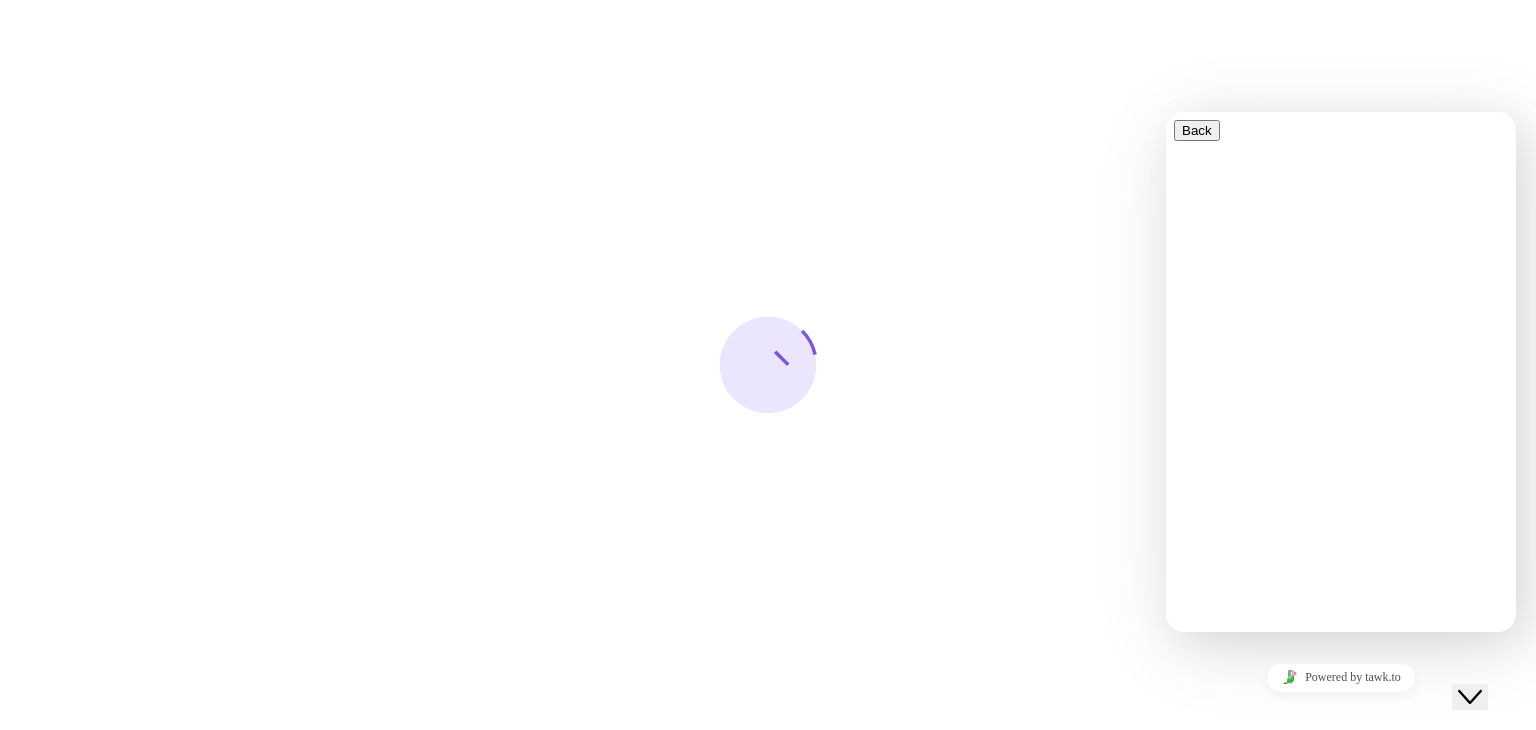click on "Close Chat This icon closes the chat window." at bounding box center (1470, 697) 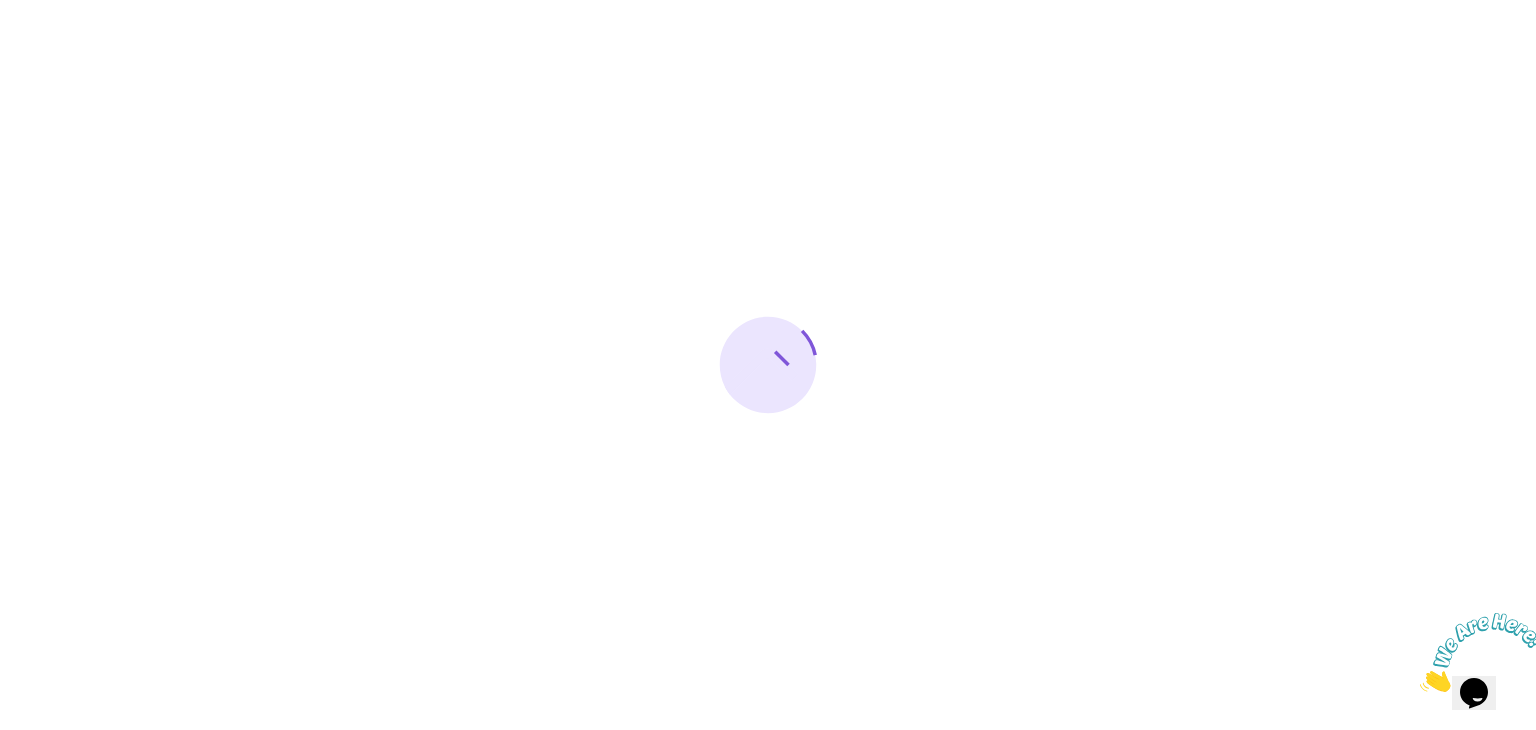 click at bounding box center [1474, 652] 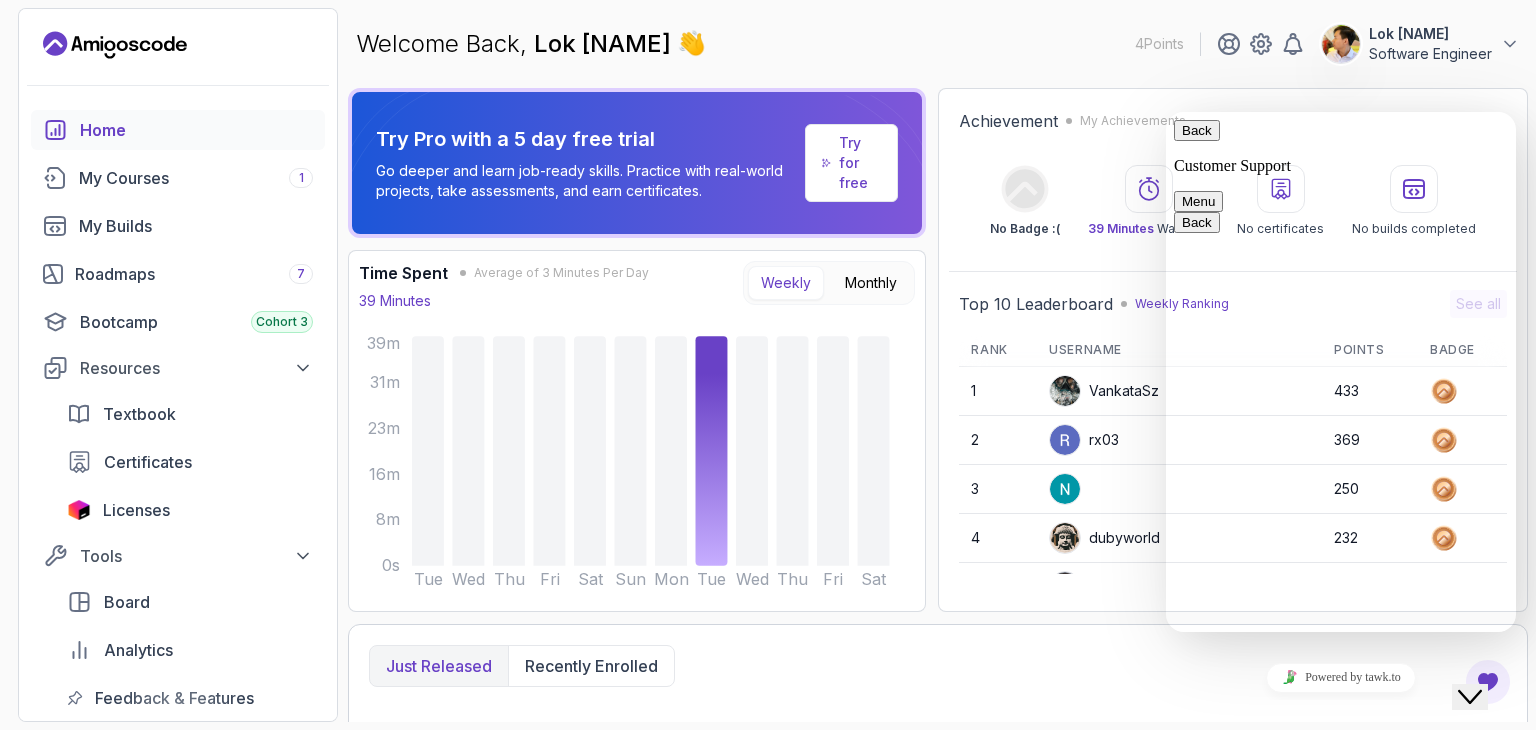 click on "Close Chat This icon closes the chat window." at bounding box center (1470, 697) 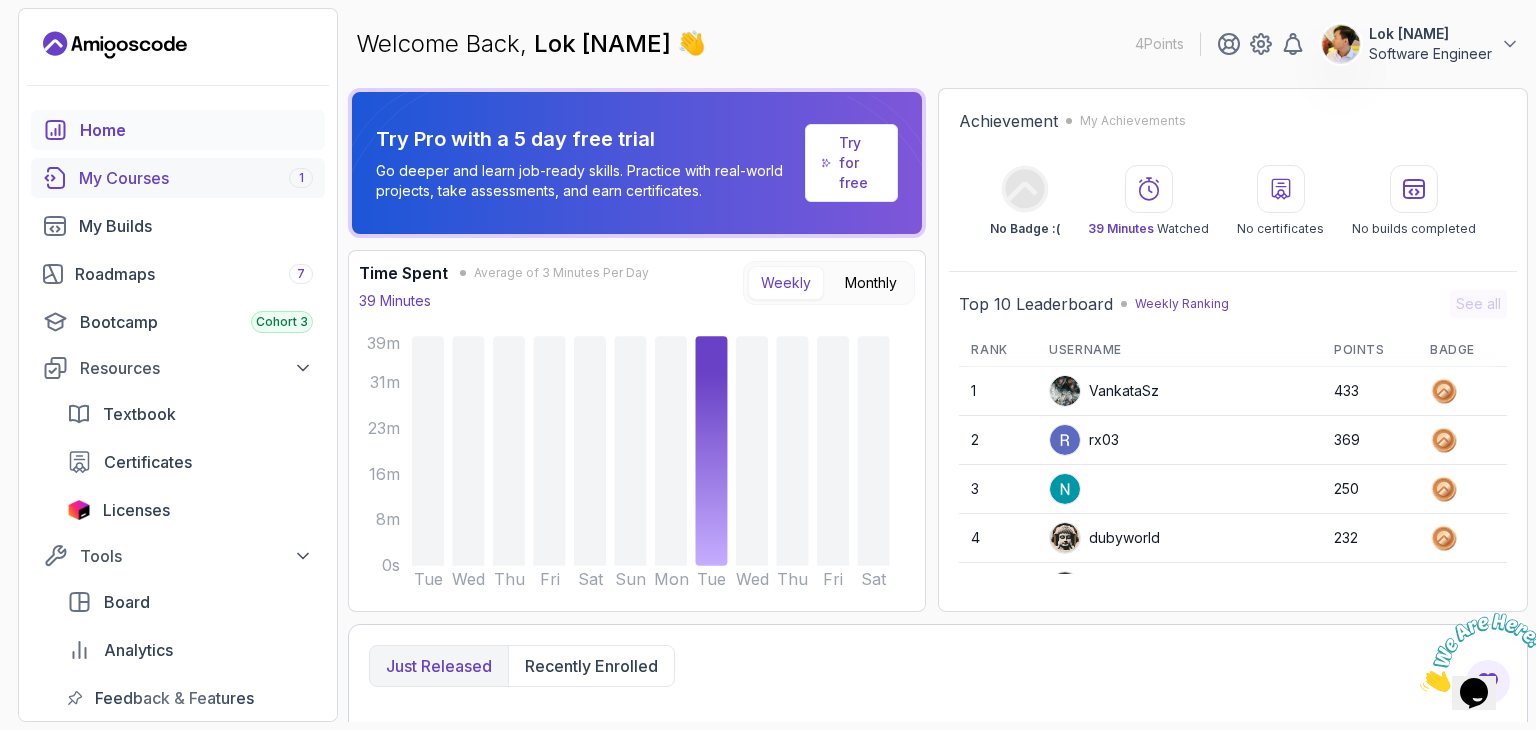click on "My Courses 1" at bounding box center [196, 178] 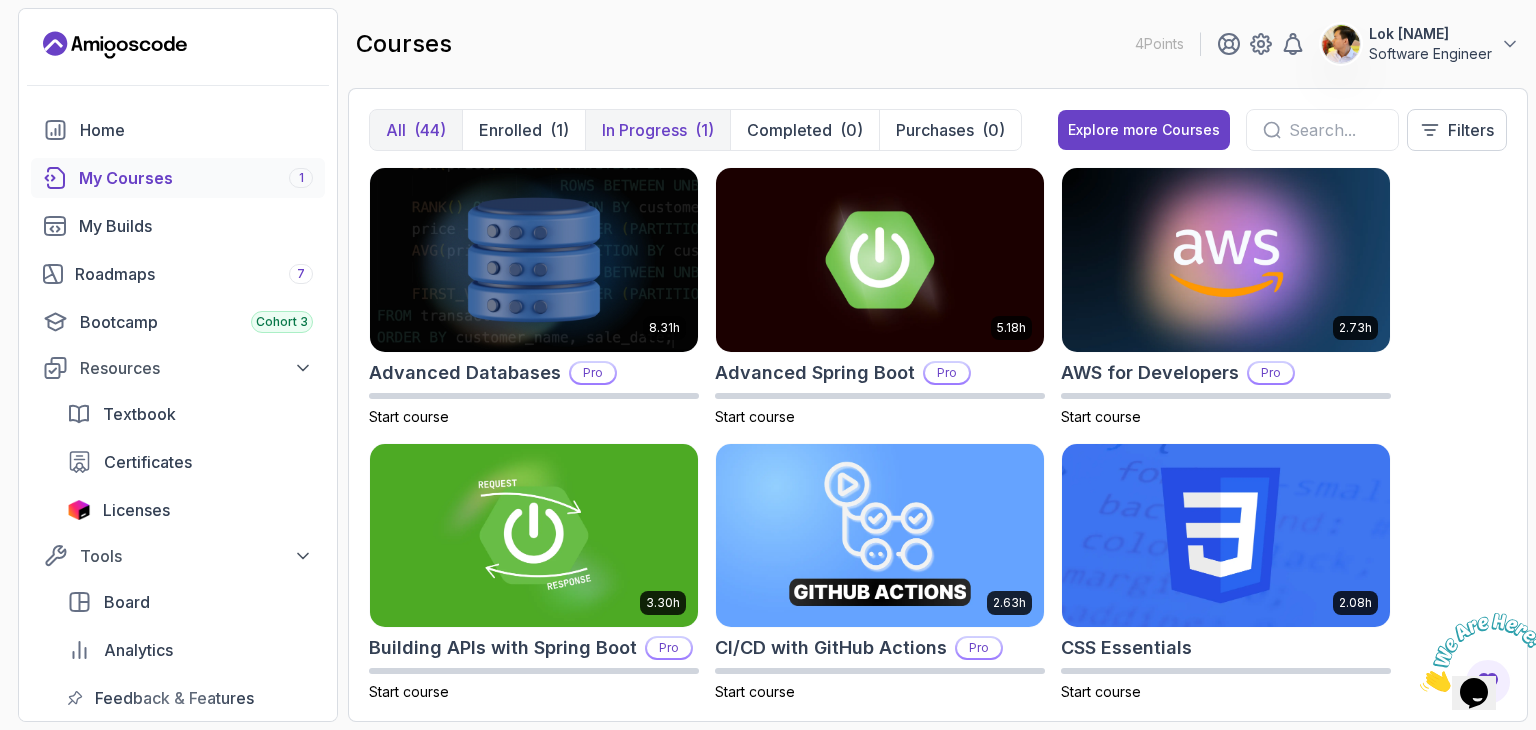 click on "In Progress (1)" at bounding box center [657, 130] 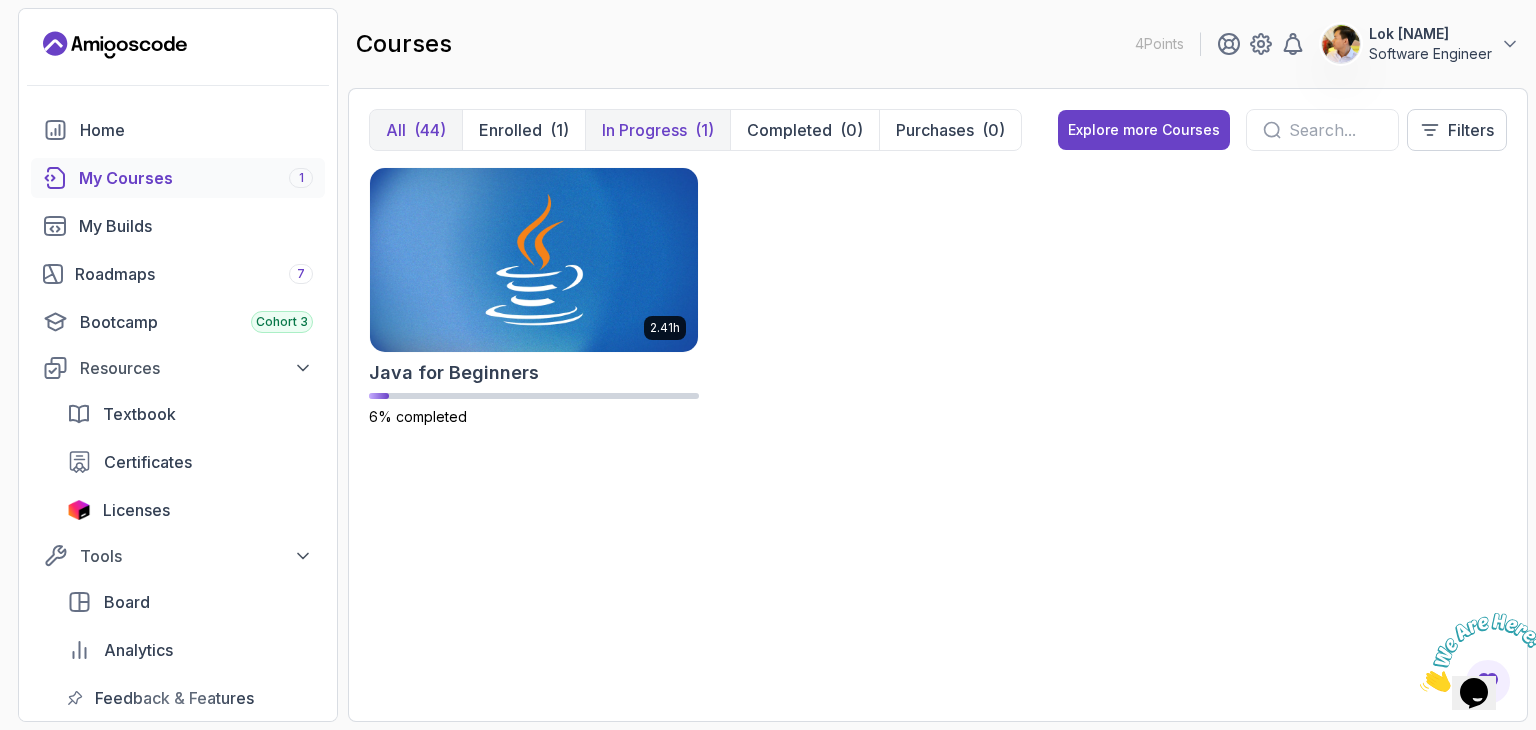 click on "All (44)" at bounding box center (416, 130) 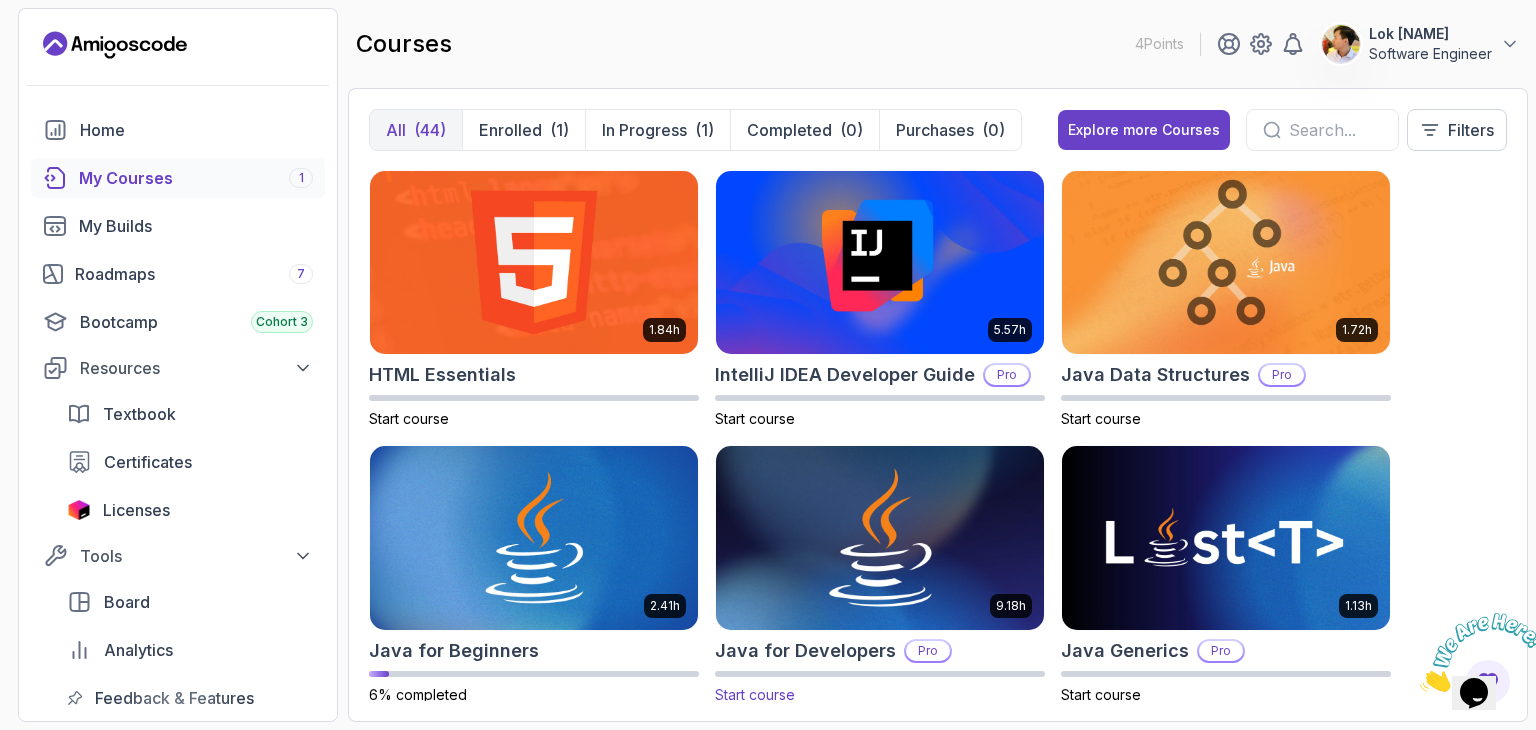 scroll, scrollTop: 1200, scrollLeft: 0, axis: vertical 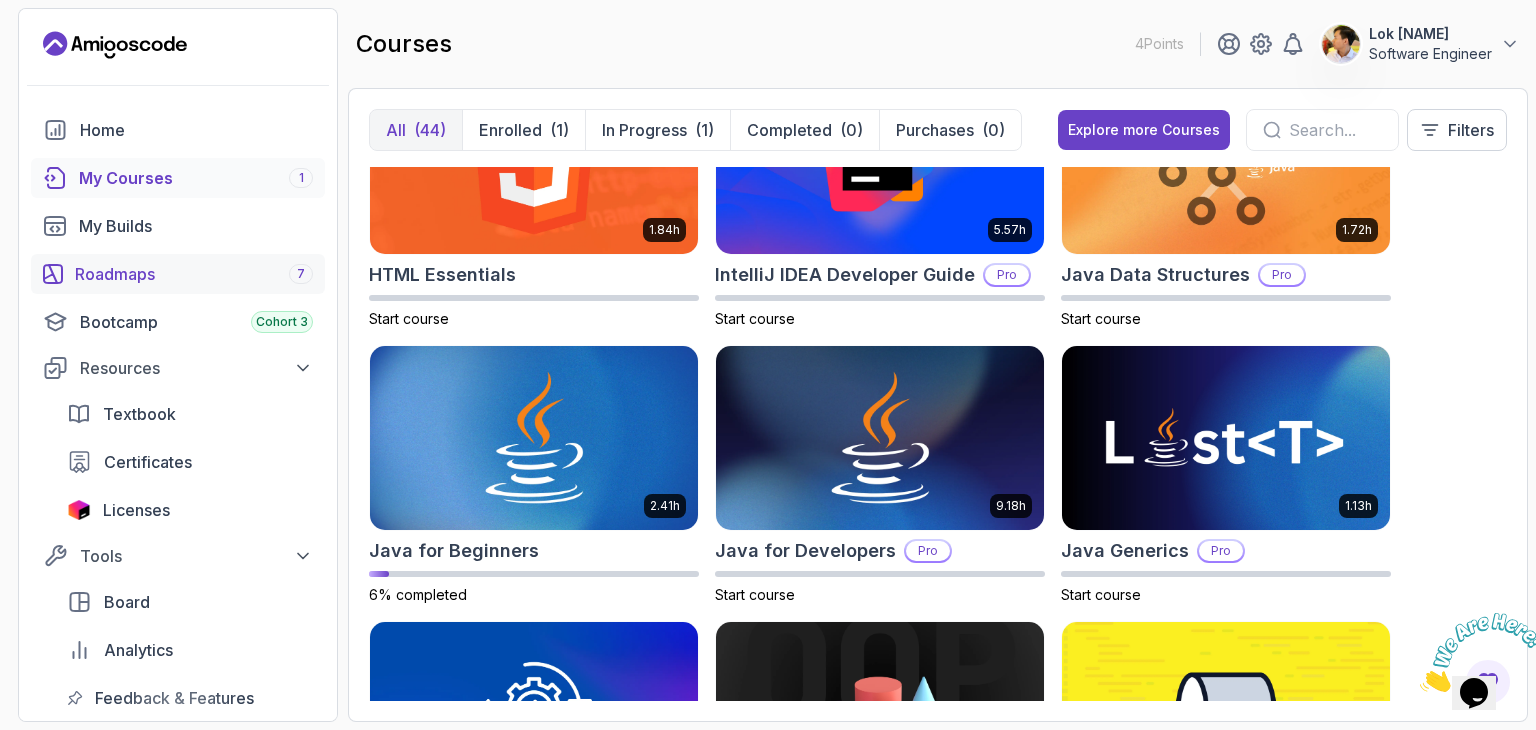 click on "Roadmaps 7" at bounding box center (178, 274) 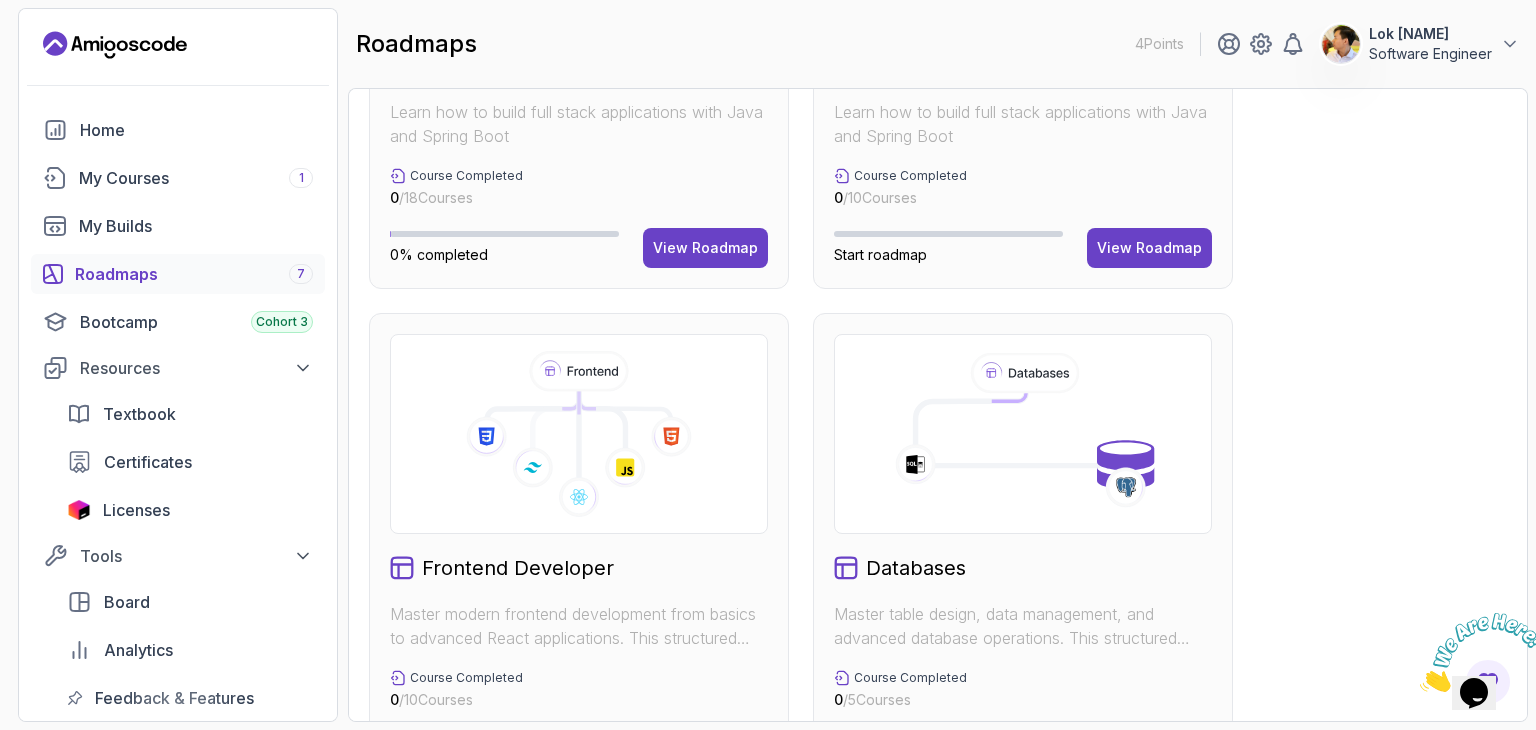 scroll, scrollTop: 0, scrollLeft: 0, axis: both 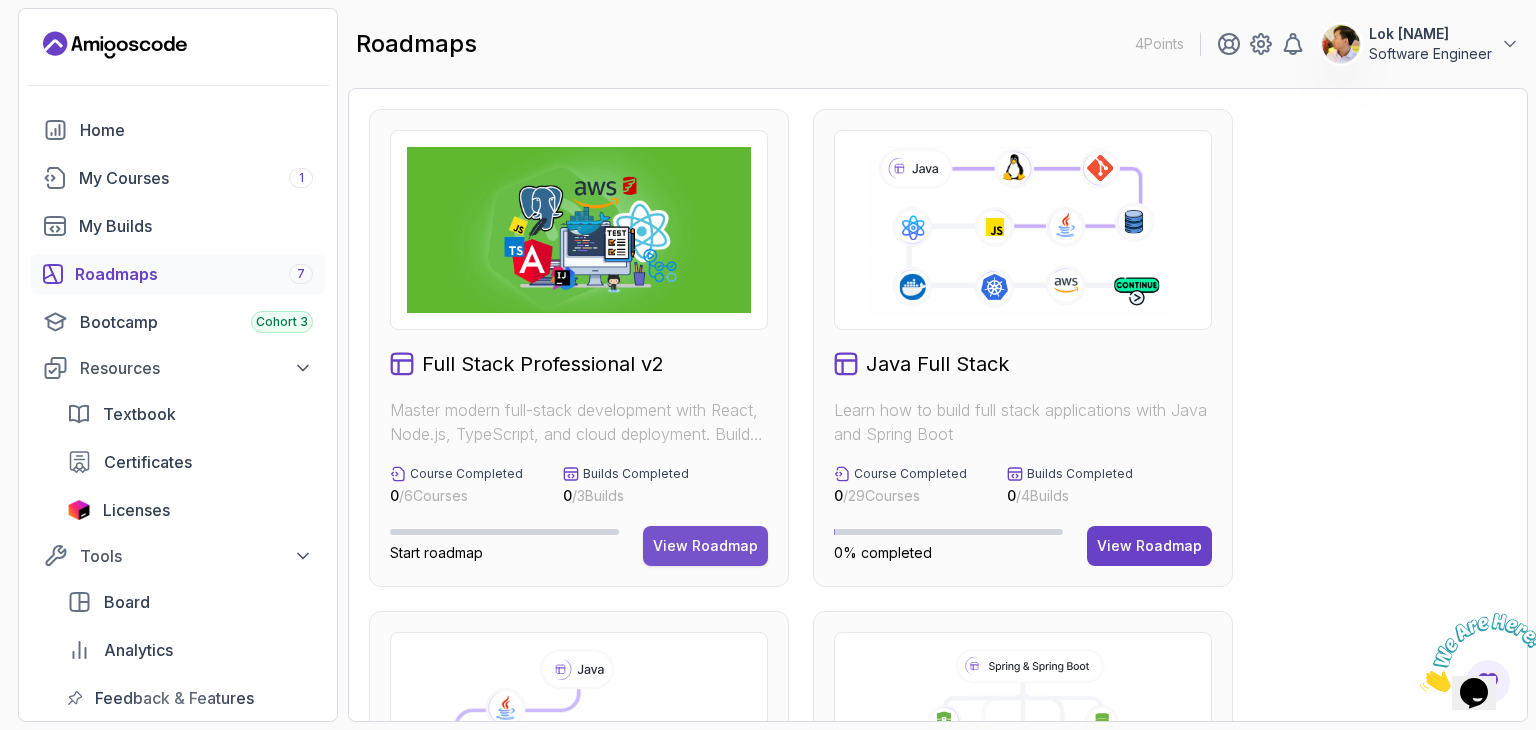 click on "View Roadmap" at bounding box center [705, 546] 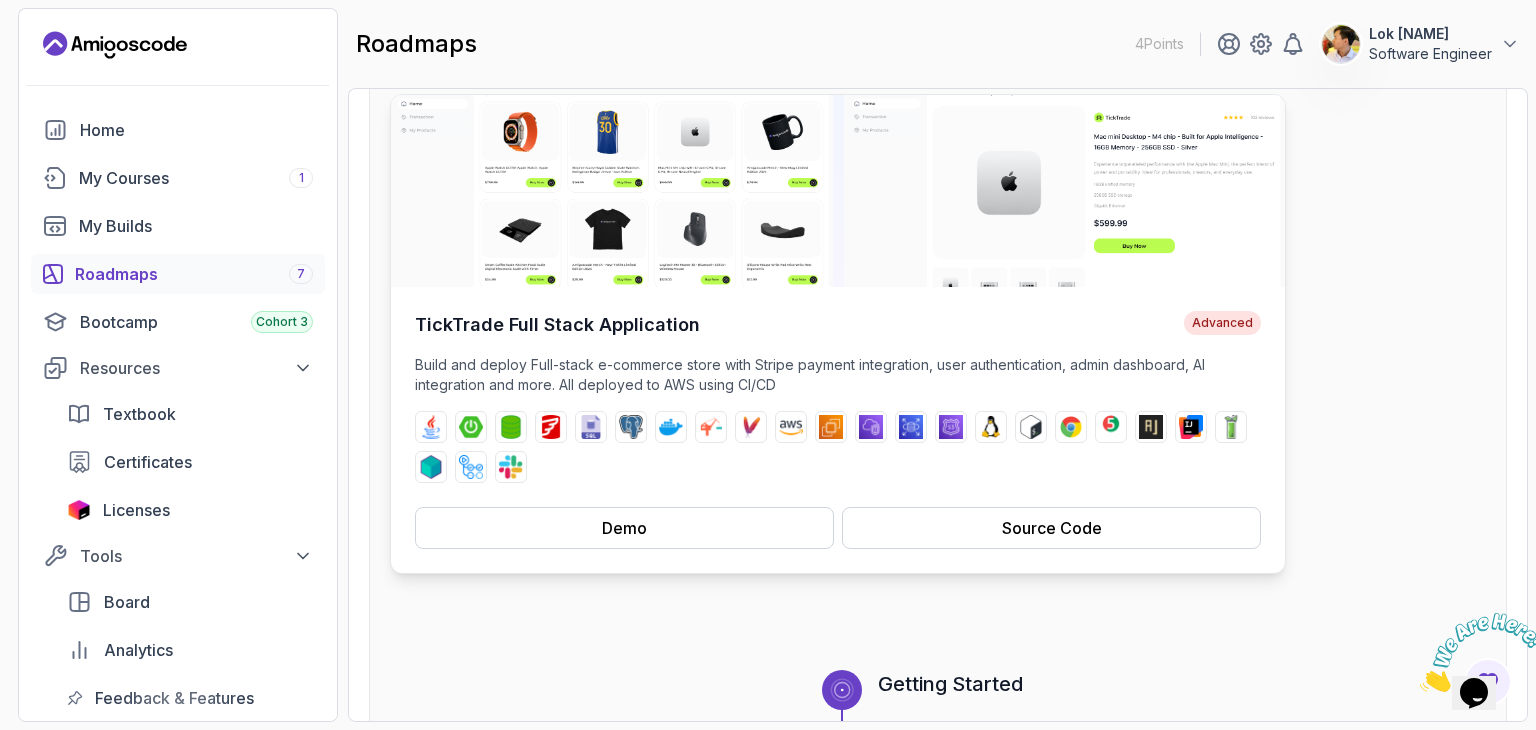 scroll, scrollTop: 0, scrollLeft: 0, axis: both 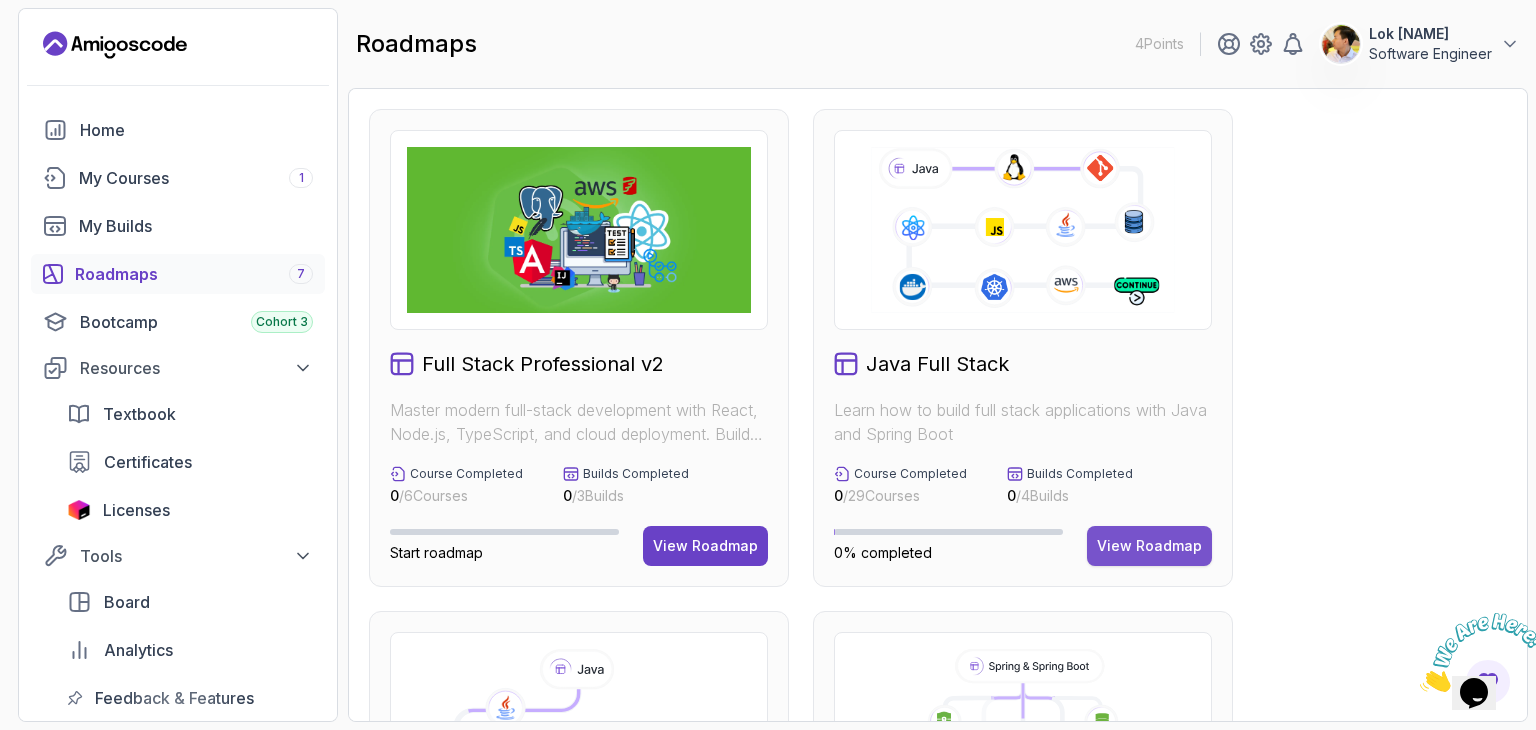click on "View Roadmap" at bounding box center [1149, 546] 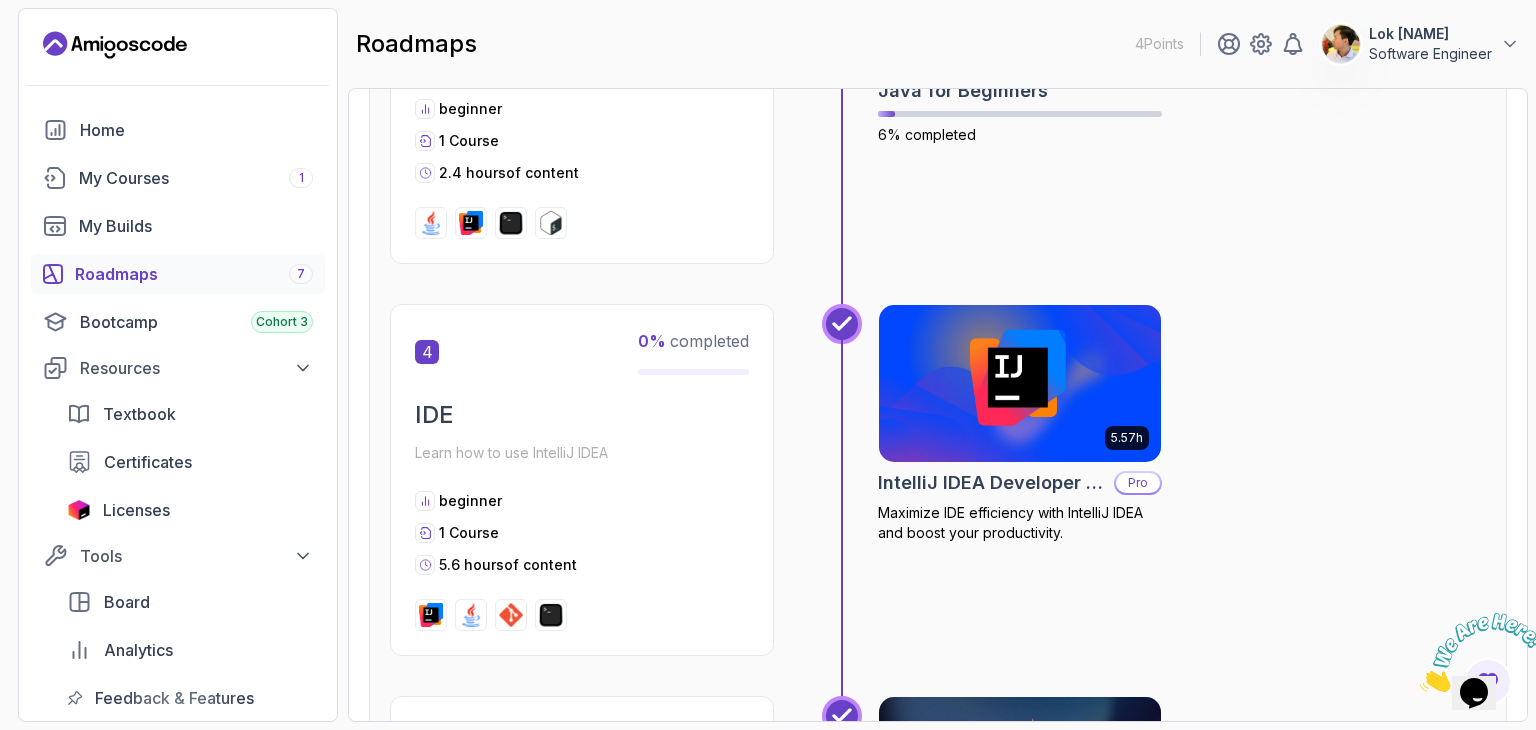 scroll, scrollTop: 1300, scrollLeft: 0, axis: vertical 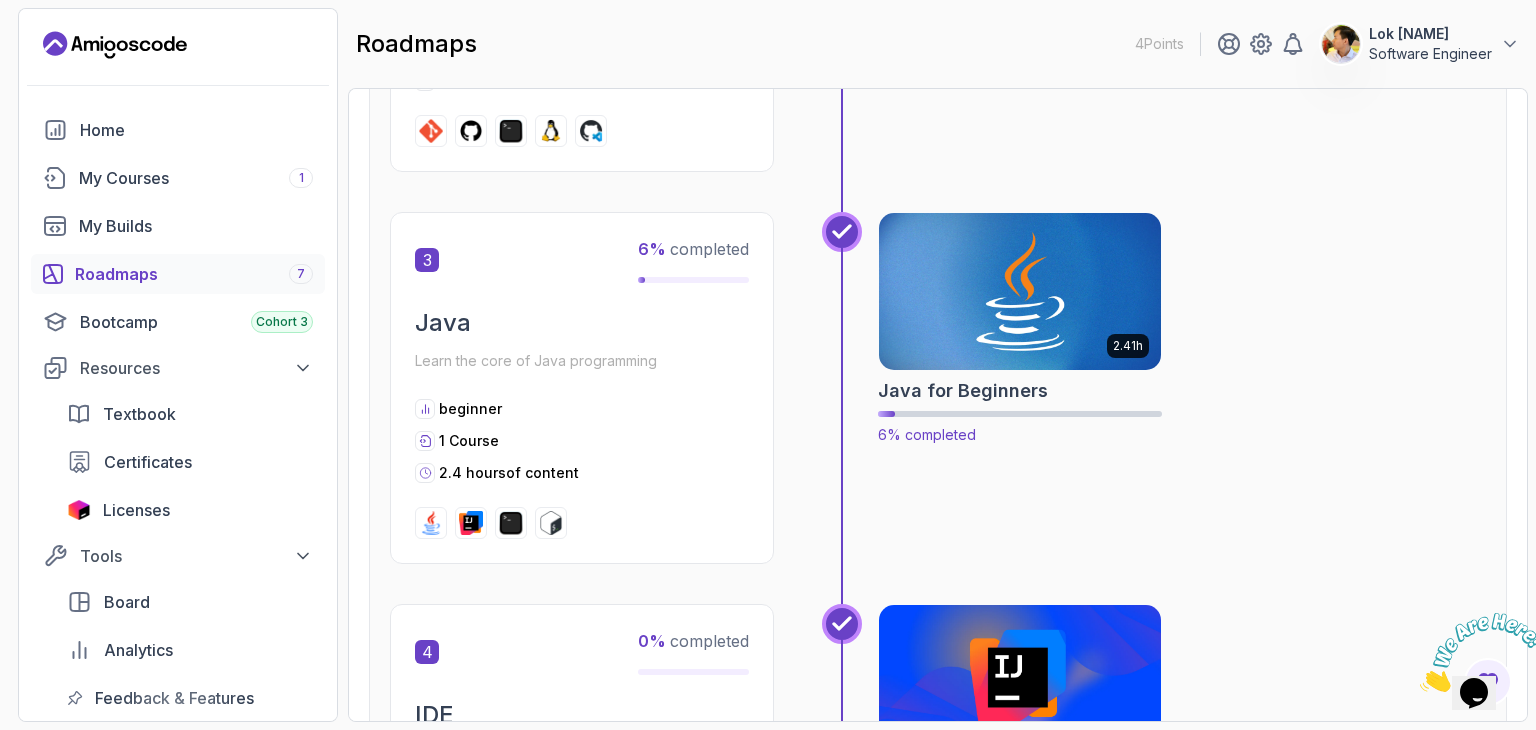 click at bounding box center (1020, 292) 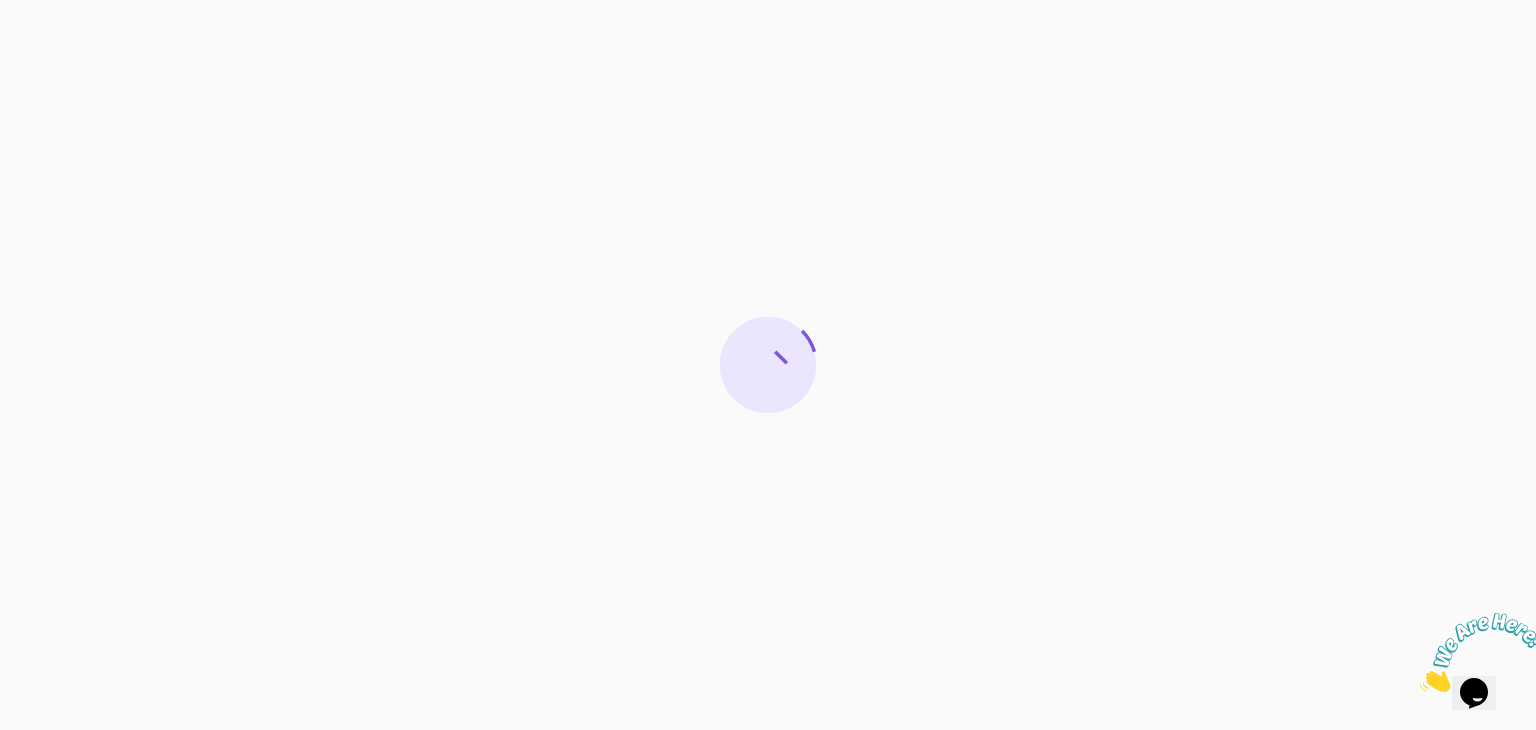 click at bounding box center (1420, 686) 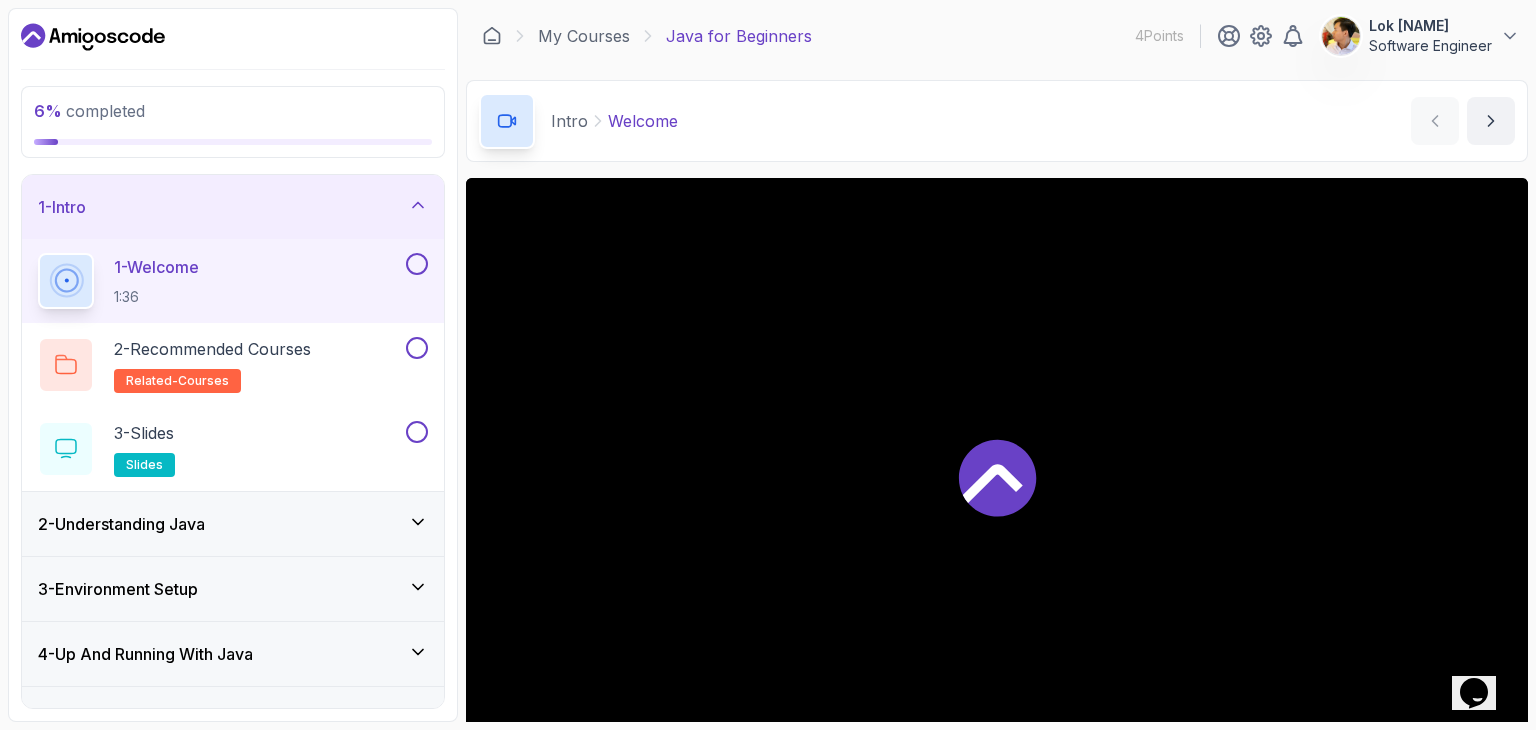 scroll, scrollTop: 192, scrollLeft: 0, axis: vertical 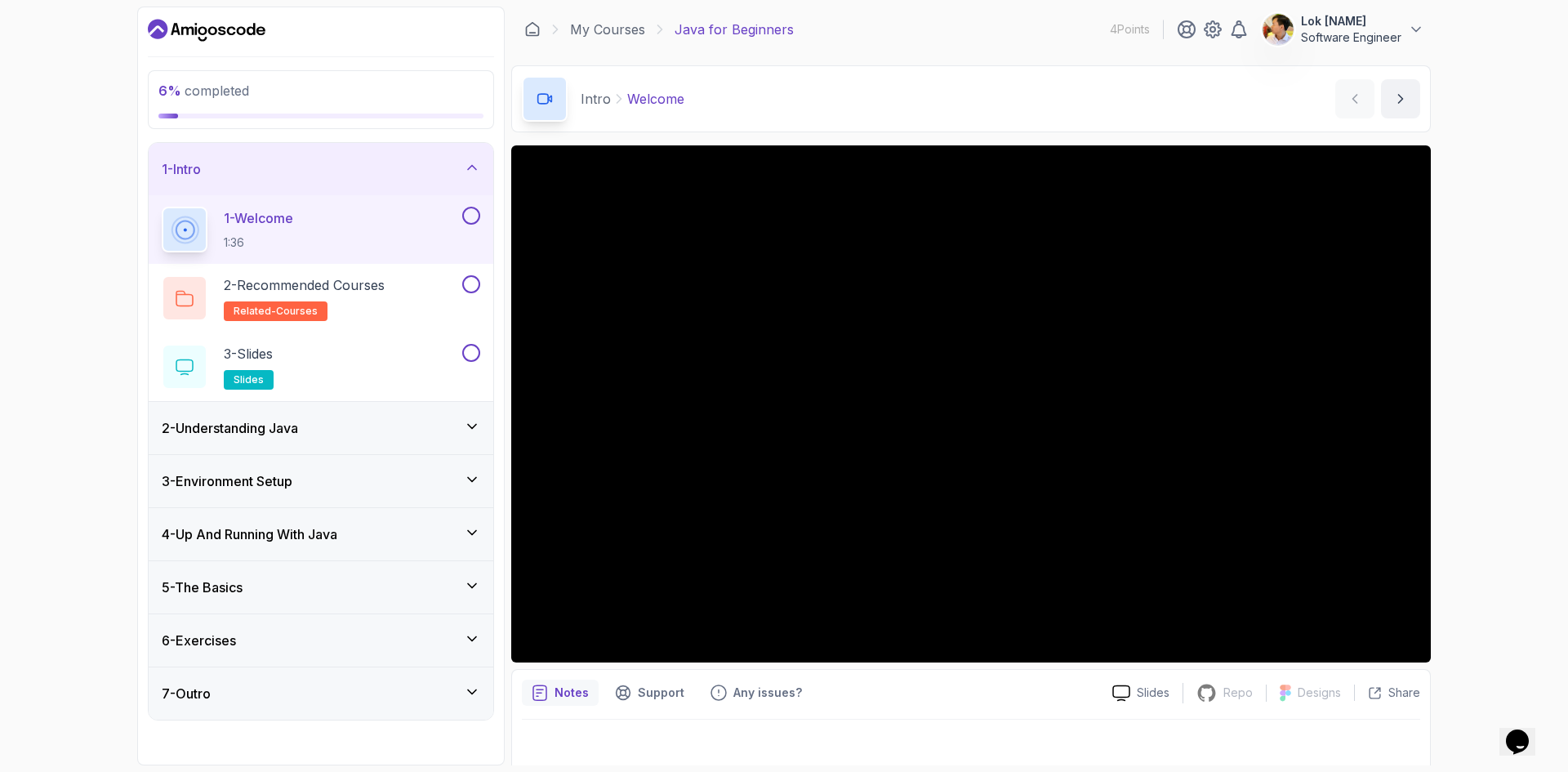 click on "1  -  Intro" at bounding box center [321, 169] 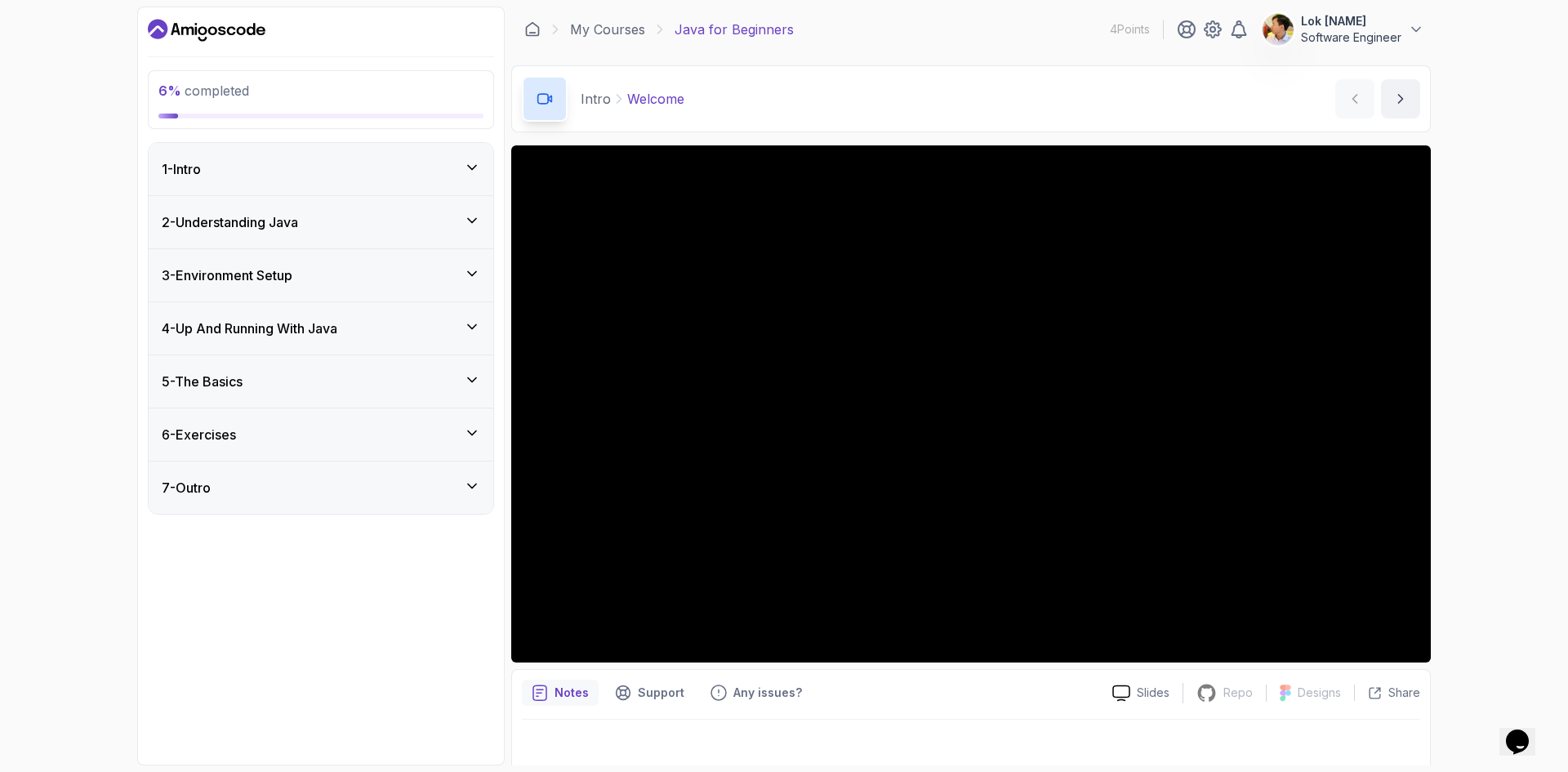click on "2  -  Understanding Java" at bounding box center (321, 222) 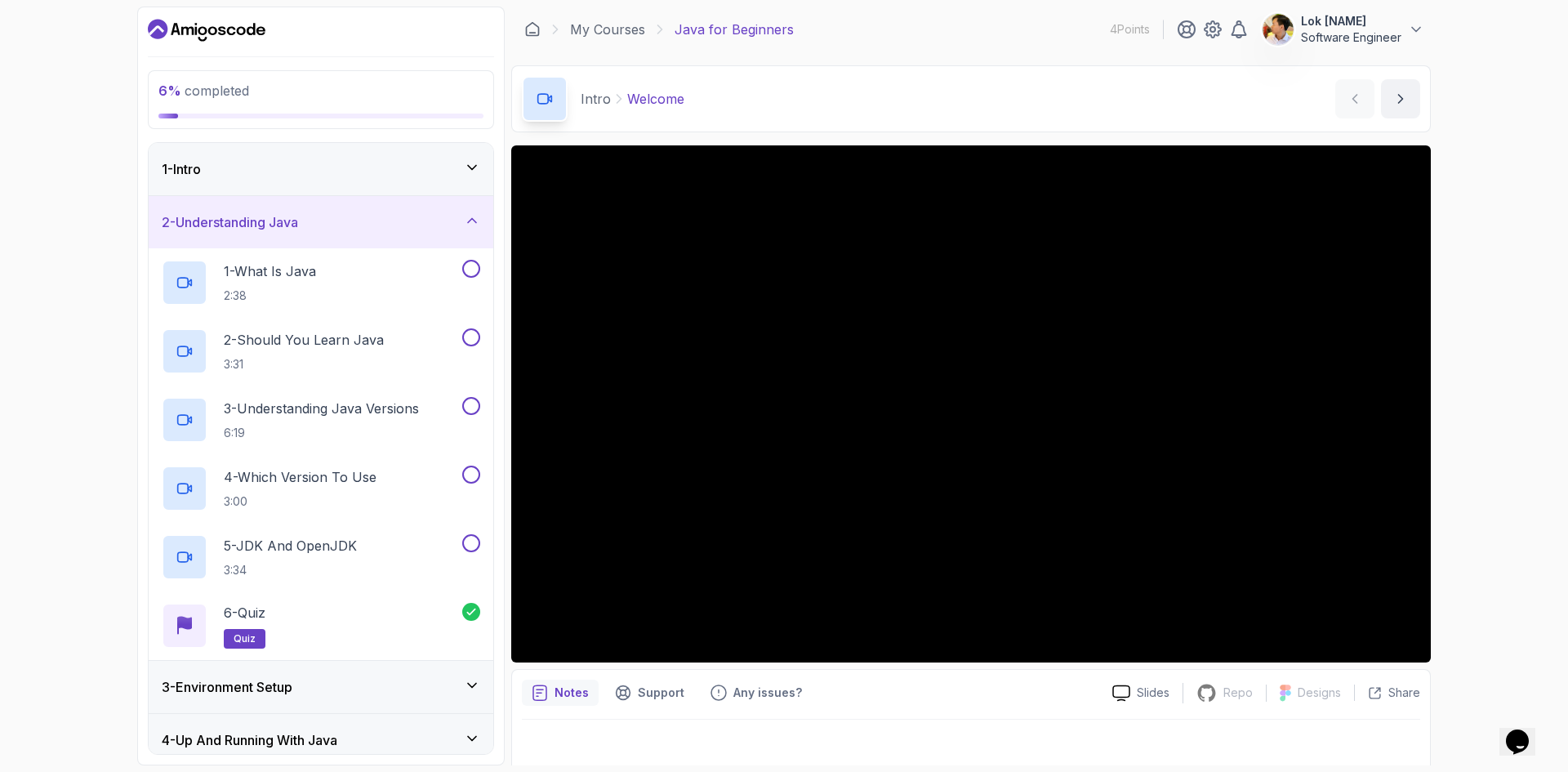 click on "2  -  Understanding Java" at bounding box center (321, 222) 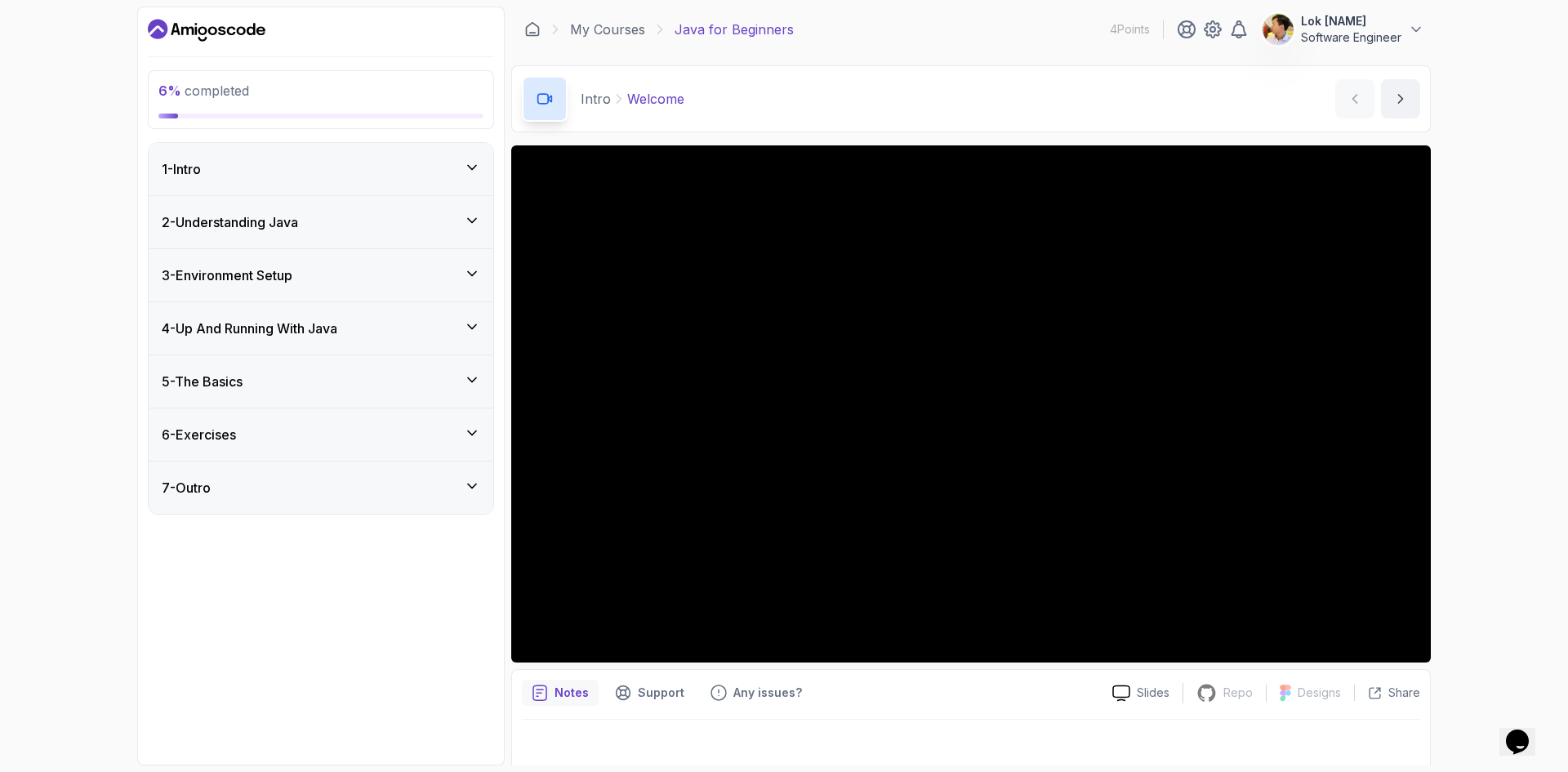 click on "3  -  Environment Setup" at bounding box center (321, 275) 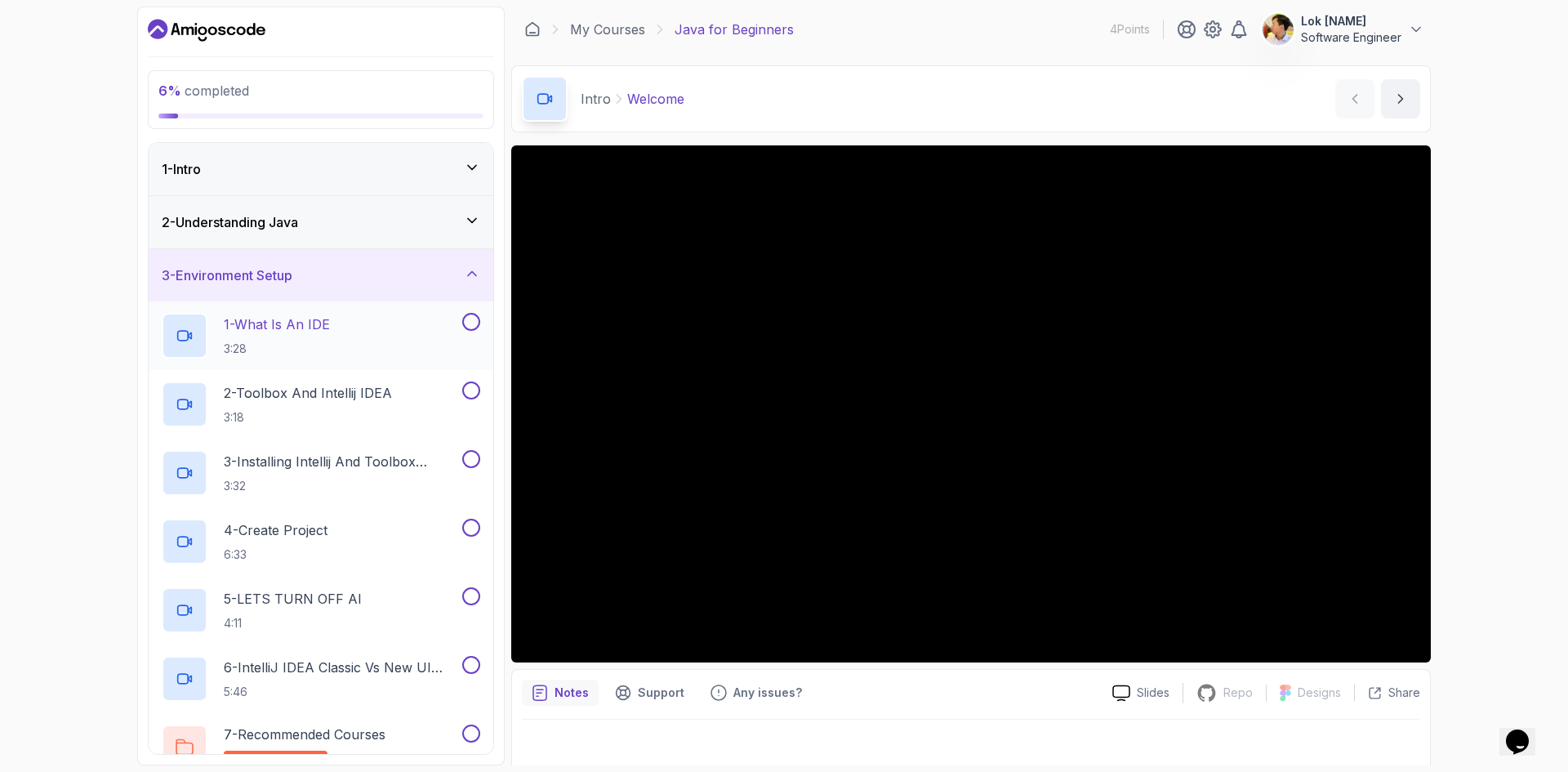 scroll, scrollTop: 82, scrollLeft: 0, axis: vertical 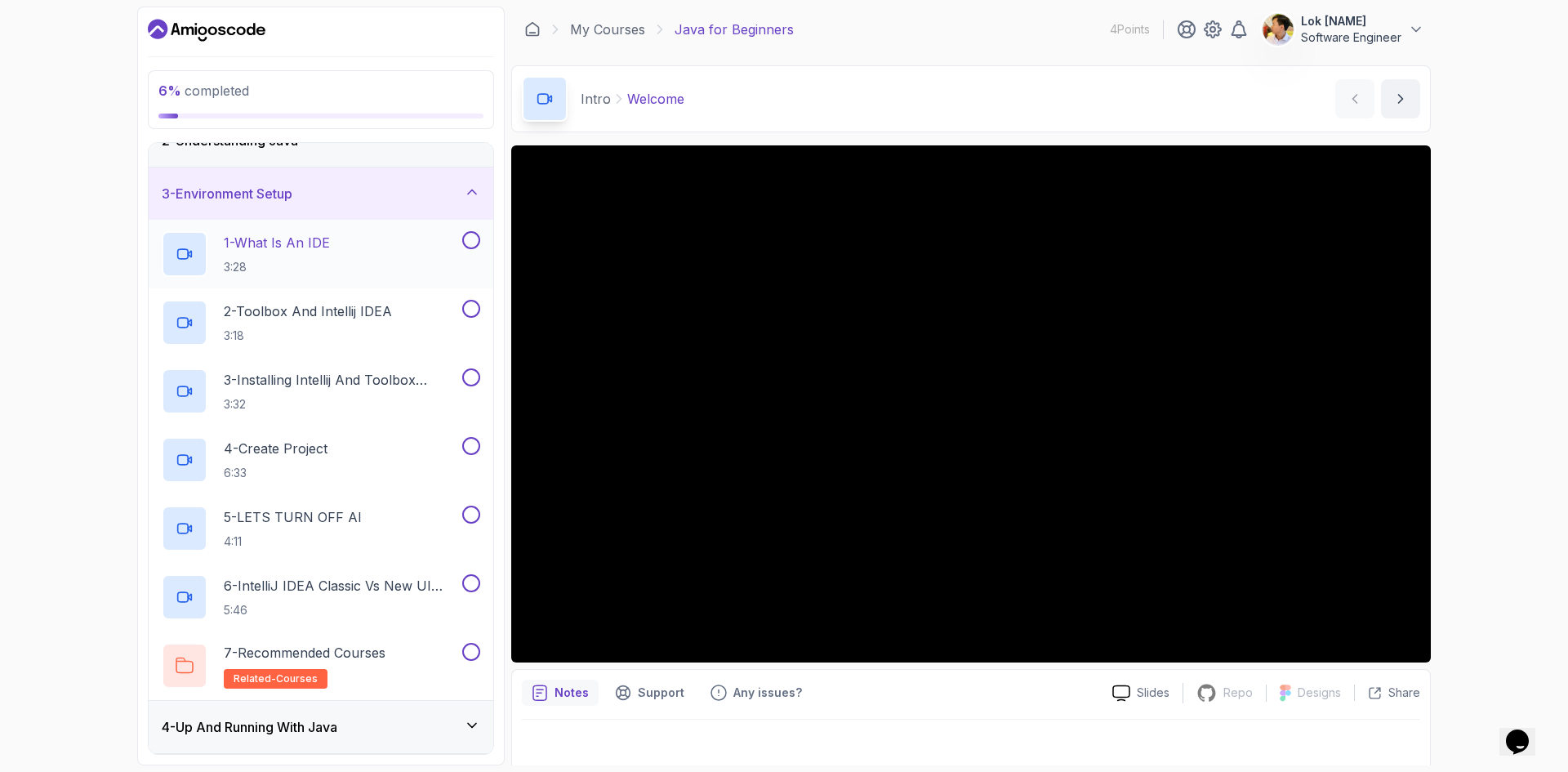 click on "3:28" at bounding box center [277, 267] 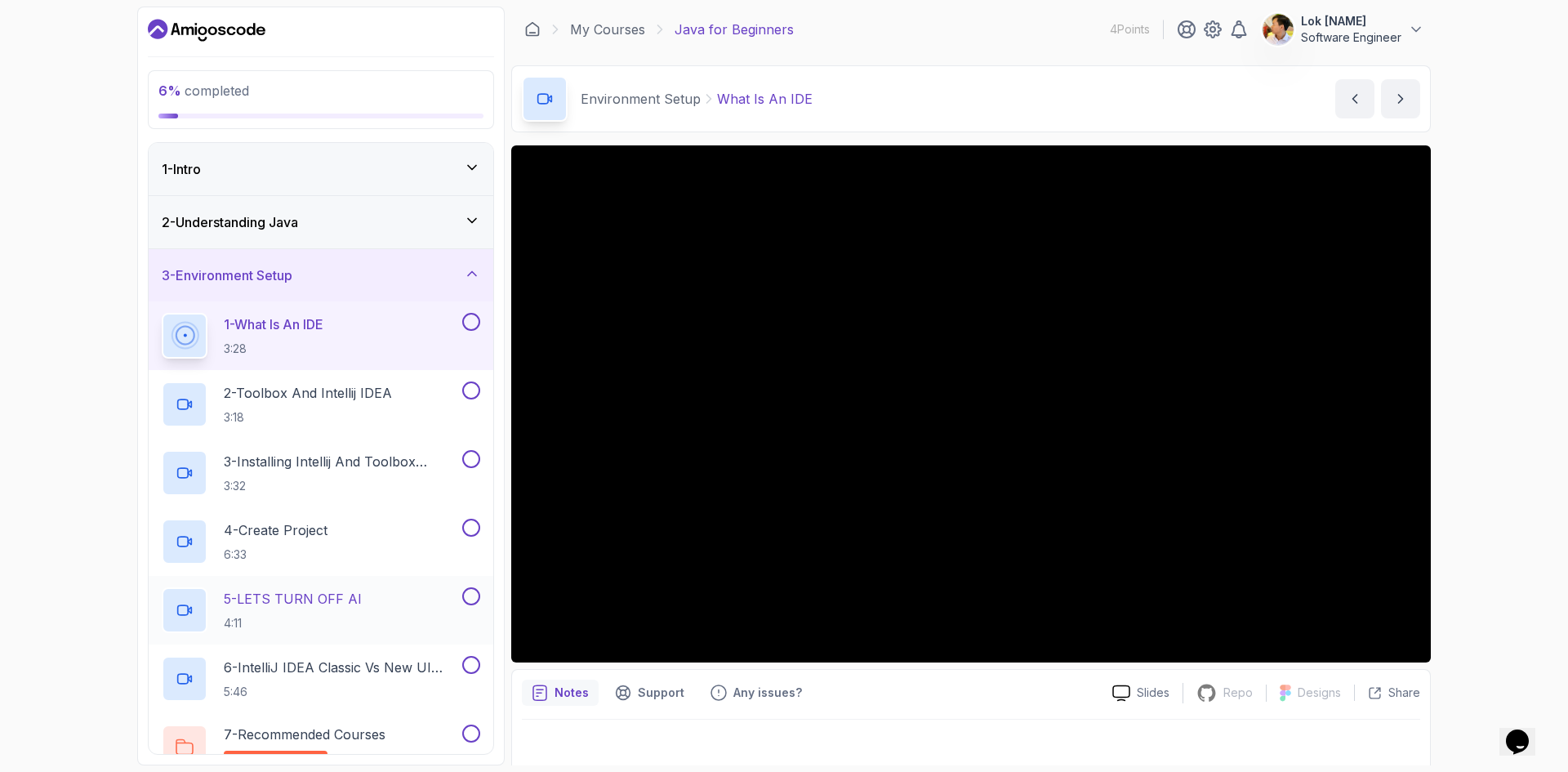 scroll, scrollTop: 82, scrollLeft: 0, axis: vertical 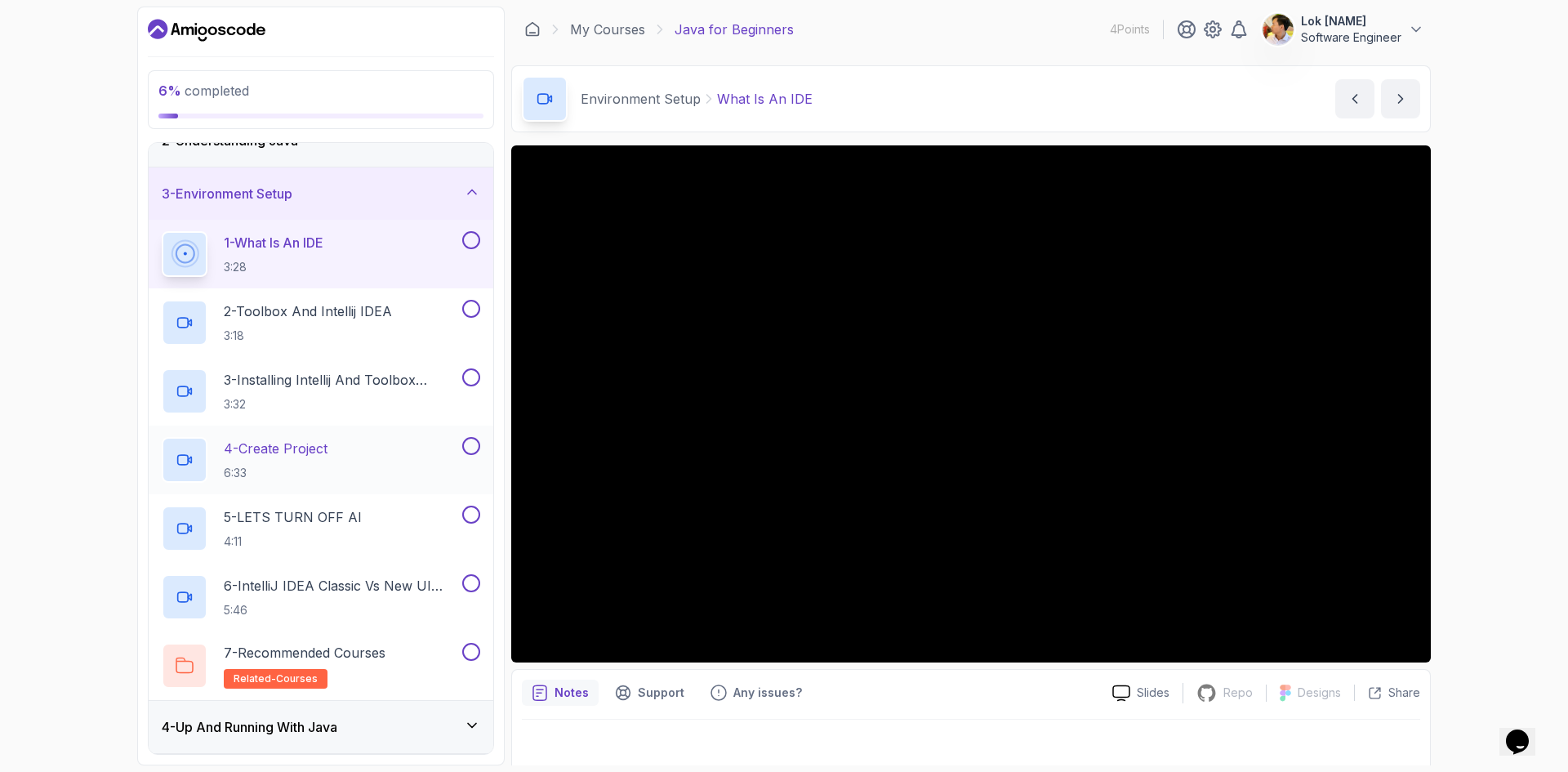 click on "6:33" at bounding box center [275, 473] 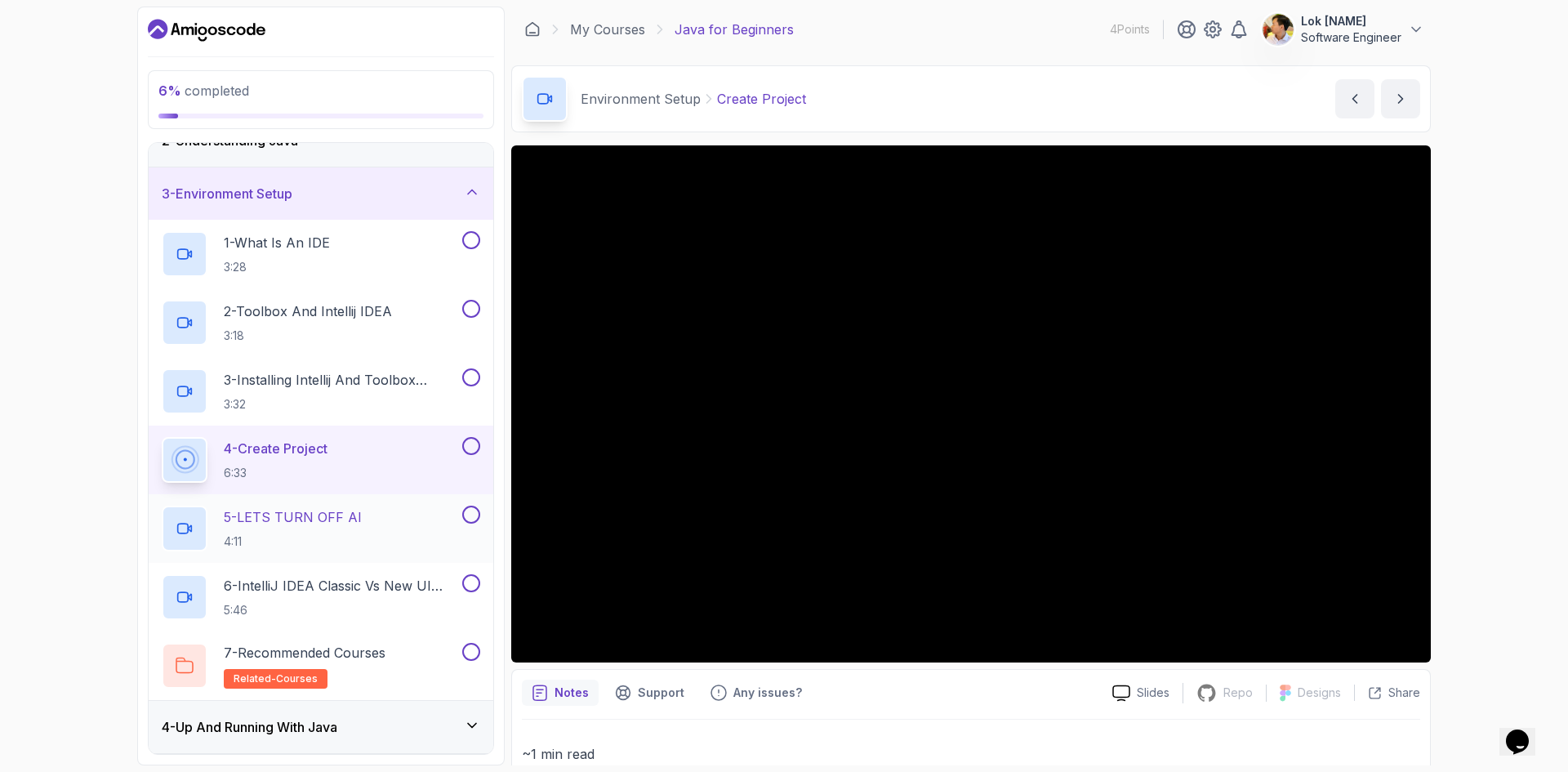 click on "4:11" at bounding box center (292, 542) 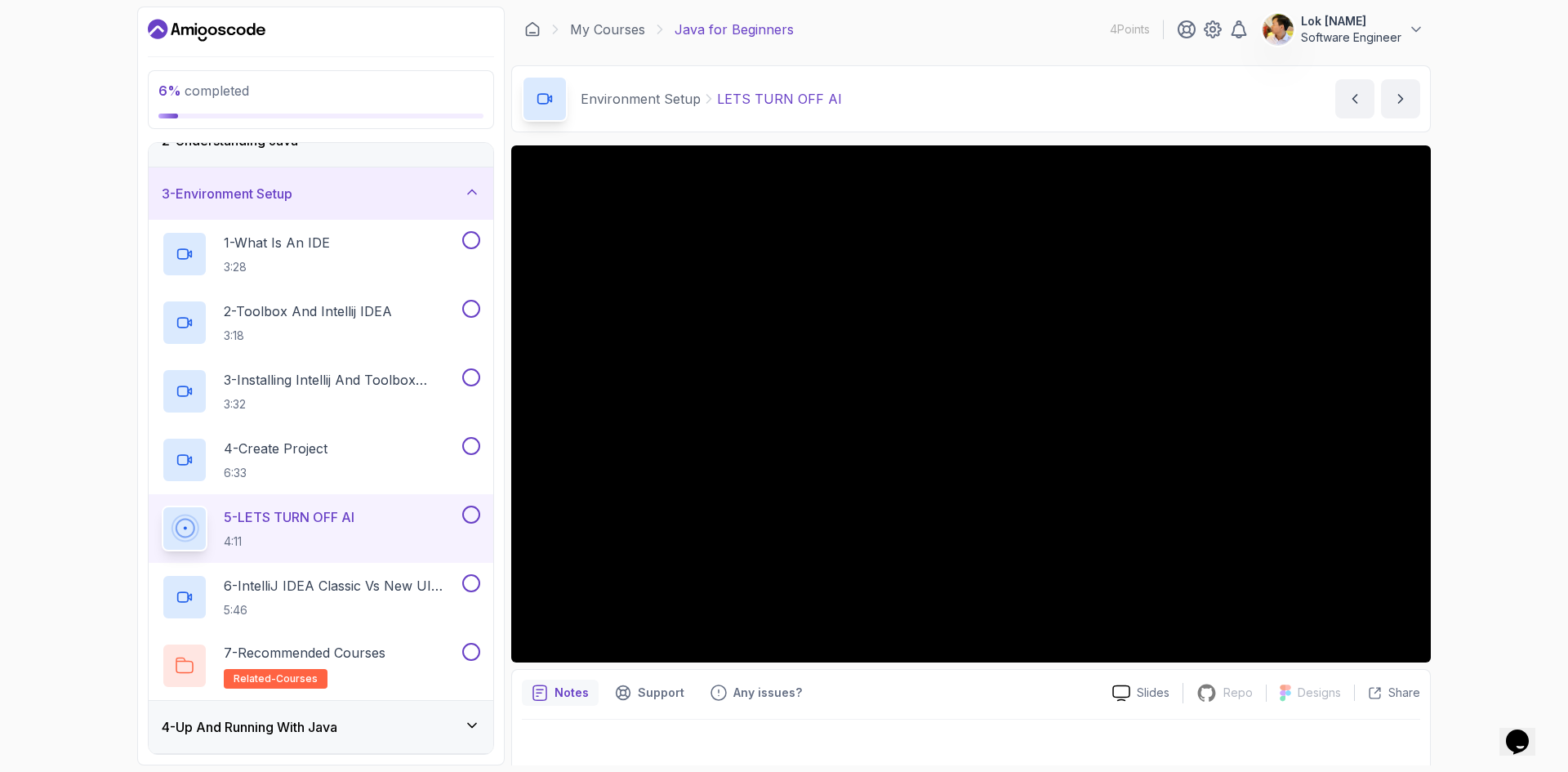 type 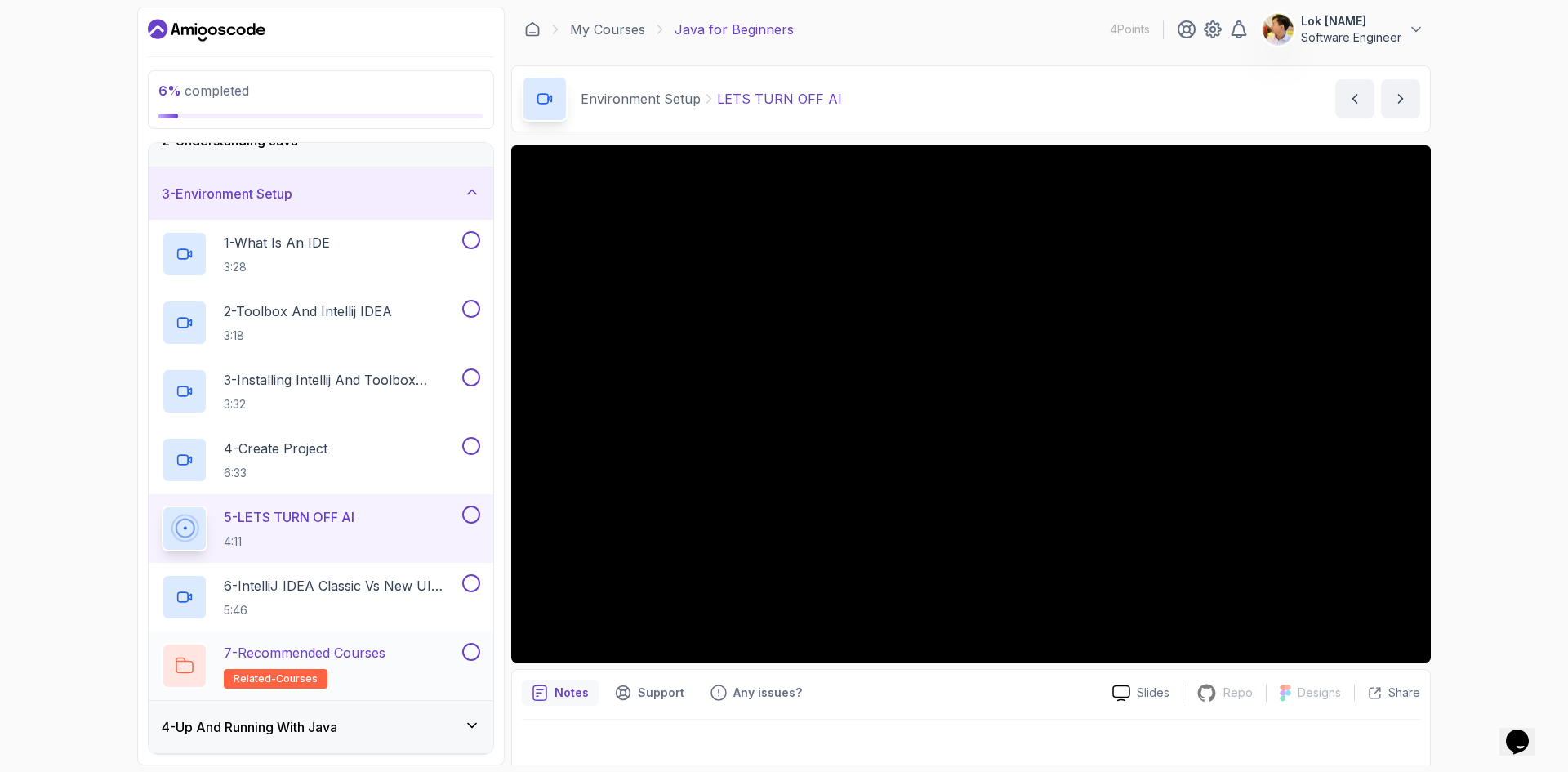 scroll, scrollTop: 240, scrollLeft: 0, axis: vertical 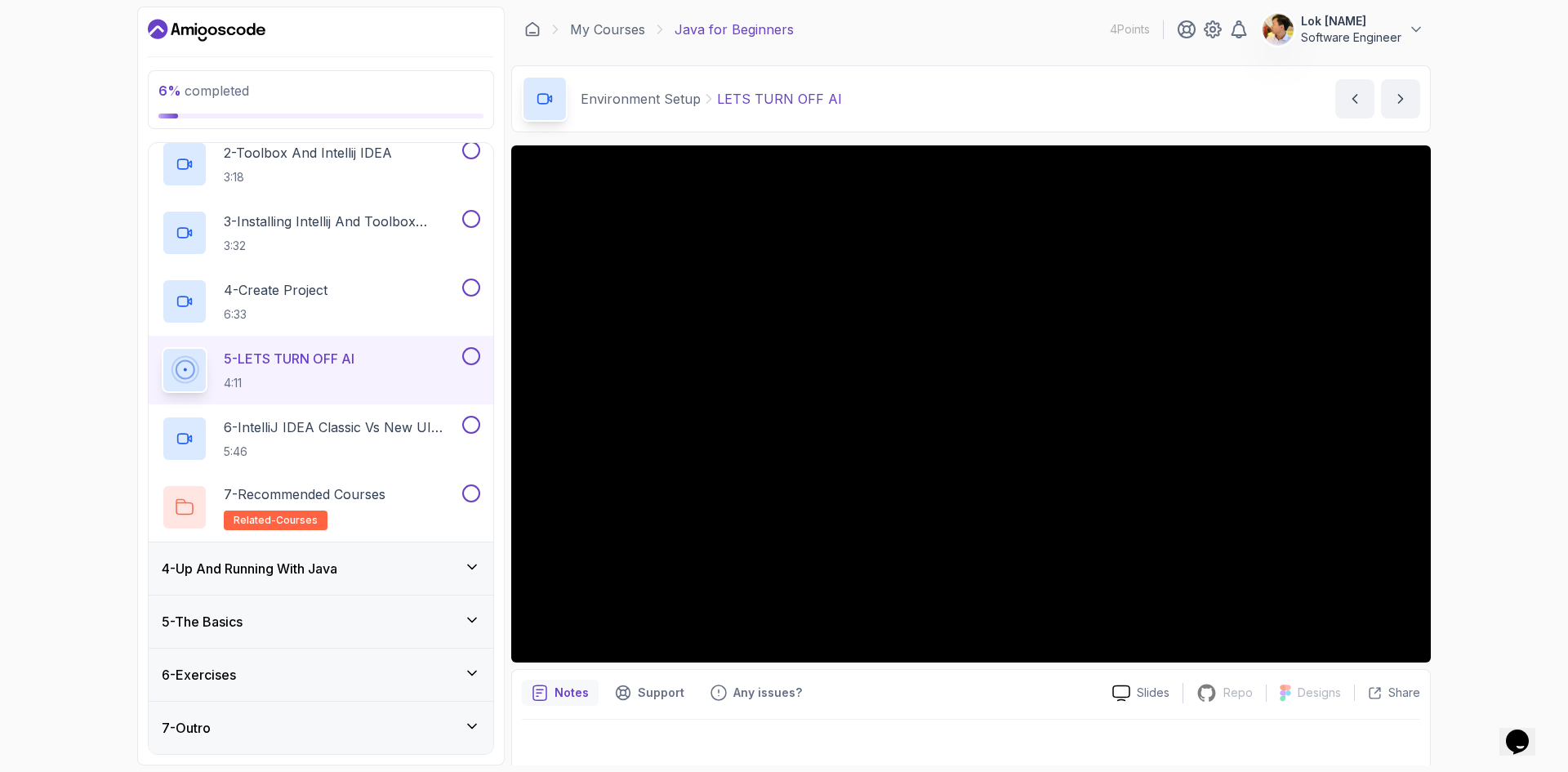 click on "4  -  Up And Running With Java" at bounding box center (321, 569) 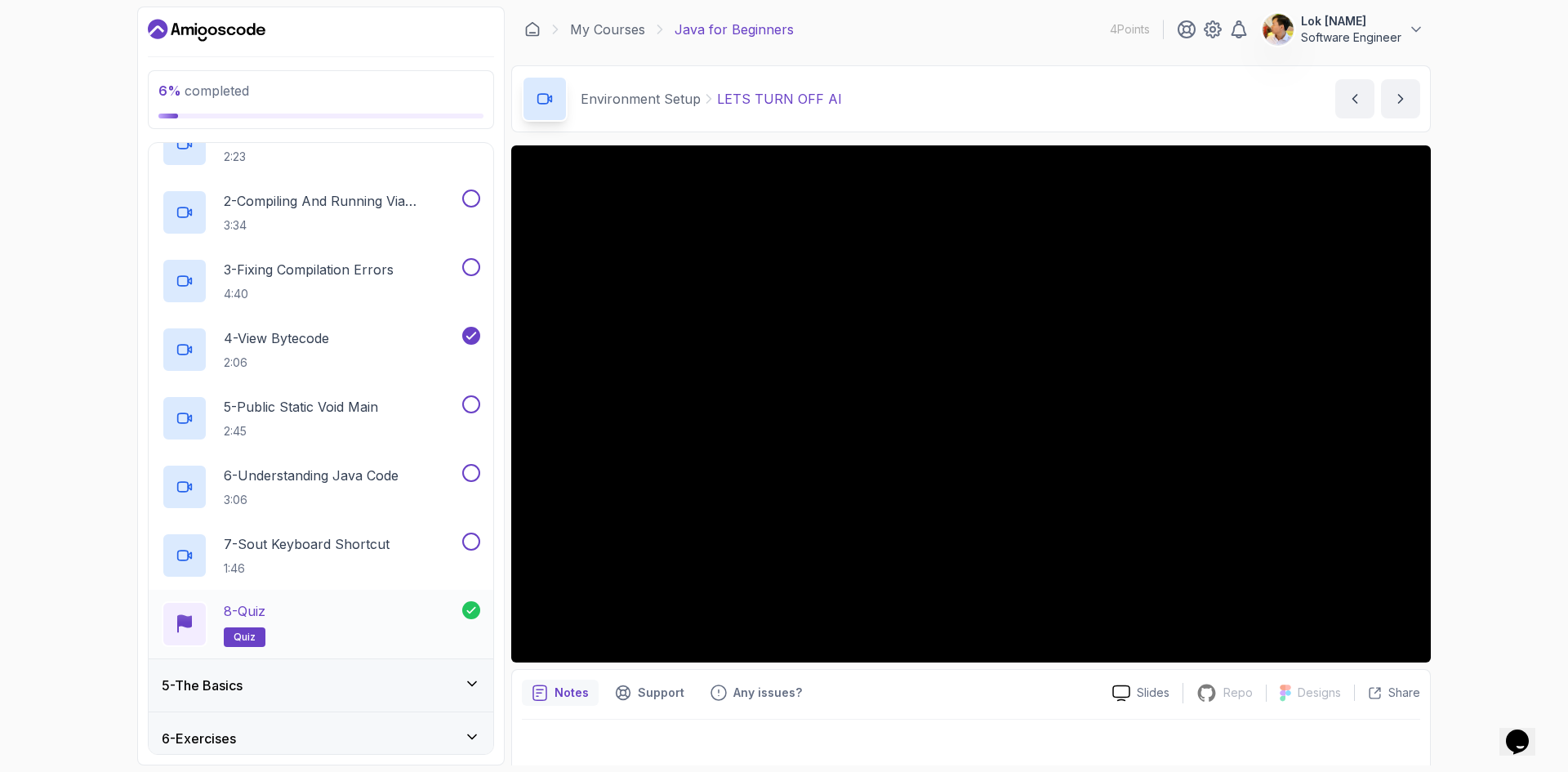 scroll, scrollTop: 309, scrollLeft: 0, axis: vertical 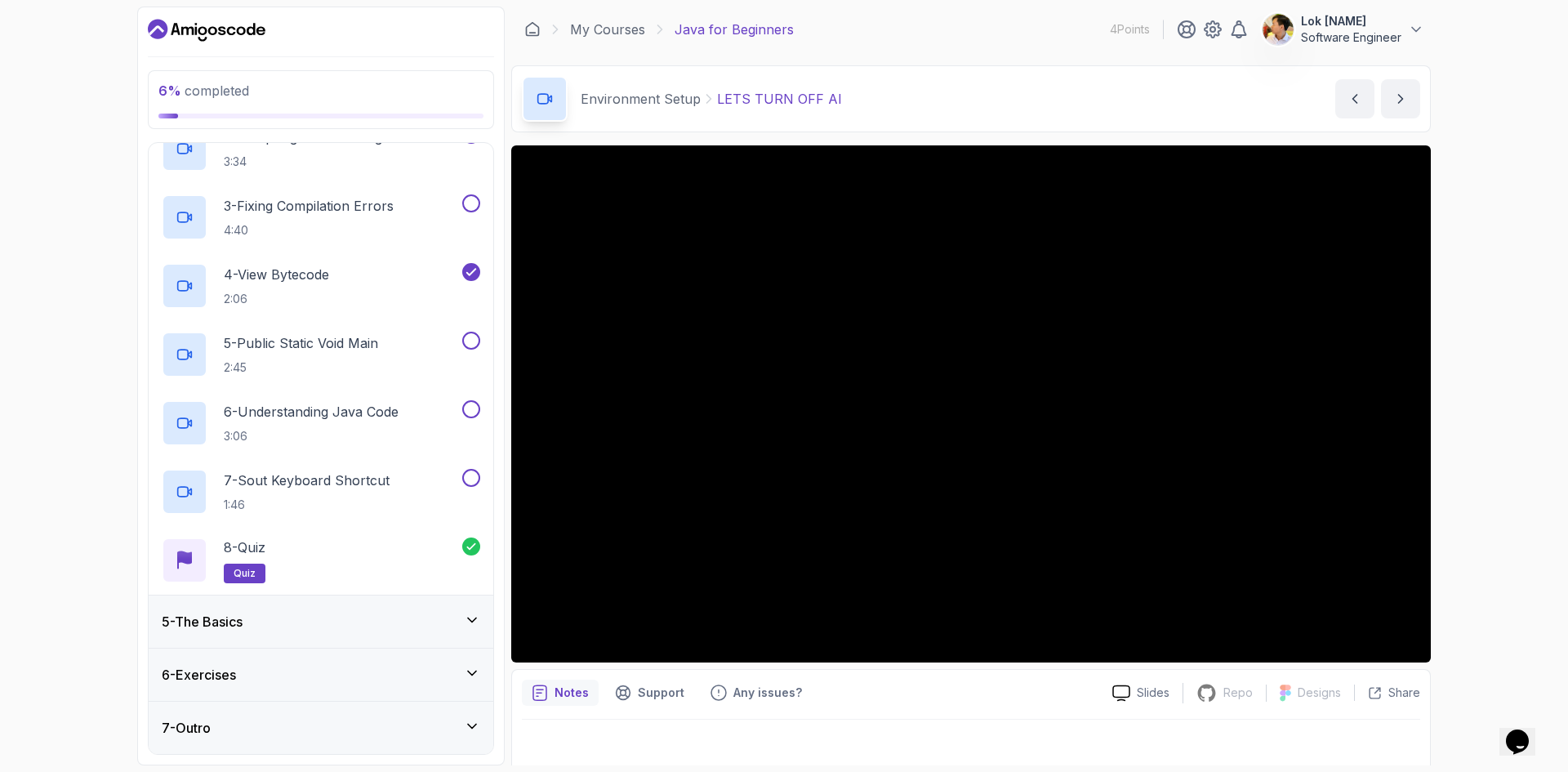 click on "5  -  The Basics" at bounding box center [321, 622] 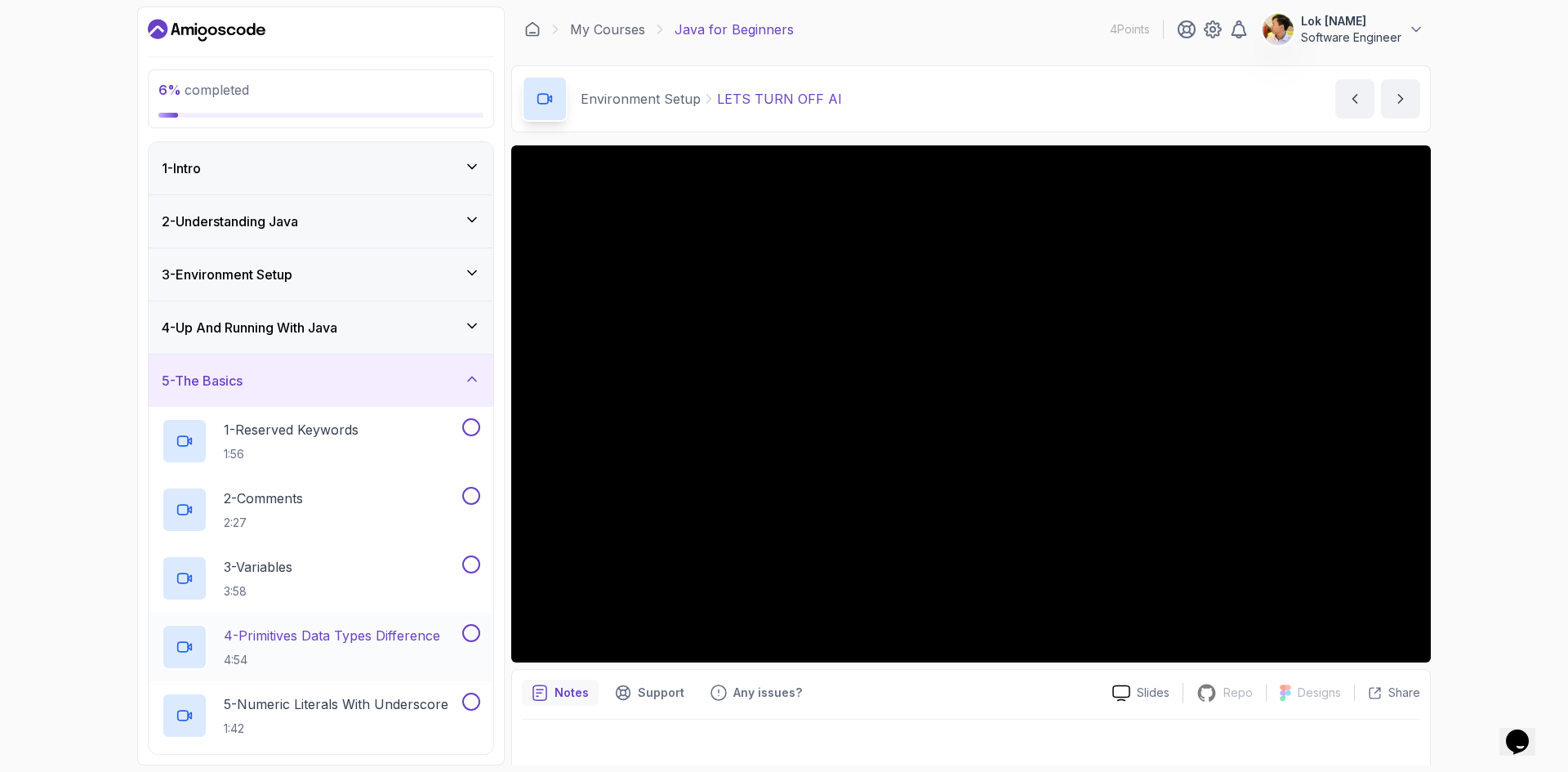 scroll, scrollTop: 163, scrollLeft: 0, axis: vertical 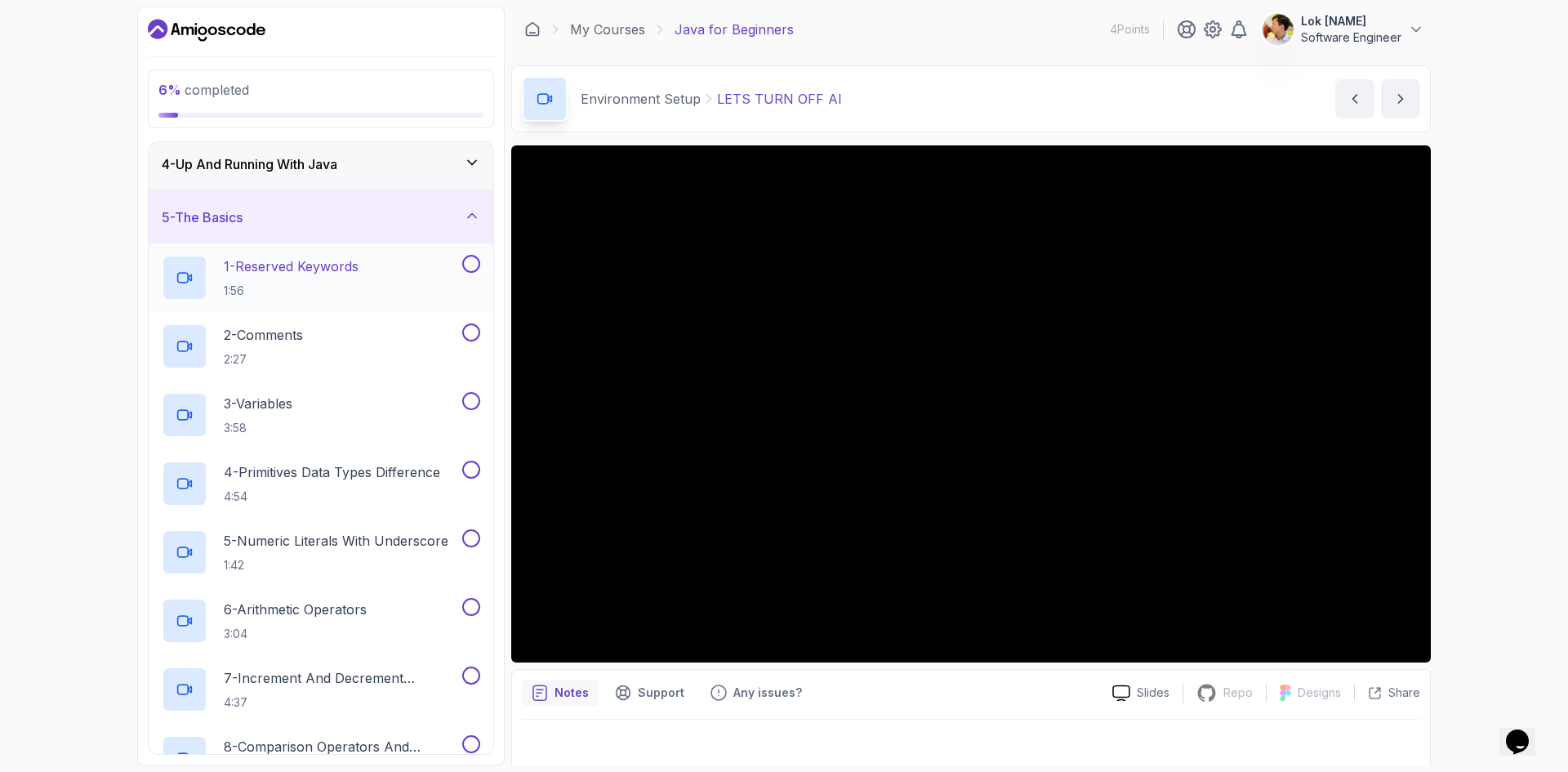 click on "1:56" at bounding box center (291, 291) 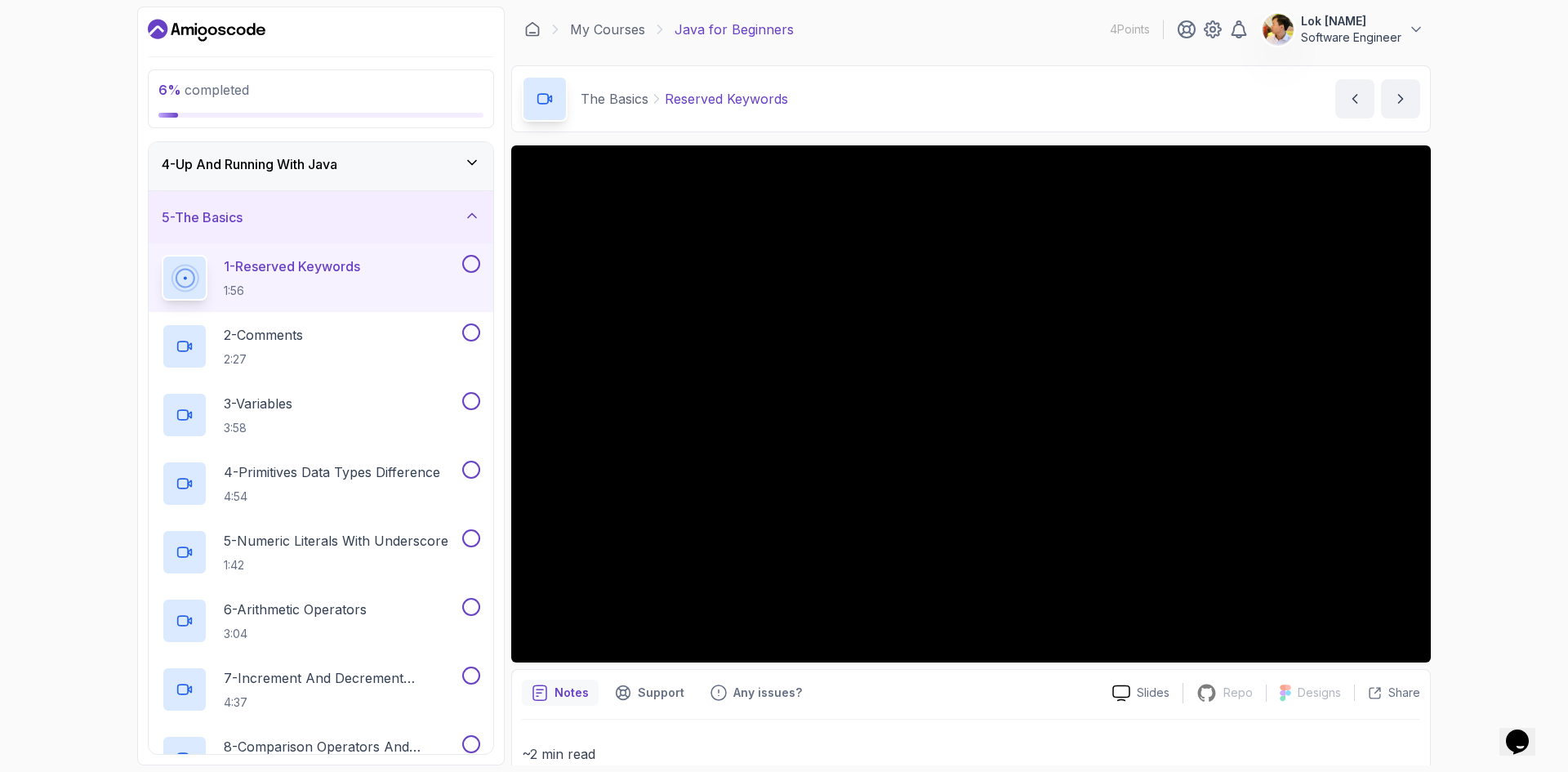 click on "~2 min read List of Reserved Keywords
Keyword Description abstract Specifies that a class or method will be implemented later, in a subclass. assert Used for debugging purposes. boolean Declares a variable as a boolean type. break Exits from the loop or switch statement. byte Declares a variable as a byte type. case Defines a group of statements to execute in a switch statement. catch Catches exceptions generated by try statements. char Declares a variable as a character type. class Declares a class. const Not used. Reserved for future use. continue Skips the current iteration of a loop and proceeds to the next iteration. default Specifies the default block of code in a switch statement. do Starts a do-while loop. double Declares a variable as a double type. else Specifies the block of code to execute if the condition is false. enum Declares an enumerated (enum) type. extends Indicates that a class is inherited from another class. final Defines an entity once that cannot be changed or inherited later. float" at bounding box center [971, 1678] 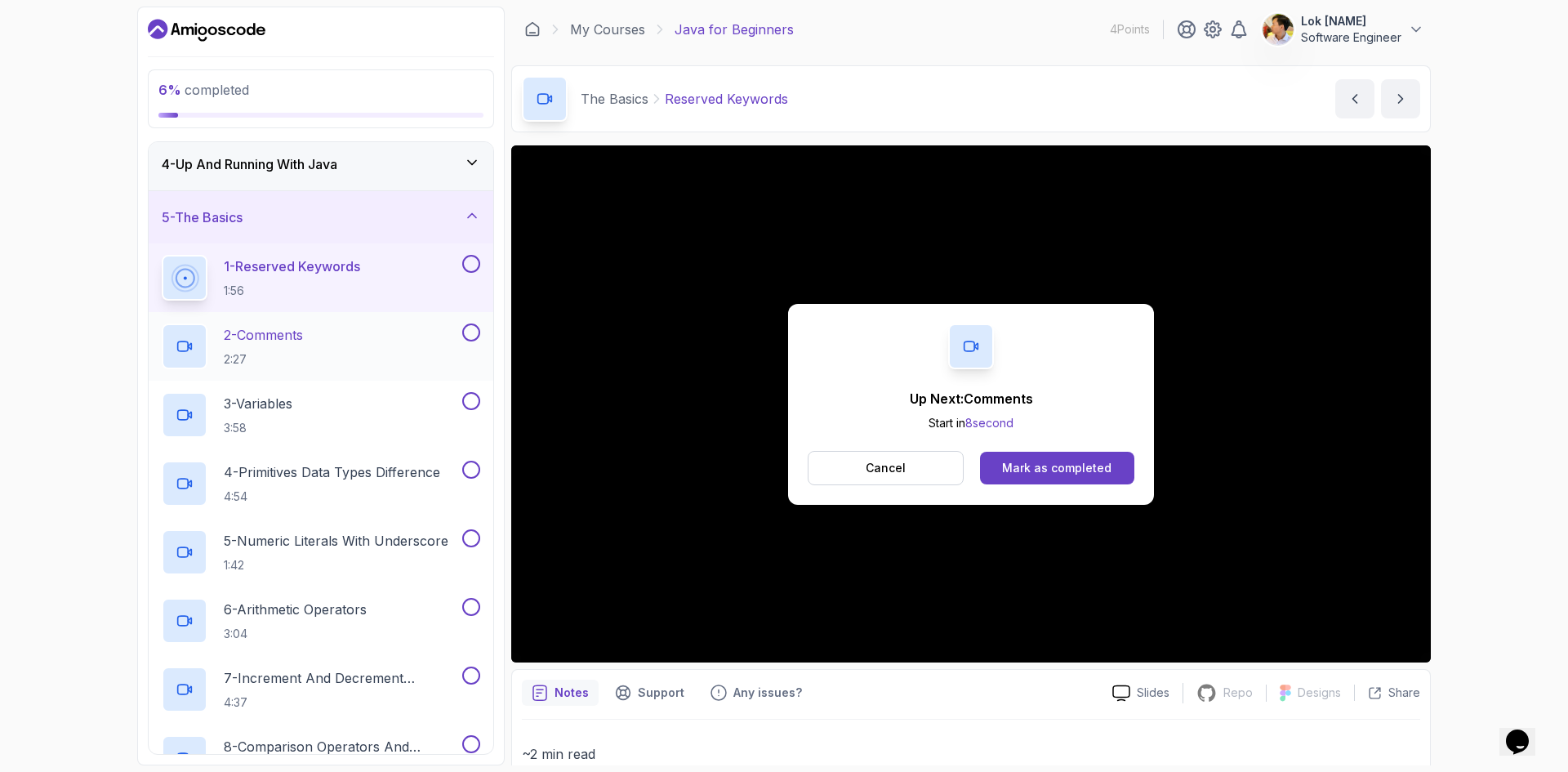 click on "2  -  Comments 2:27" at bounding box center (310, 346) 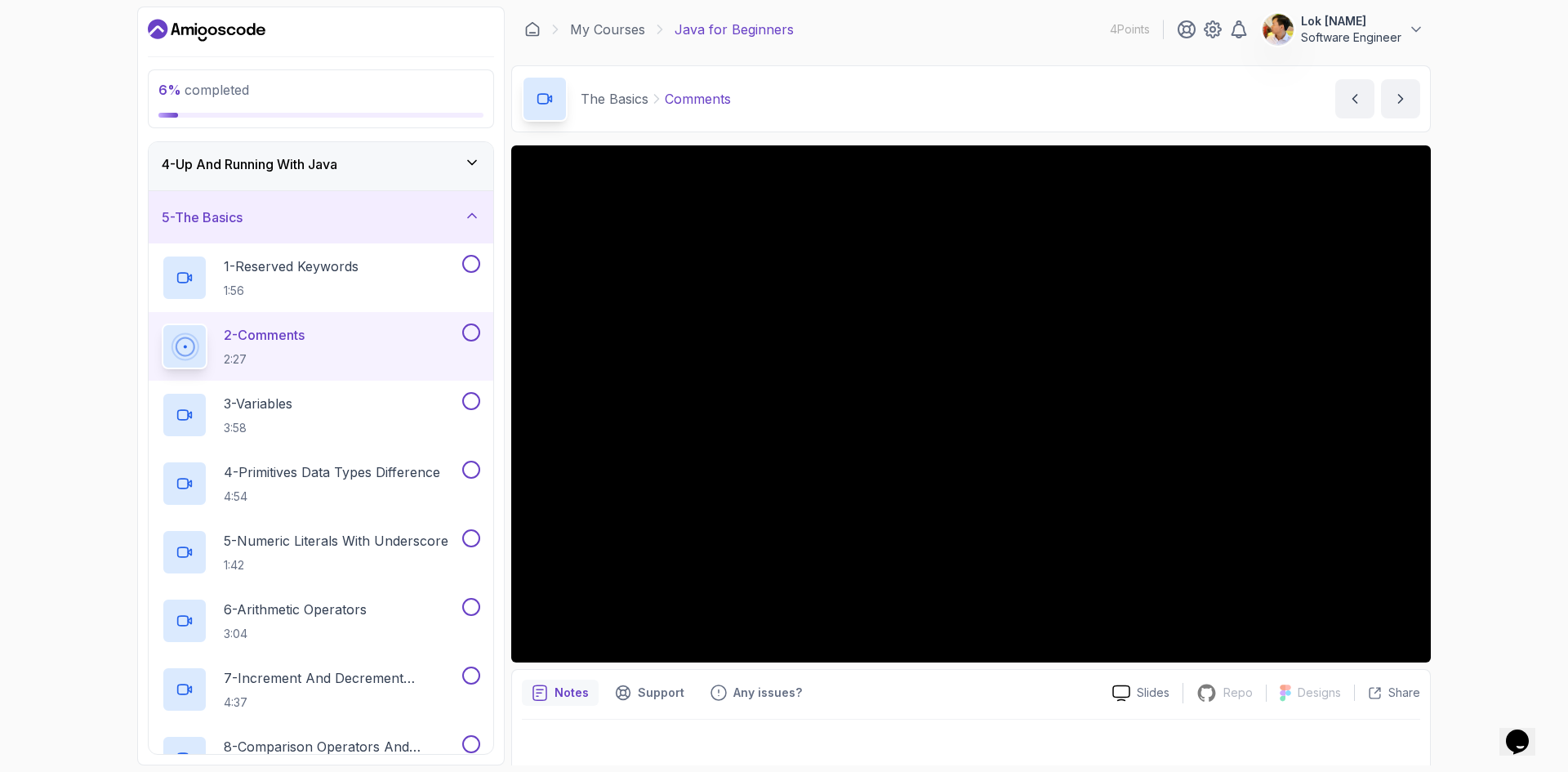 type 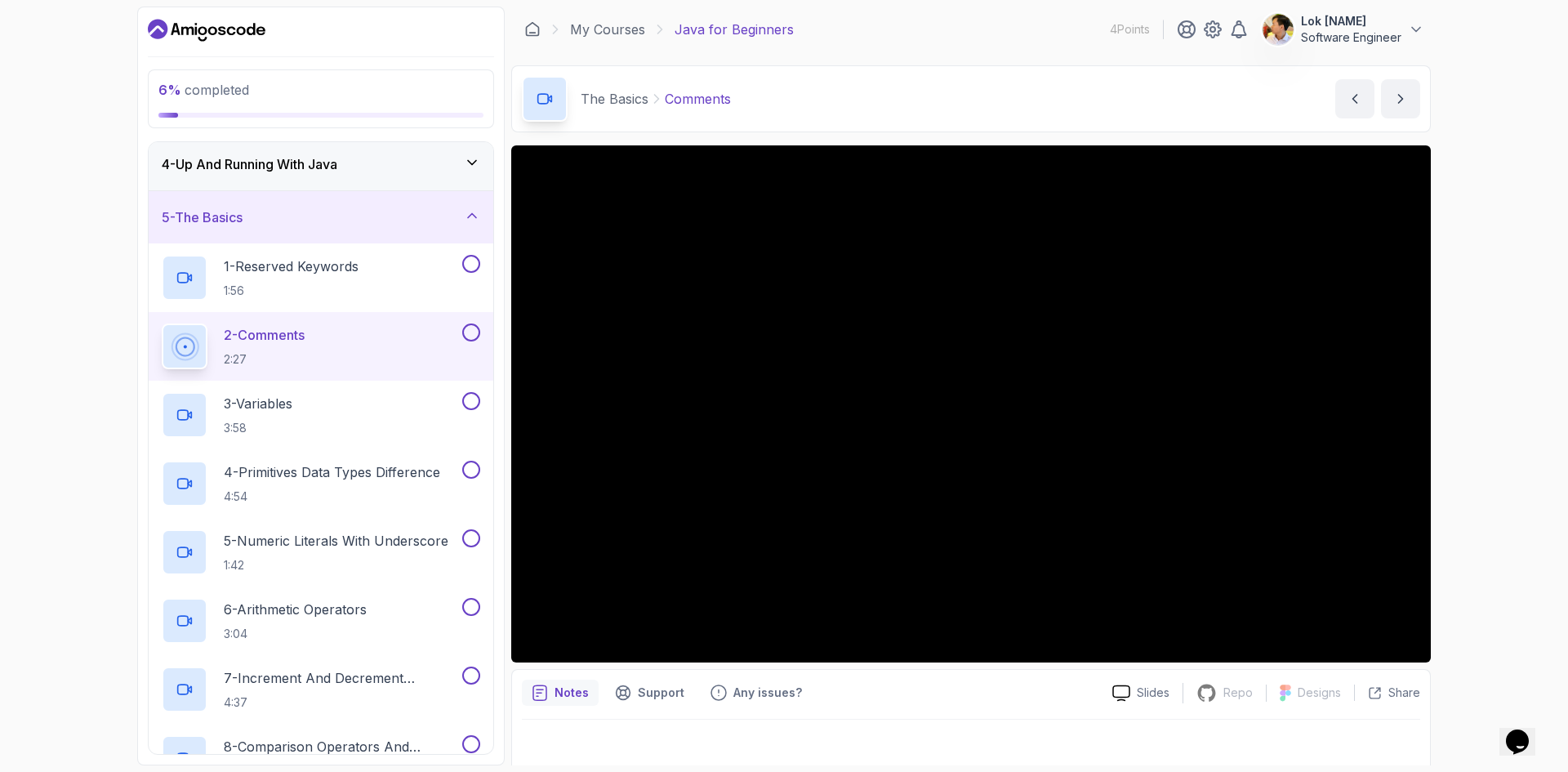 click on "Notes Support Any issues?" at bounding box center [810, 693] 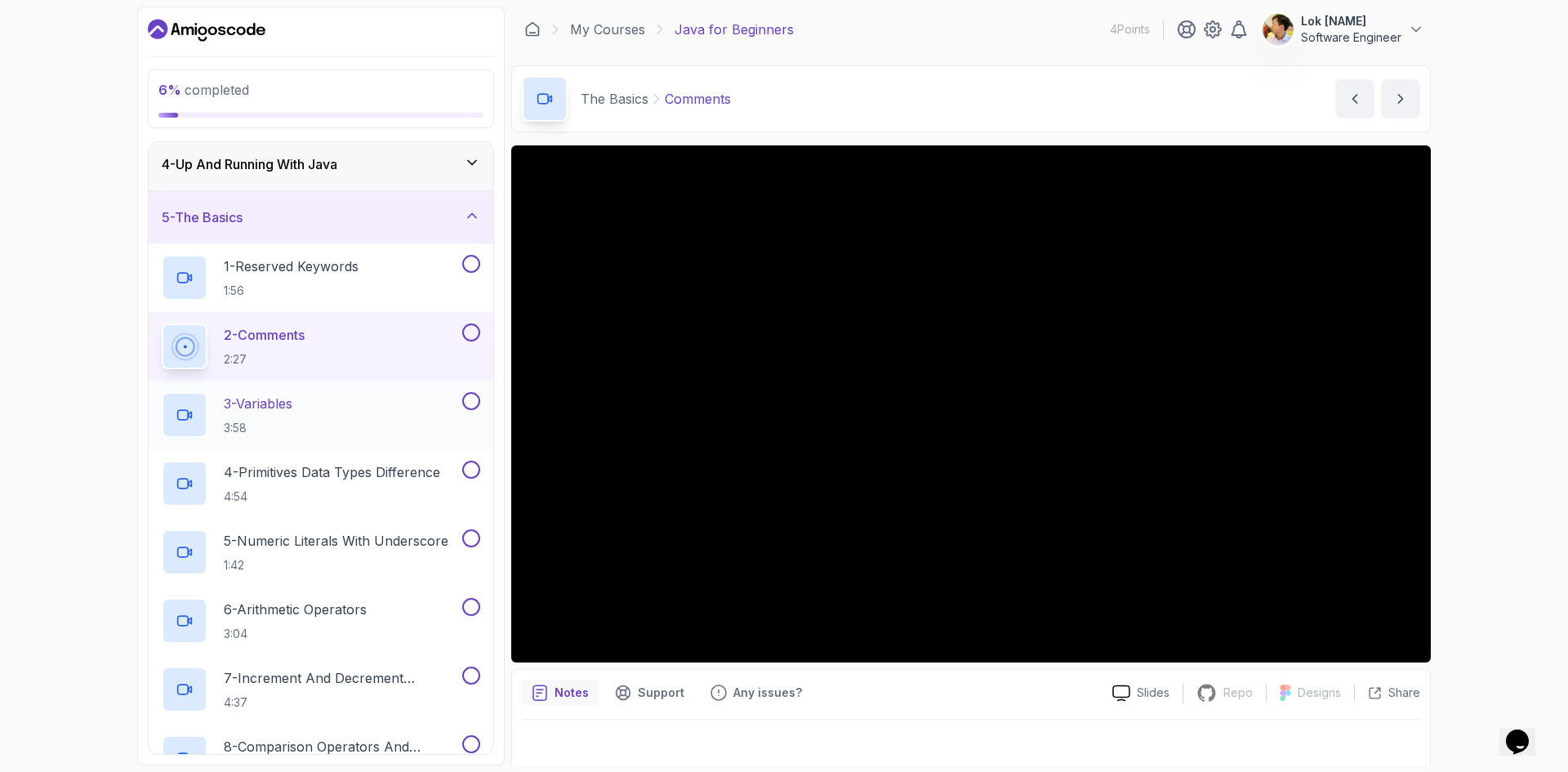 click on "3:58" at bounding box center (258, 428) 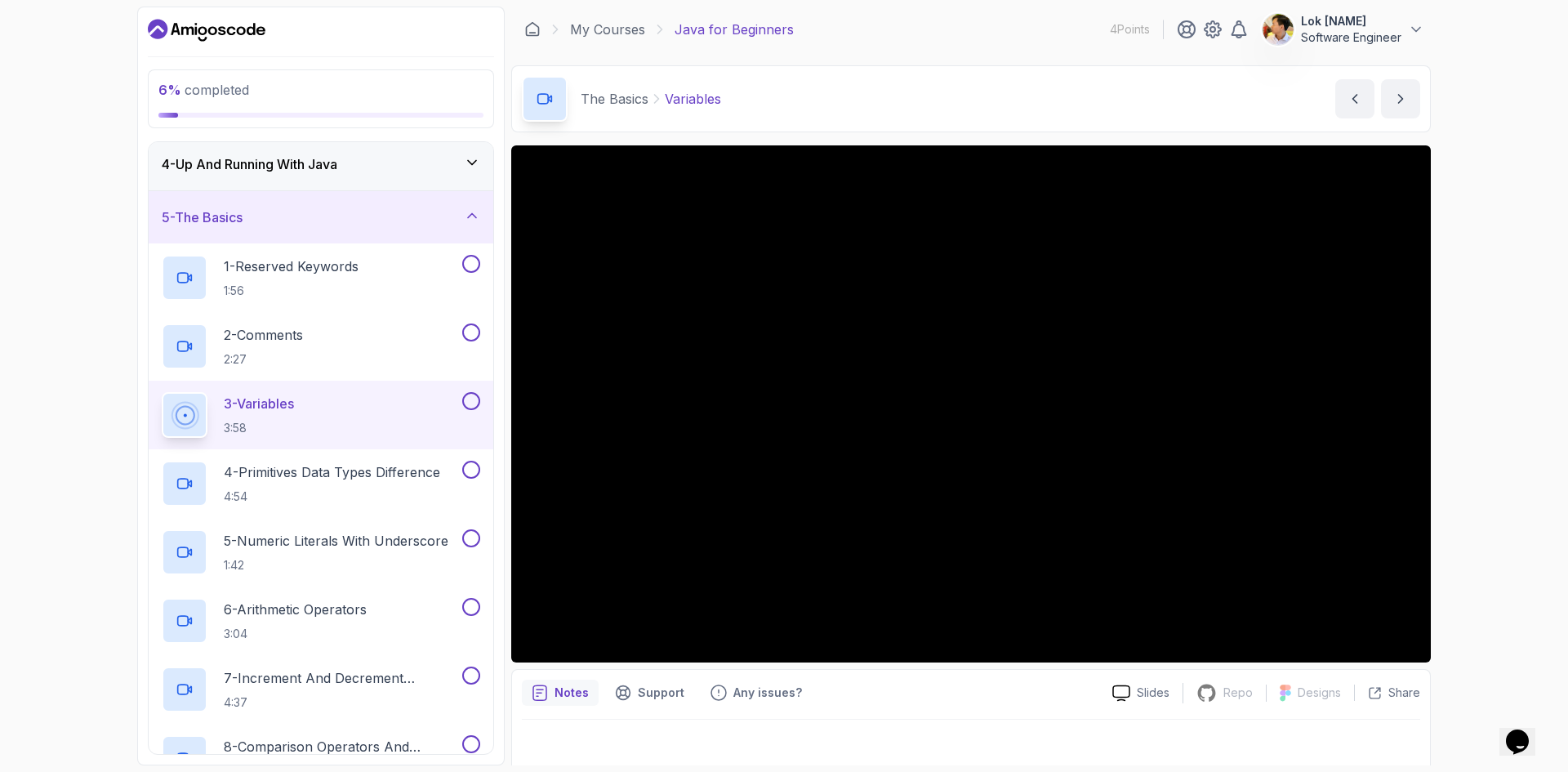 click on "Notes Support Any issues?" at bounding box center (810, 693) 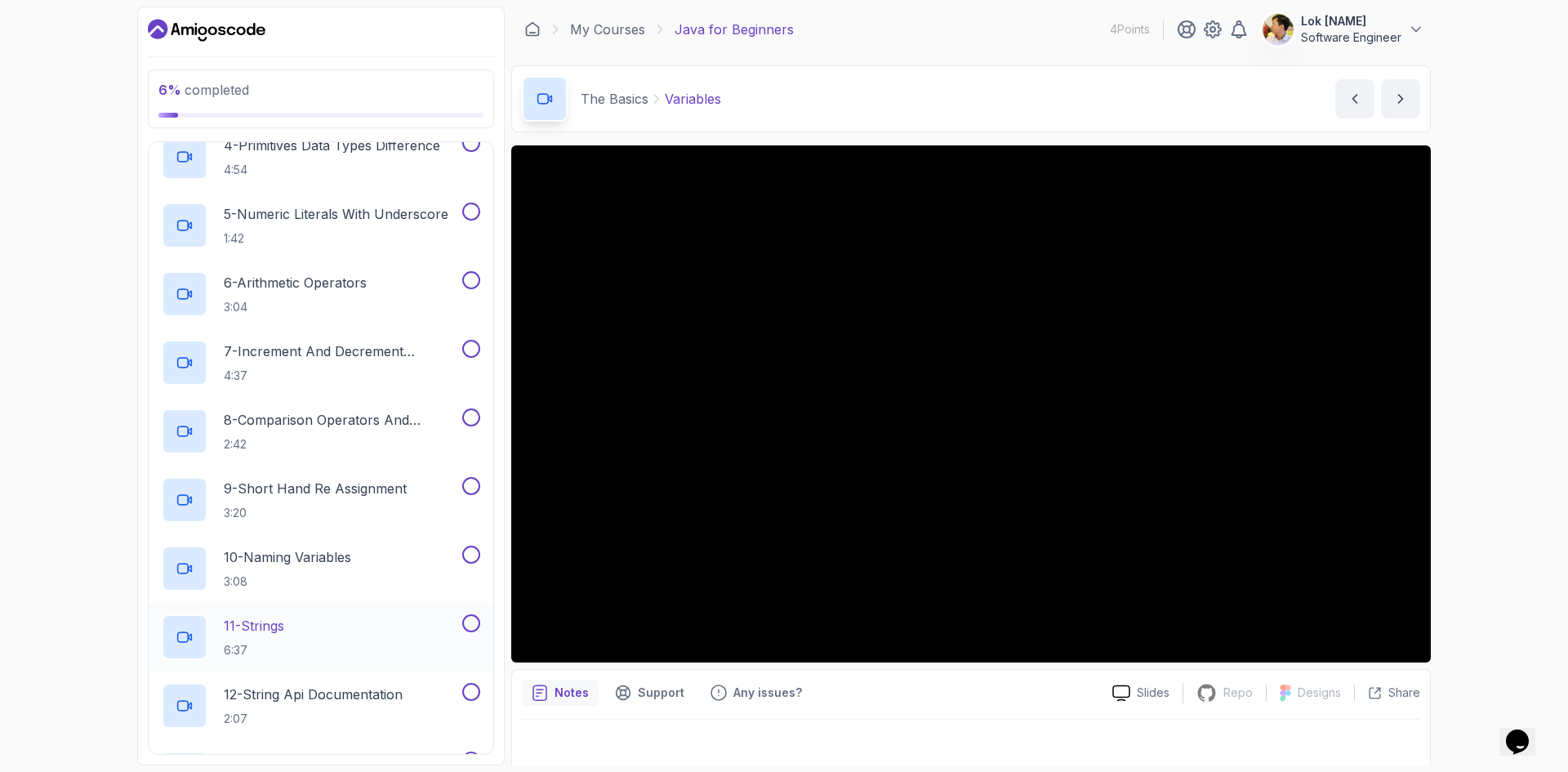 scroll, scrollTop: 163, scrollLeft: 0, axis: vertical 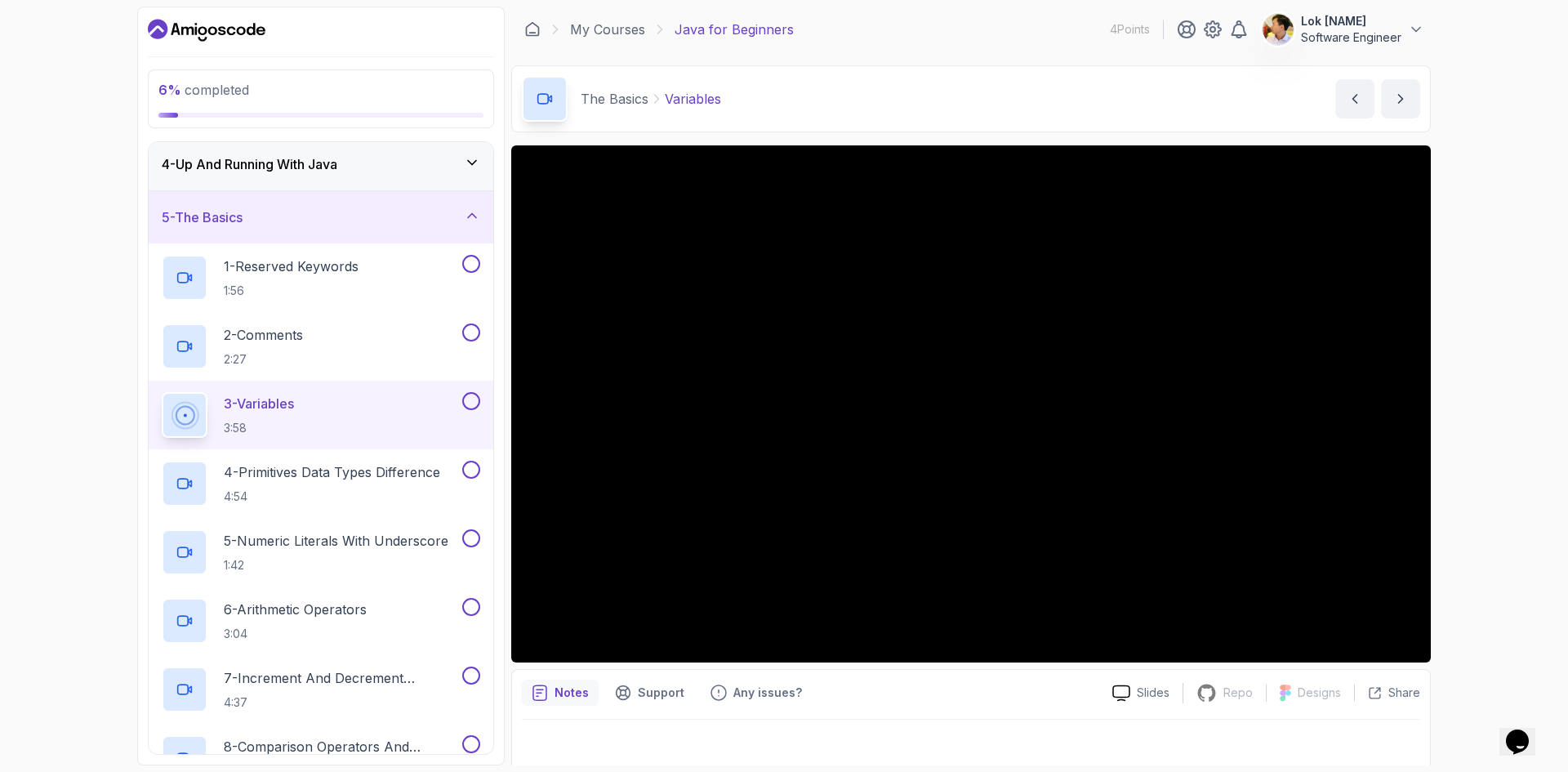 click on "Notes Support Any issues?" at bounding box center (810, 693) 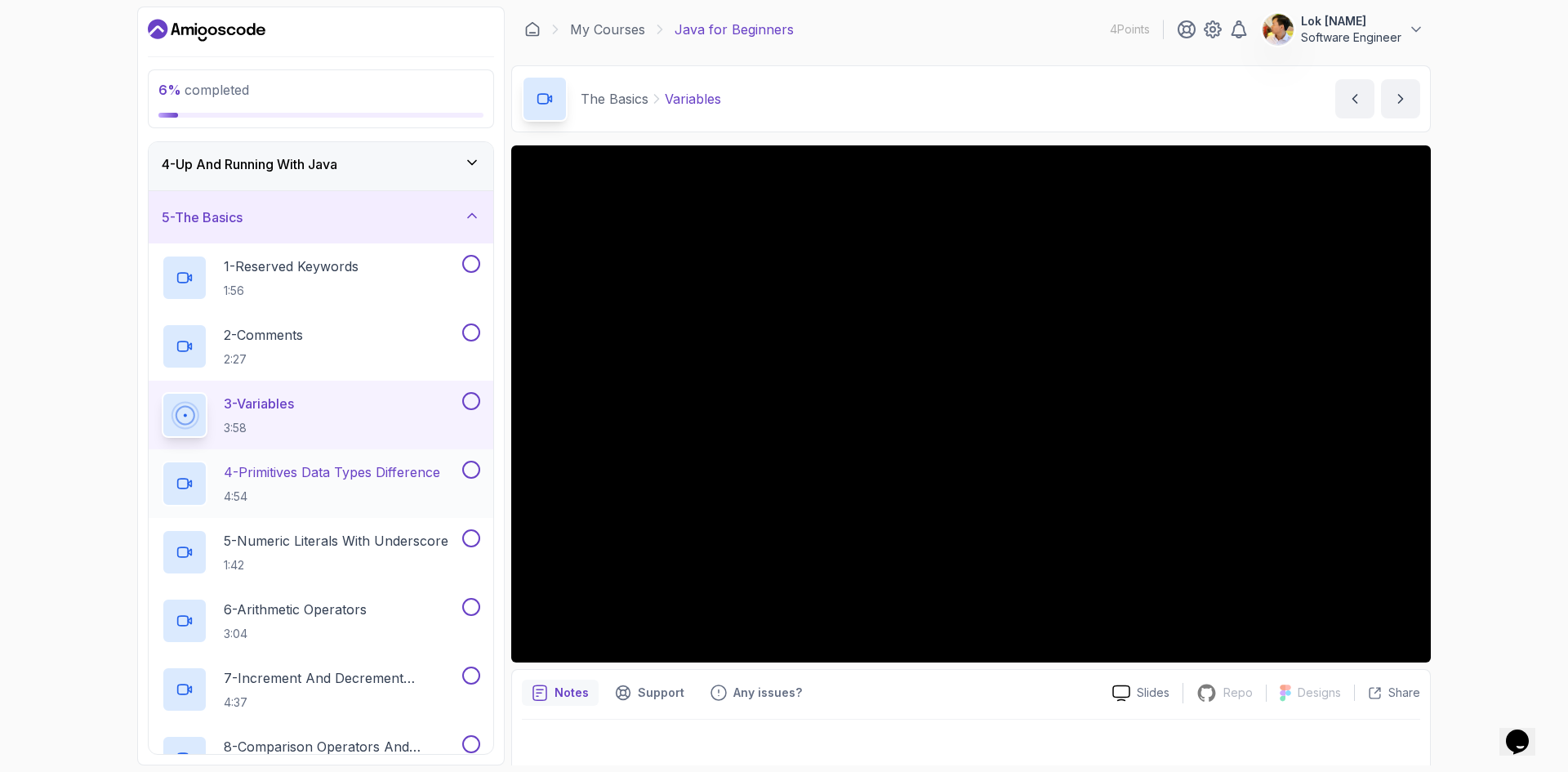 click on "4  -  Primitives Data Types Difference" at bounding box center [332, 472] 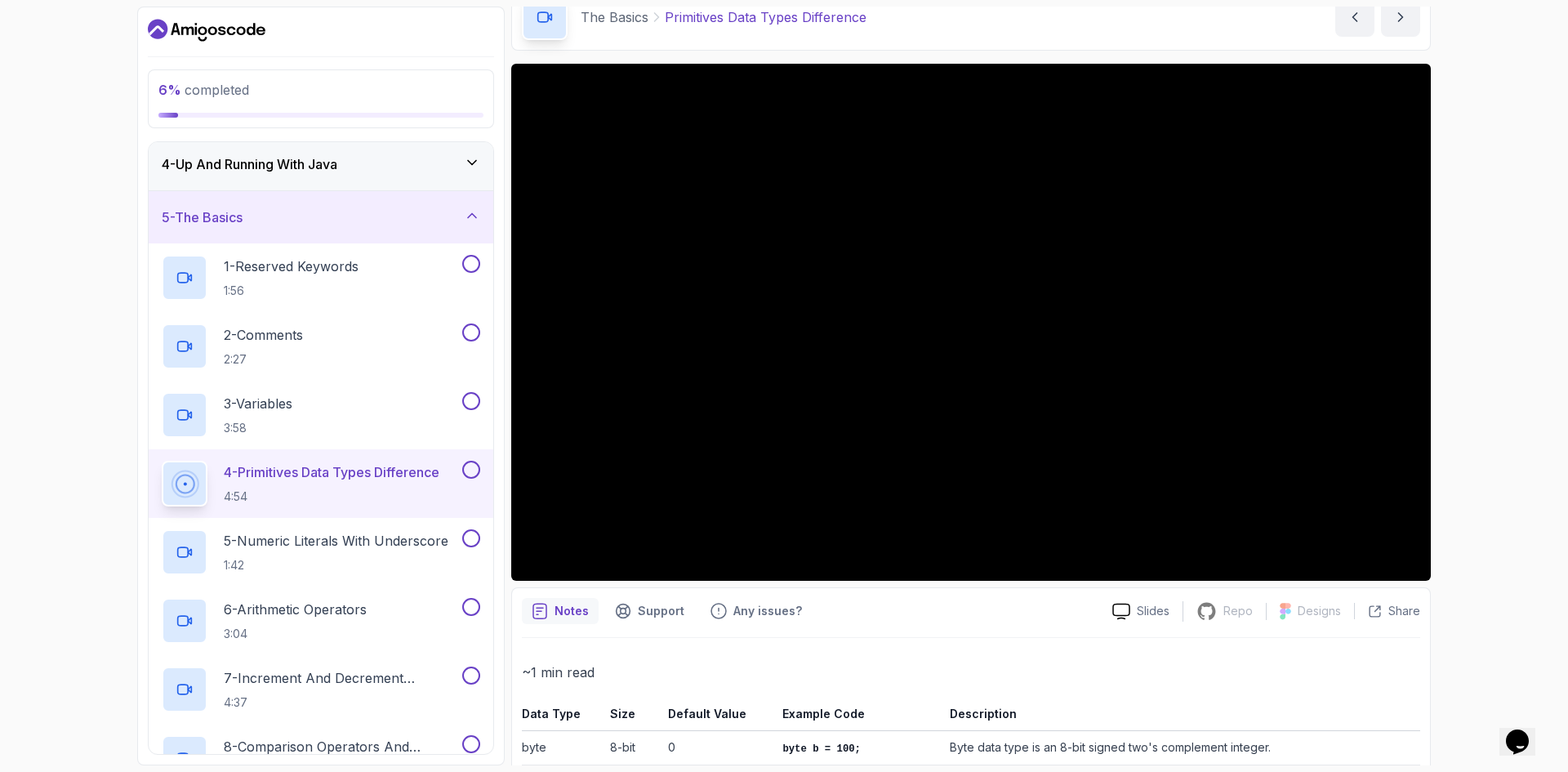 scroll, scrollTop: 348, scrollLeft: 0, axis: vertical 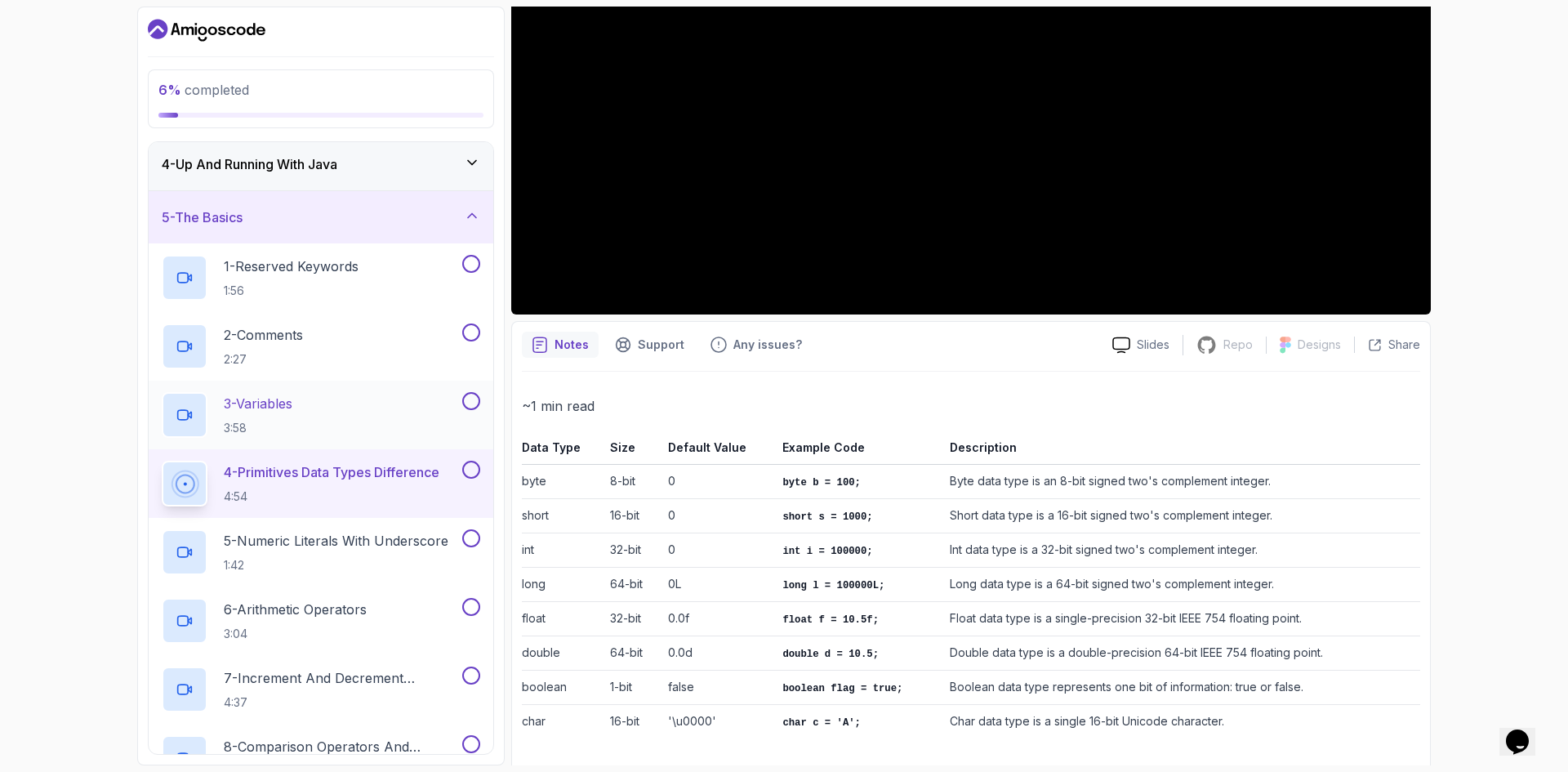 click on "3  -  Variables" at bounding box center [258, 404] 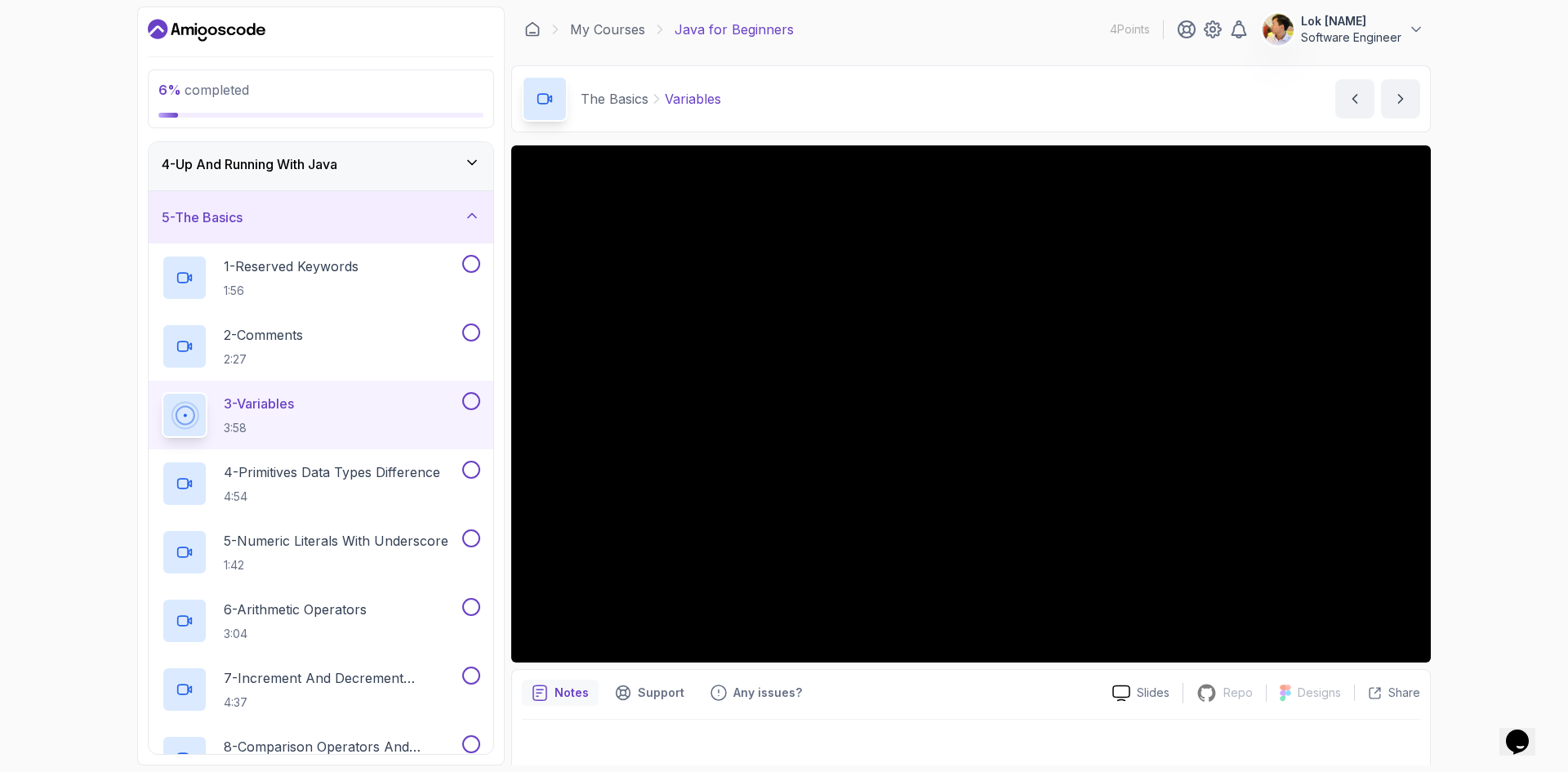 scroll, scrollTop: 11, scrollLeft: 0, axis: vertical 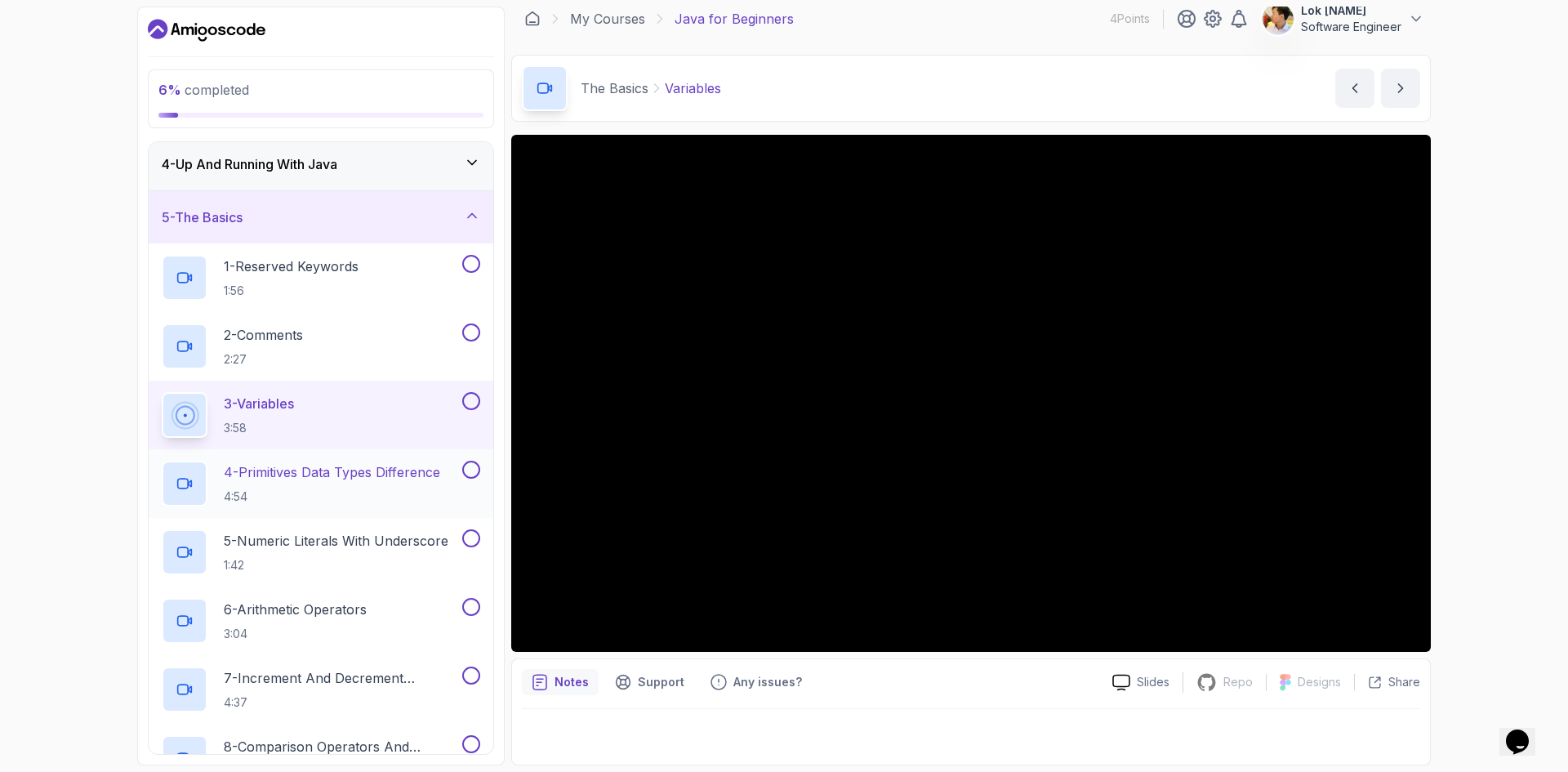 click on "4:54" at bounding box center [332, 497] 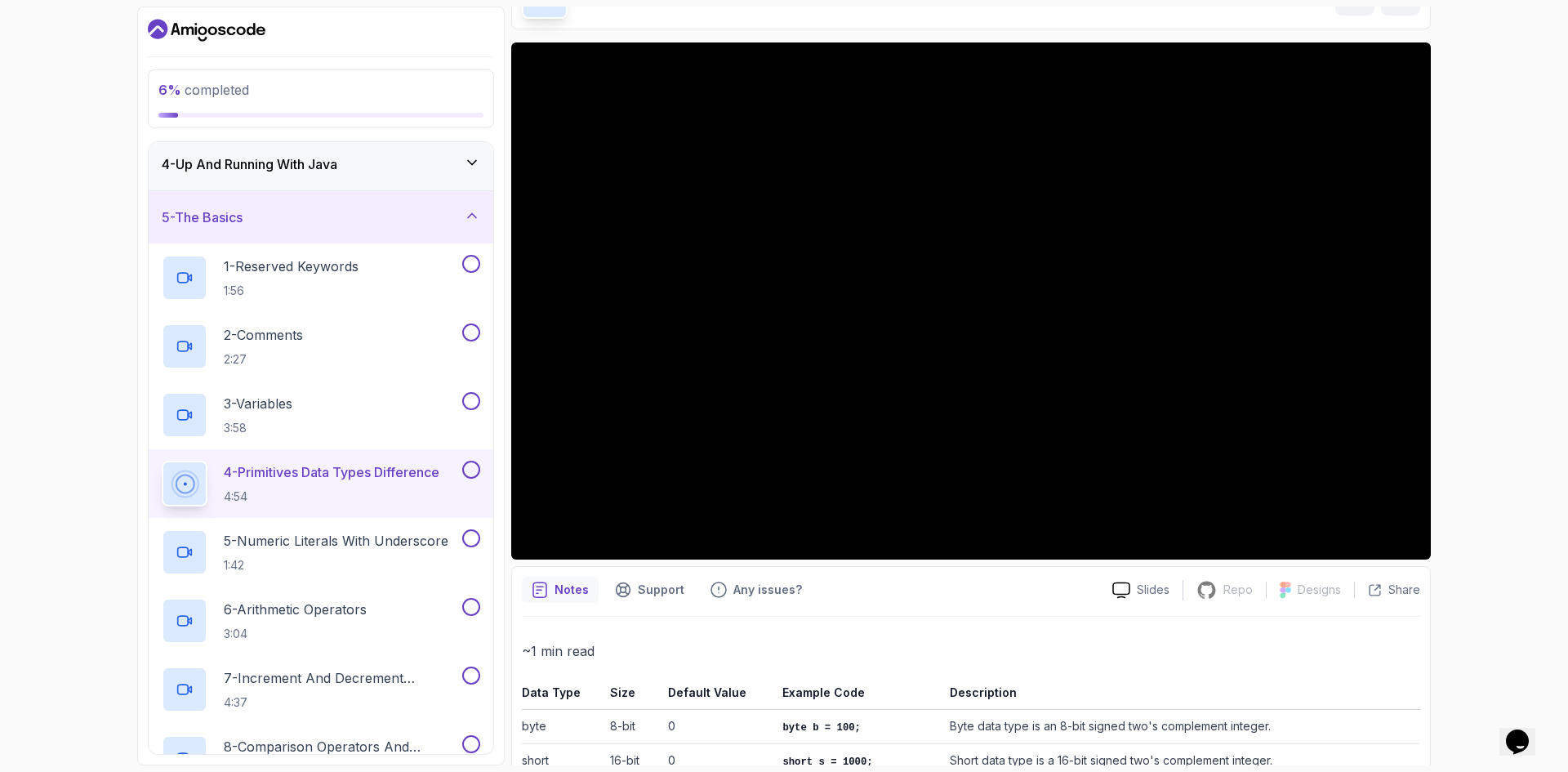 scroll, scrollTop: 348, scrollLeft: 0, axis: vertical 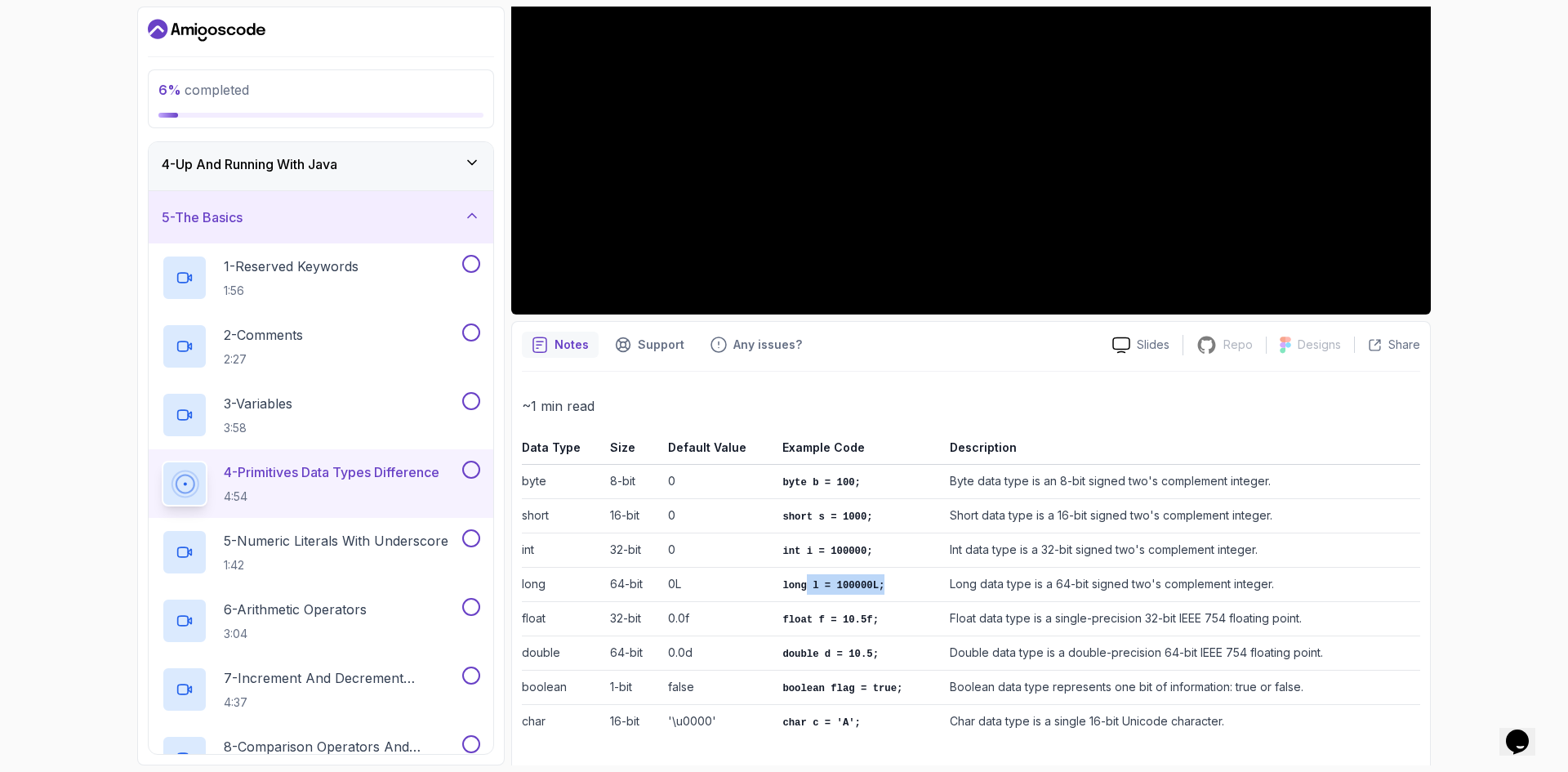 drag, startPoint x: 802, startPoint y: 588, endPoint x: 914, endPoint y: 582, distance: 112.1606 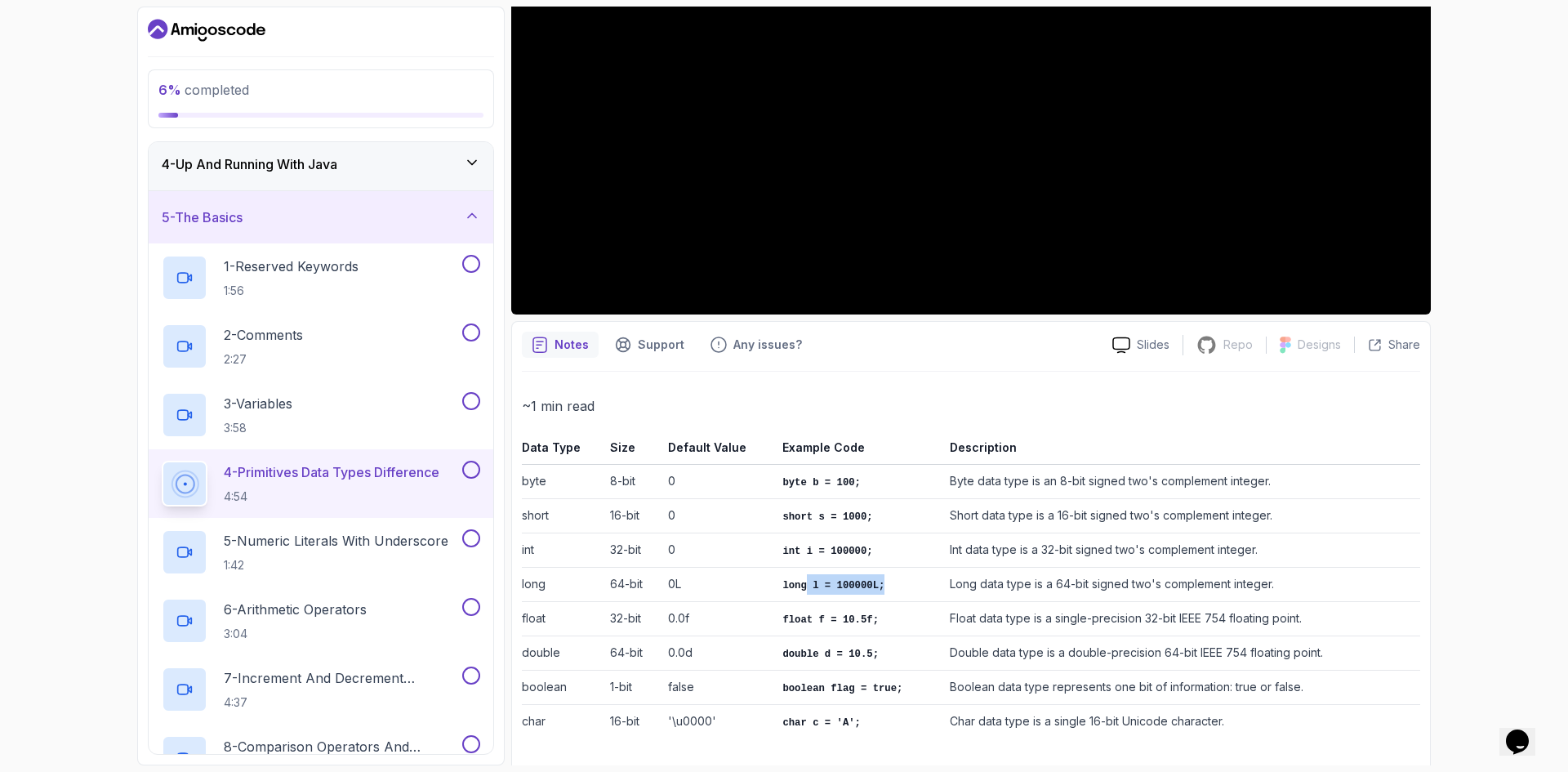click on "long l = 100000L;" at bounding box center (859, 585) 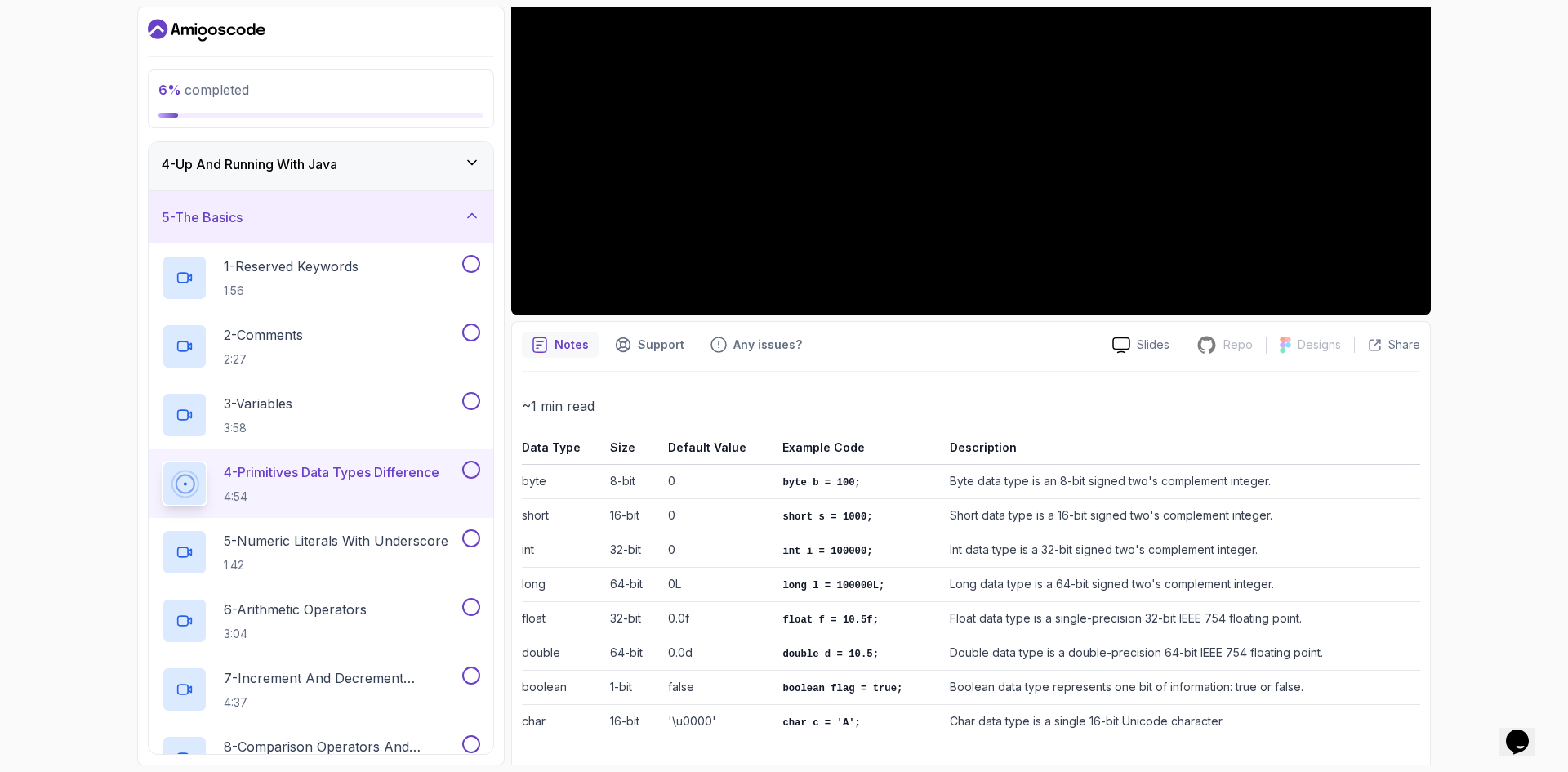 click on "0L" at bounding box center [719, 585] 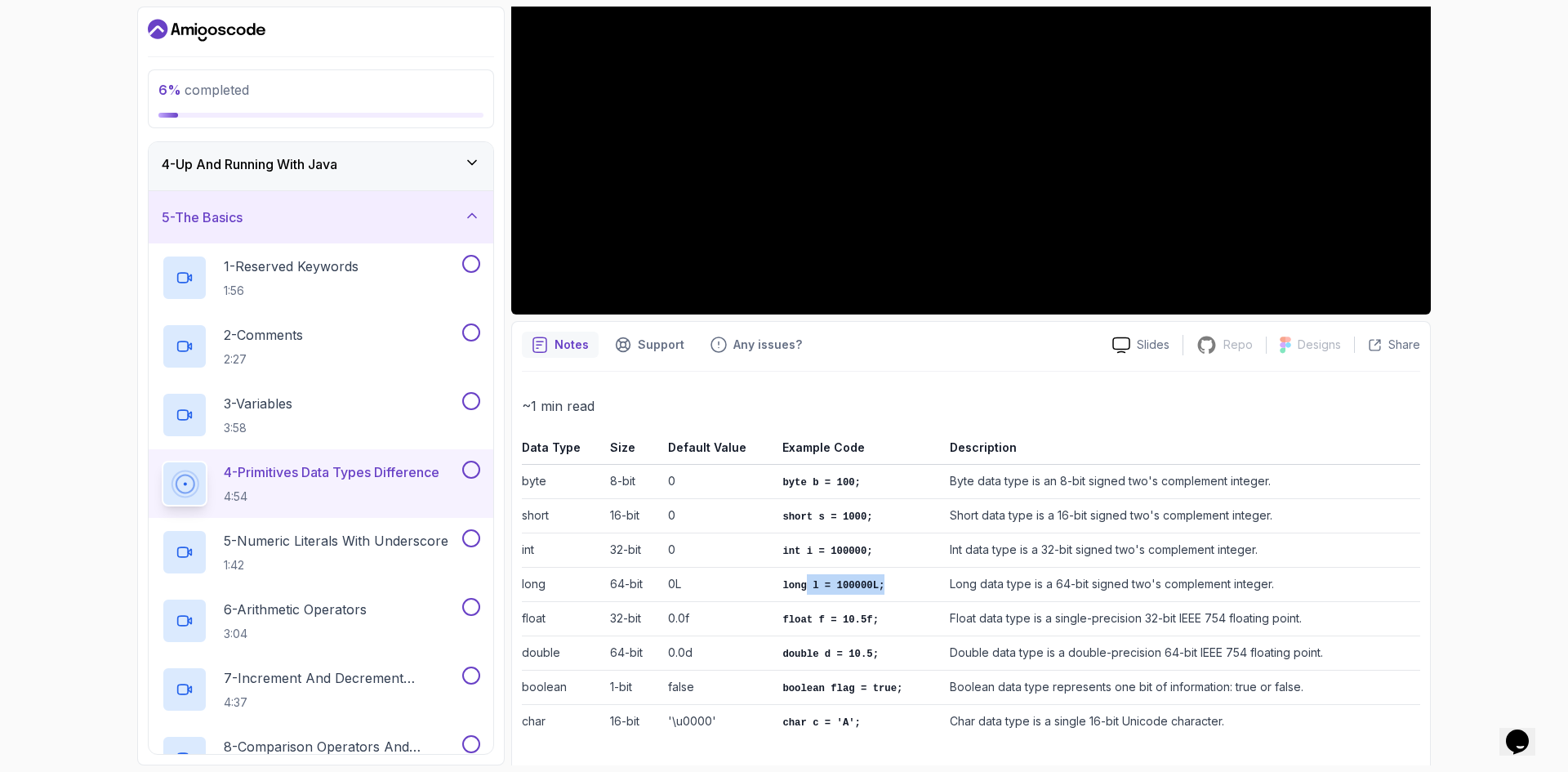 drag, startPoint x: 810, startPoint y: 579, endPoint x: 922, endPoint y: 575, distance: 112.07141 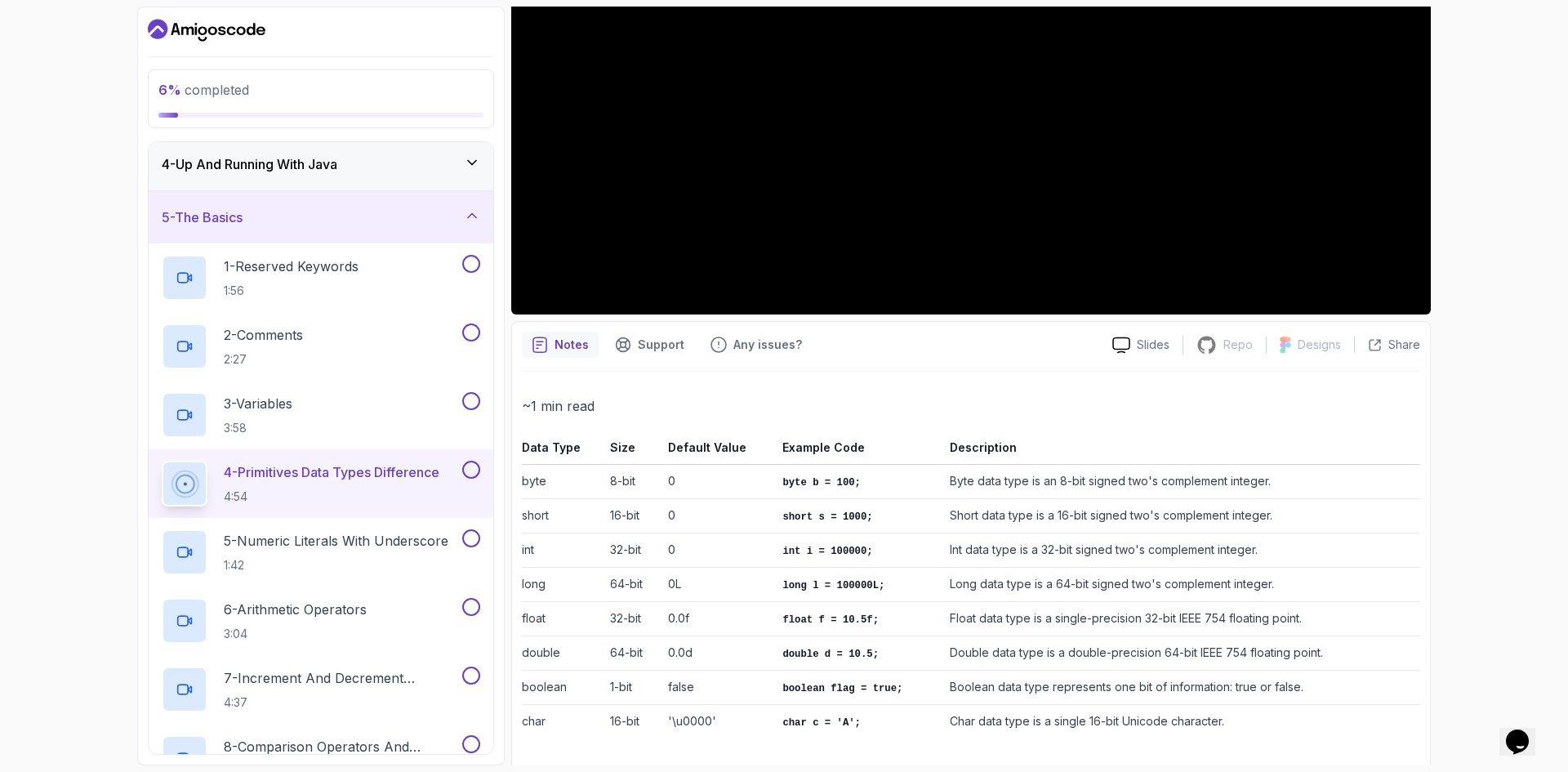 click on "0L" at bounding box center (719, 585) 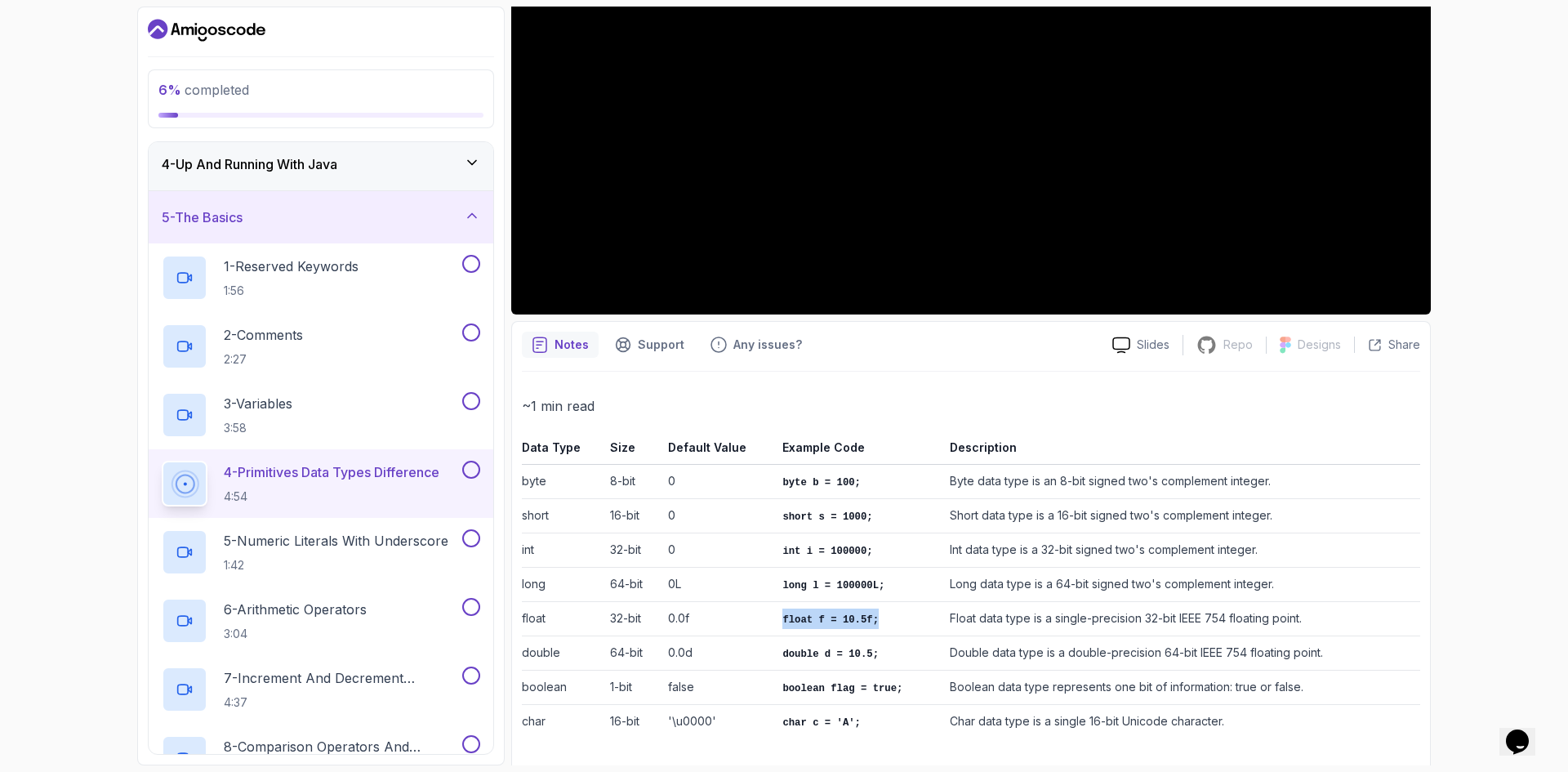 drag, startPoint x: 767, startPoint y: 606, endPoint x: 871, endPoint y: 607, distance: 104.00481 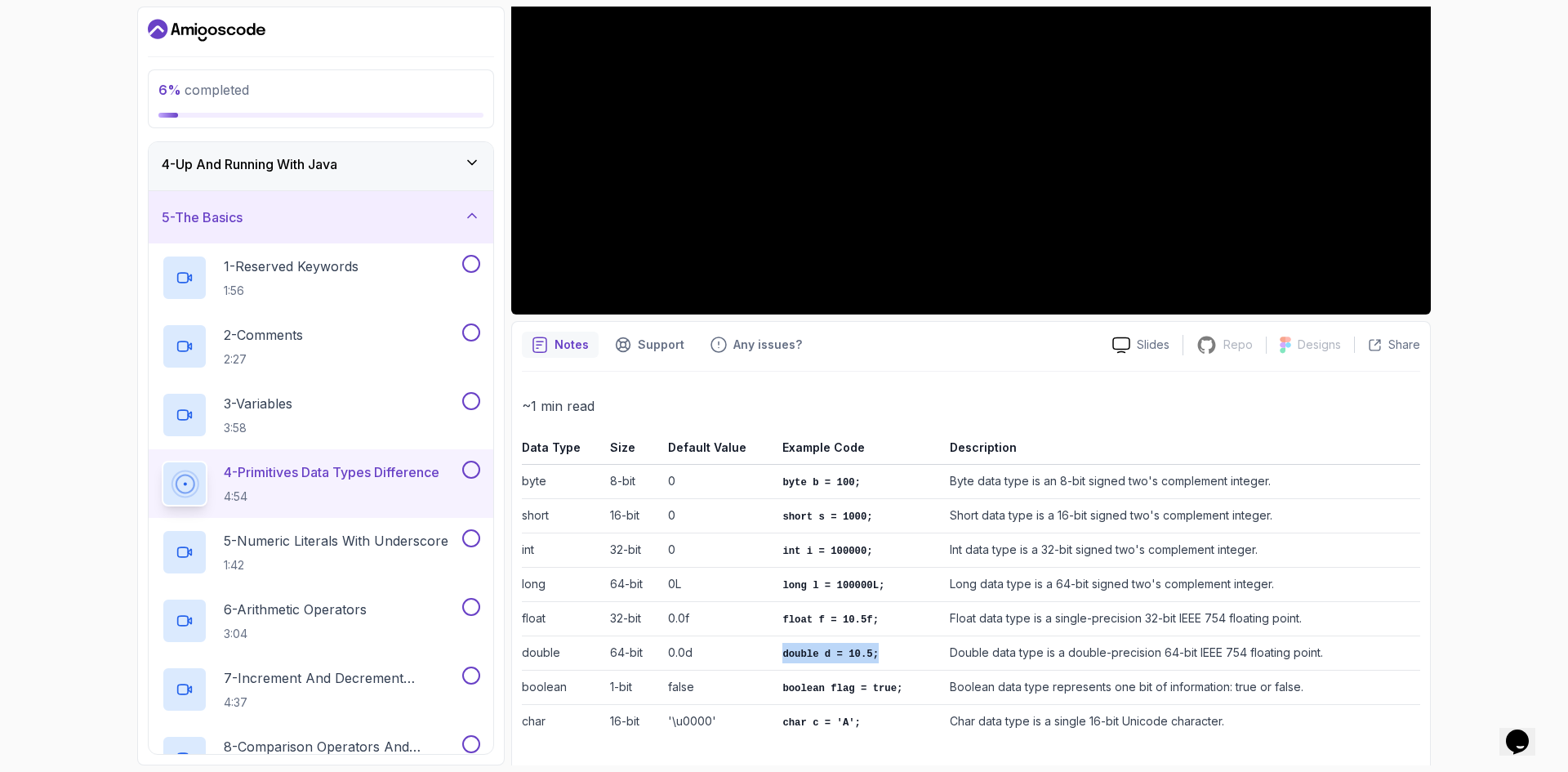 drag, startPoint x: 760, startPoint y: 646, endPoint x: 875, endPoint y: 645, distance: 115.00435 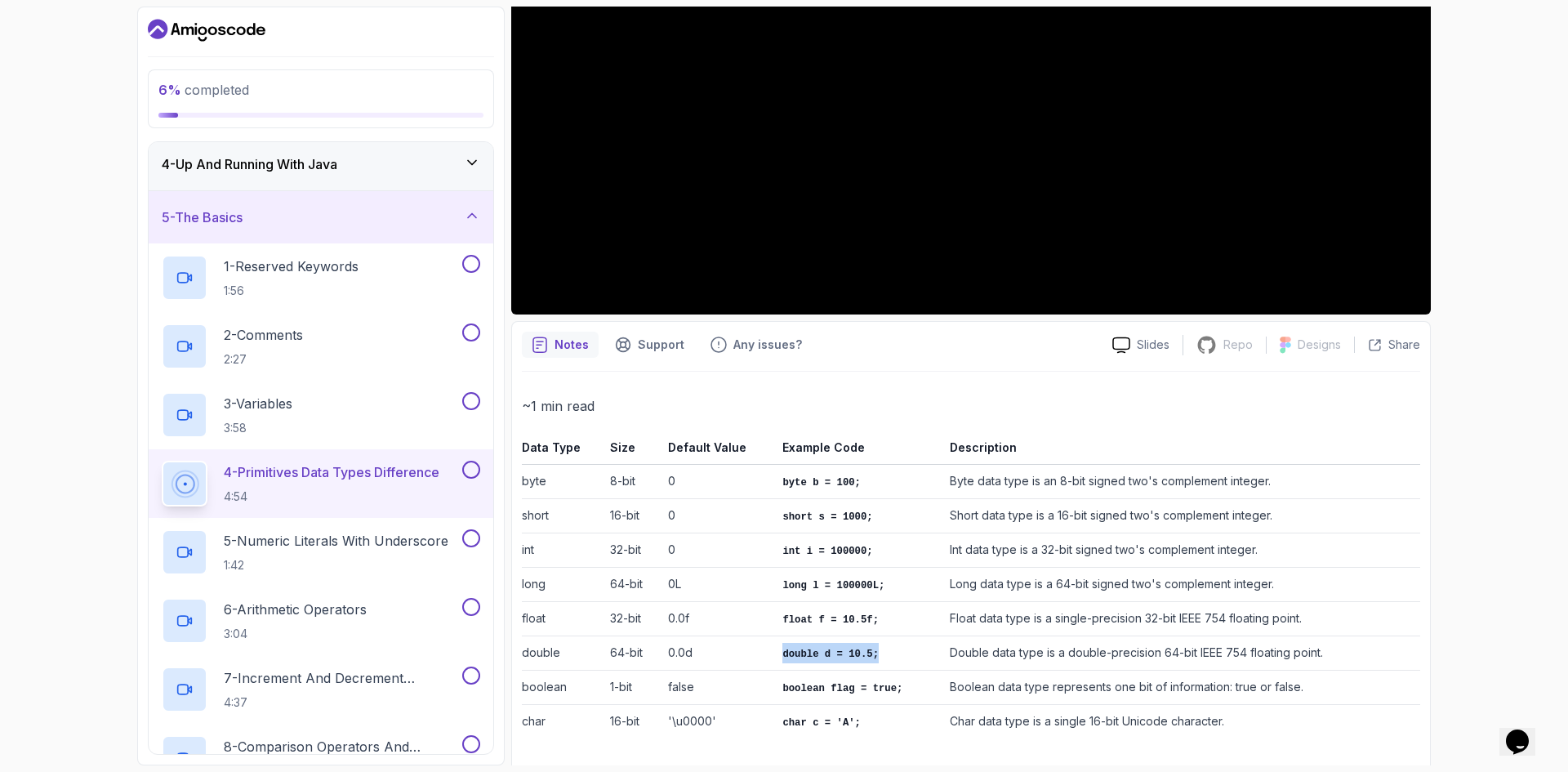 click on "double 64-bit 0.0d double d = 10.5; Double data type is a double-precision 64-bit IEEE 754 floating point." at bounding box center [971, 654] 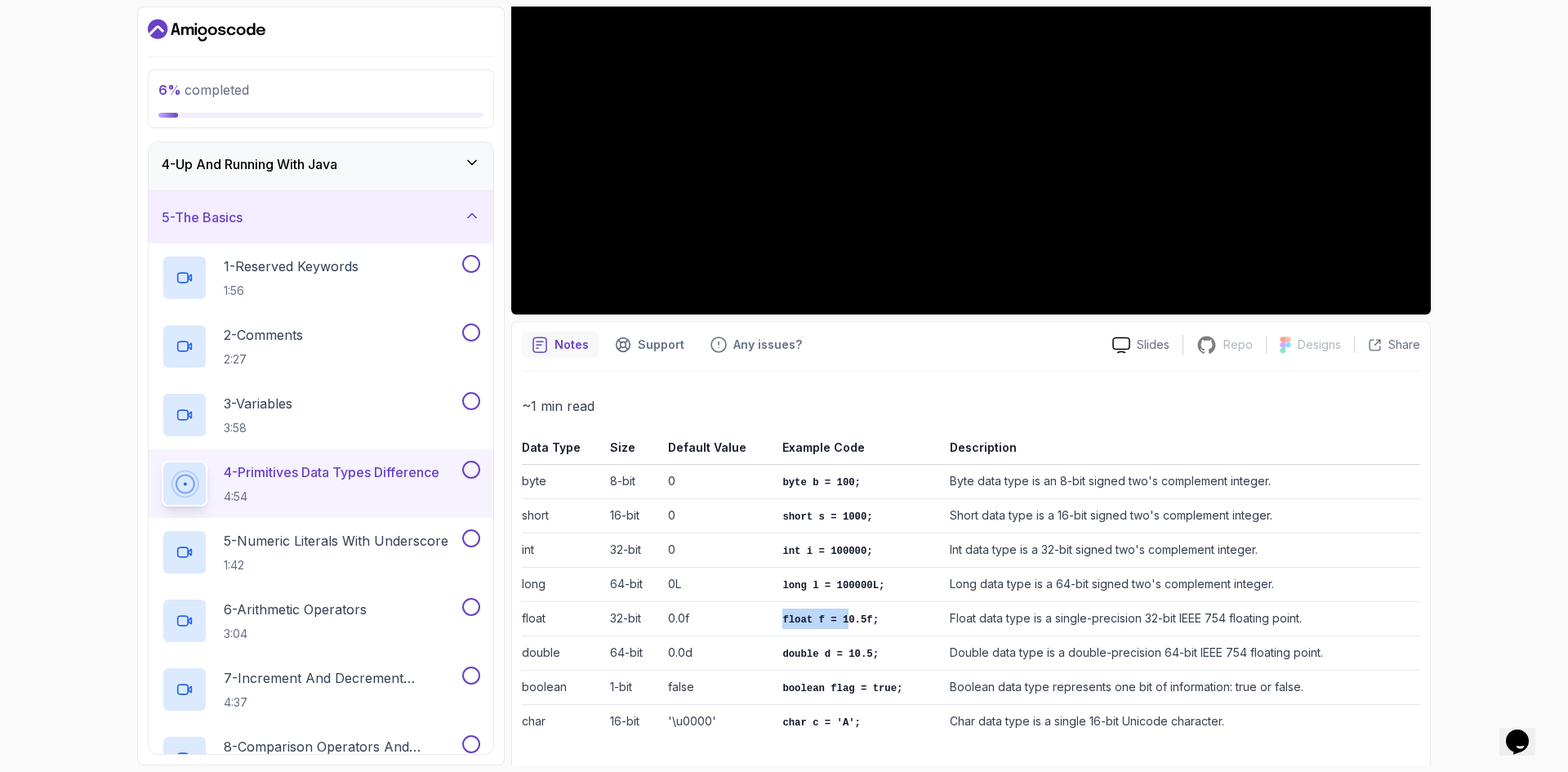 drag, startPoint x: 781, startPoint y: 615, endPoint x: 841, endPoint y: 615, distance: 60 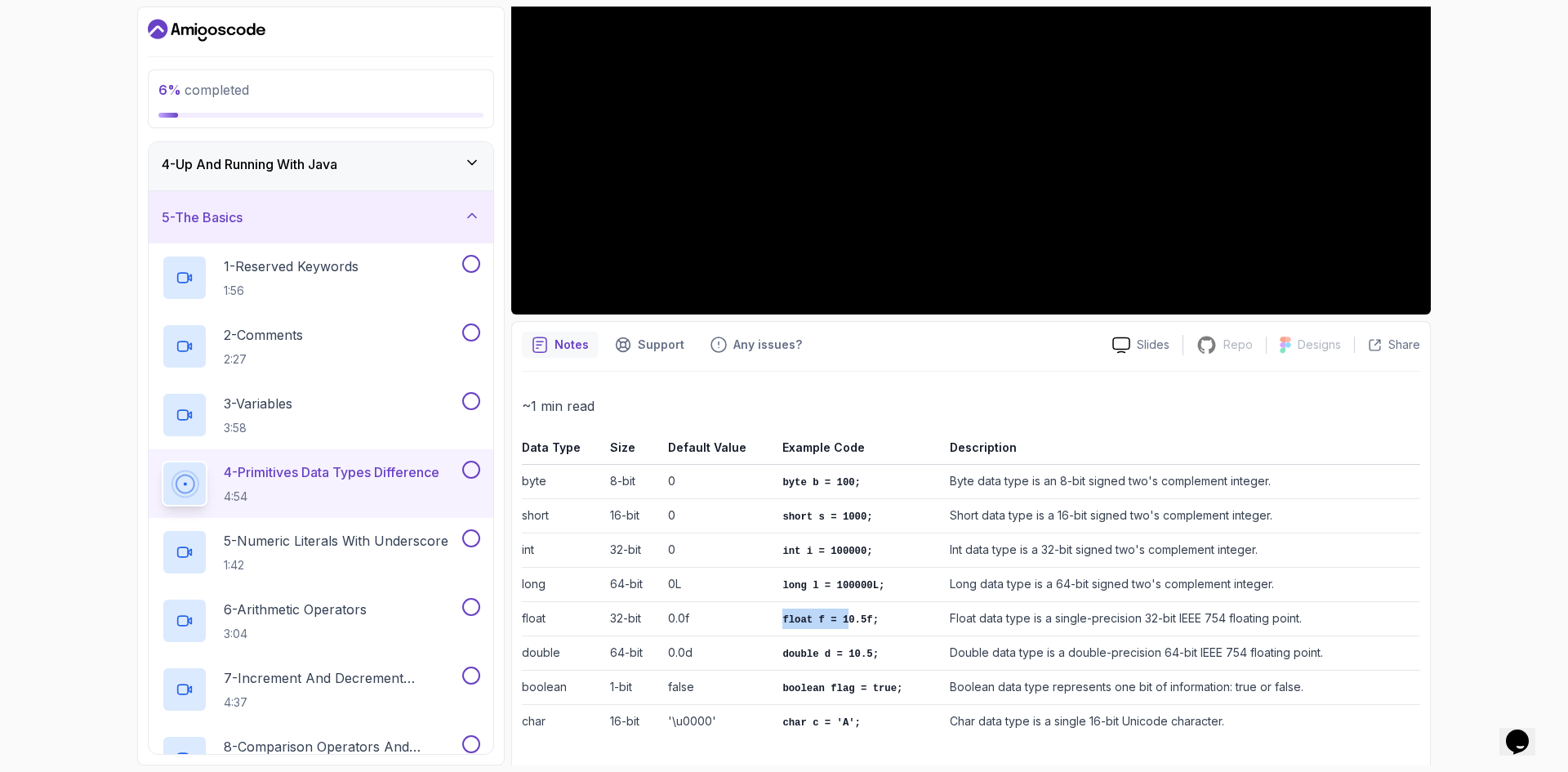 click on "float 32-bit 0.0f float f = 10.5f; Float data type is a single-precision 32-bit IEEE 754 floating point." at bounding box center (971, 619) 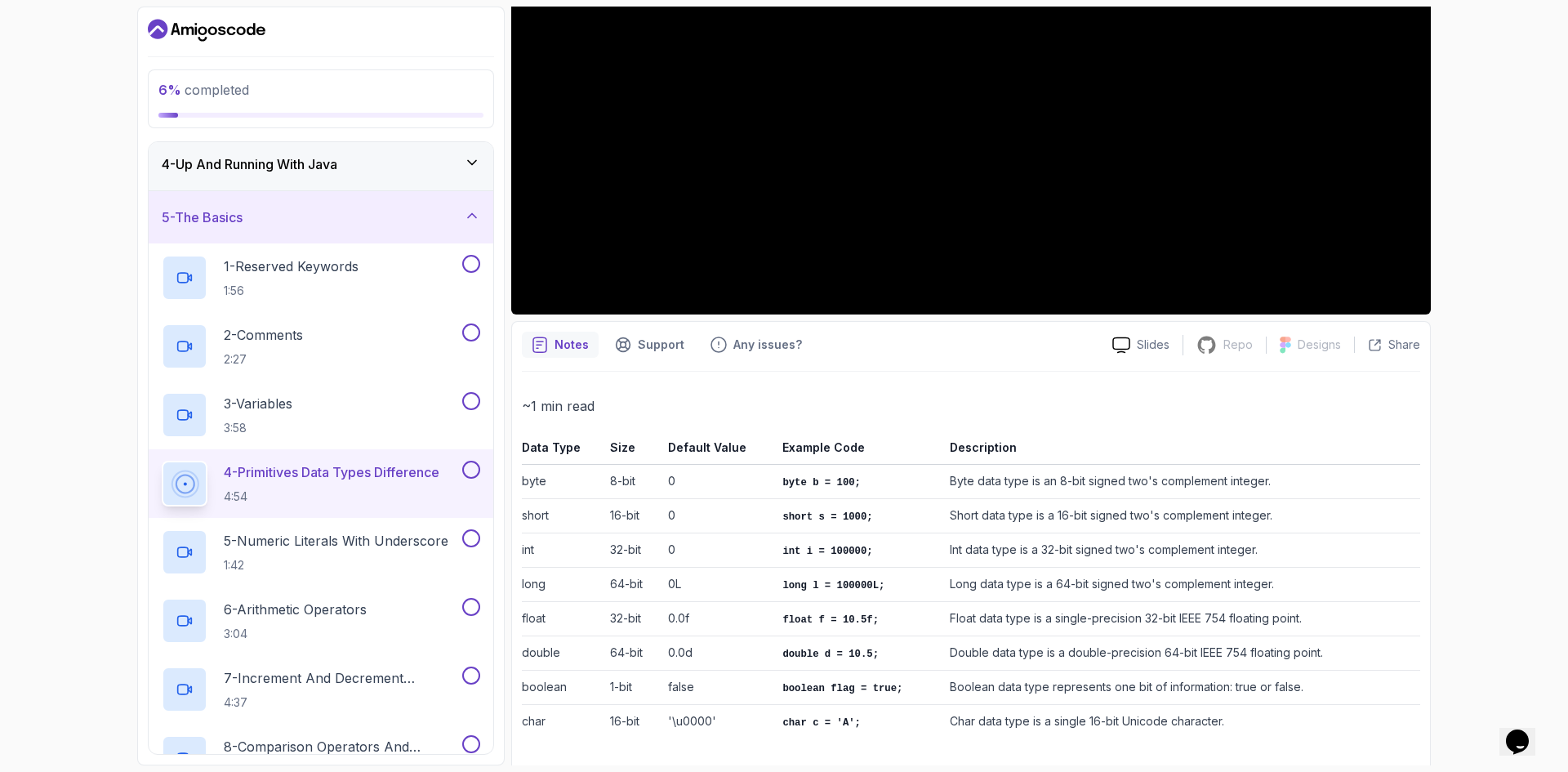 click on "double d = 10.5;" at bounding box center [859, 654] 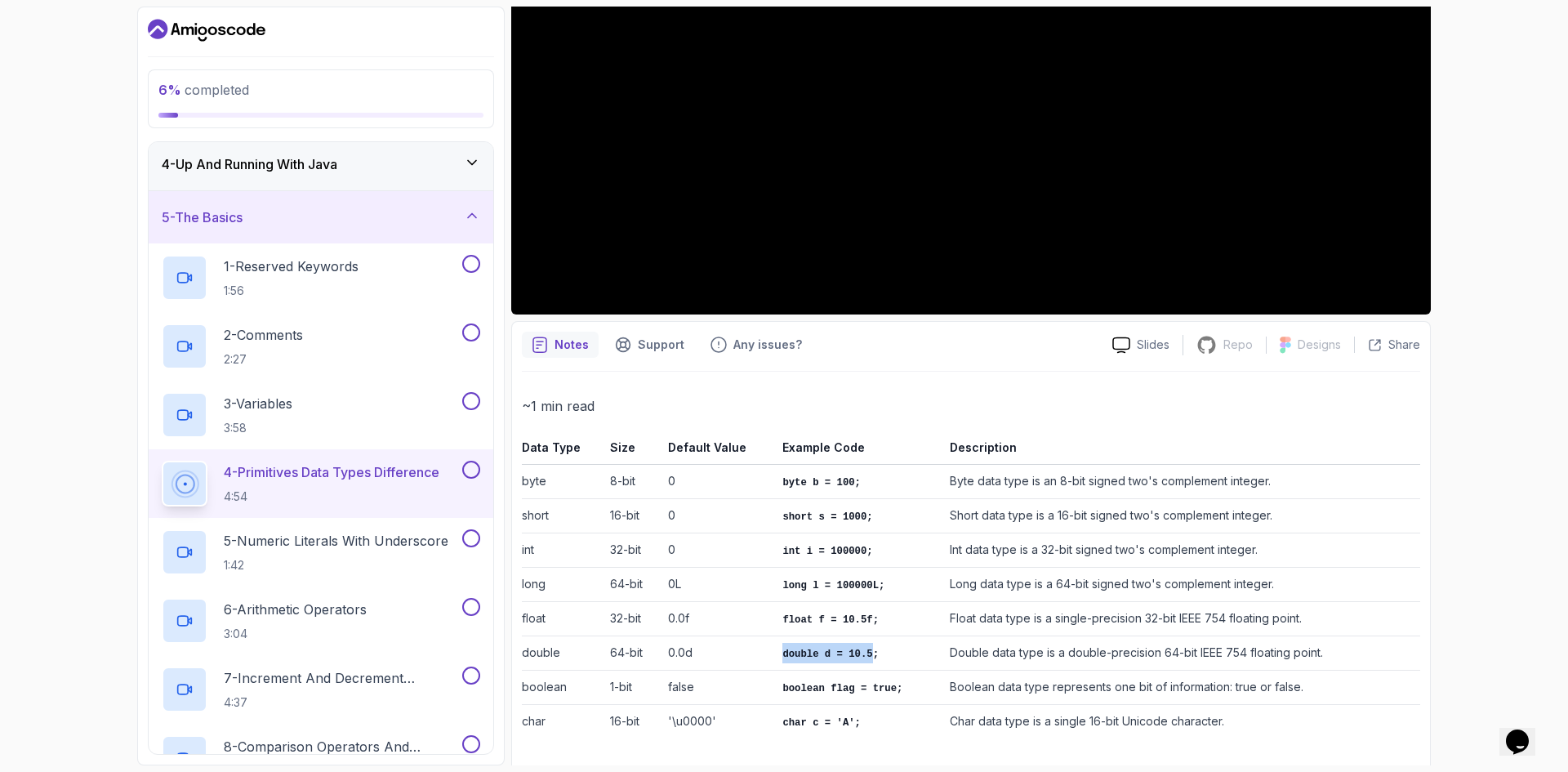 drag, startPoint x: 770, startPoint y: 645, endPoint x: 806, endPoint y: 651, distance: 36.496575 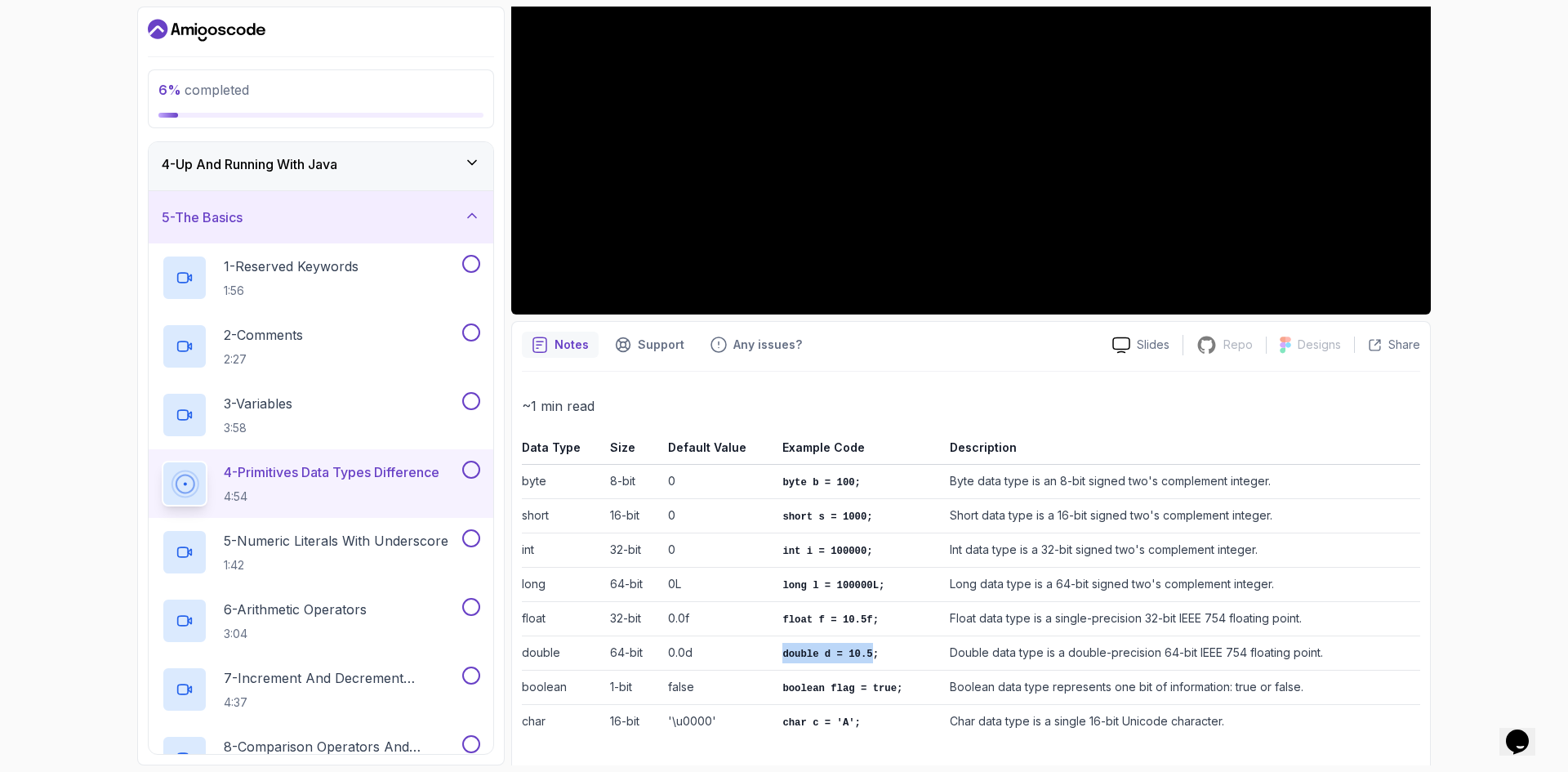 click on "double 64-bit 0.0d double d = 10.5; Double data type is a double-precision 64-bit IEEE 754 floating point." at bounding box center [971, 654] 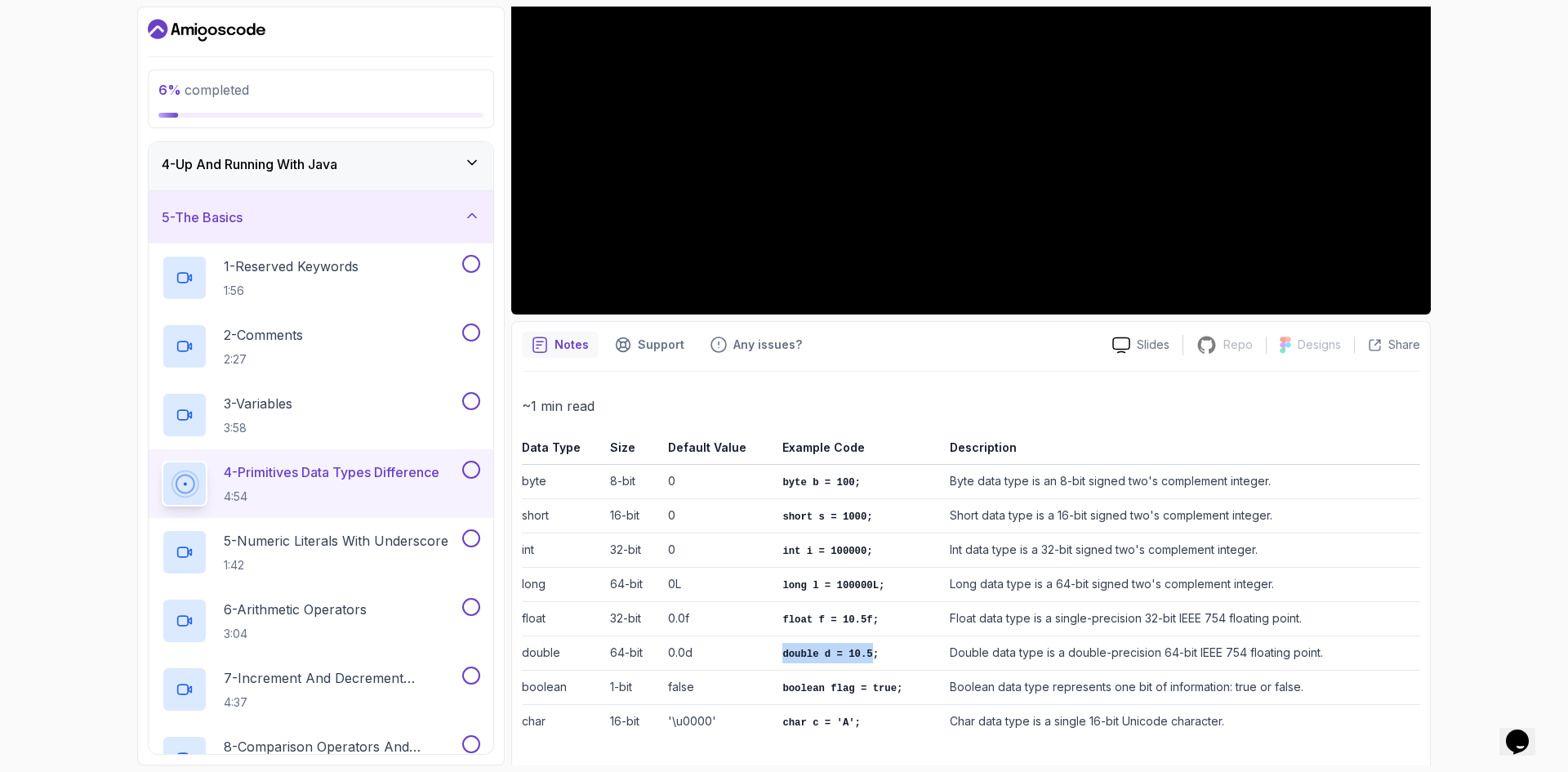 click on "0.0d" at bounding box center (719, 654) 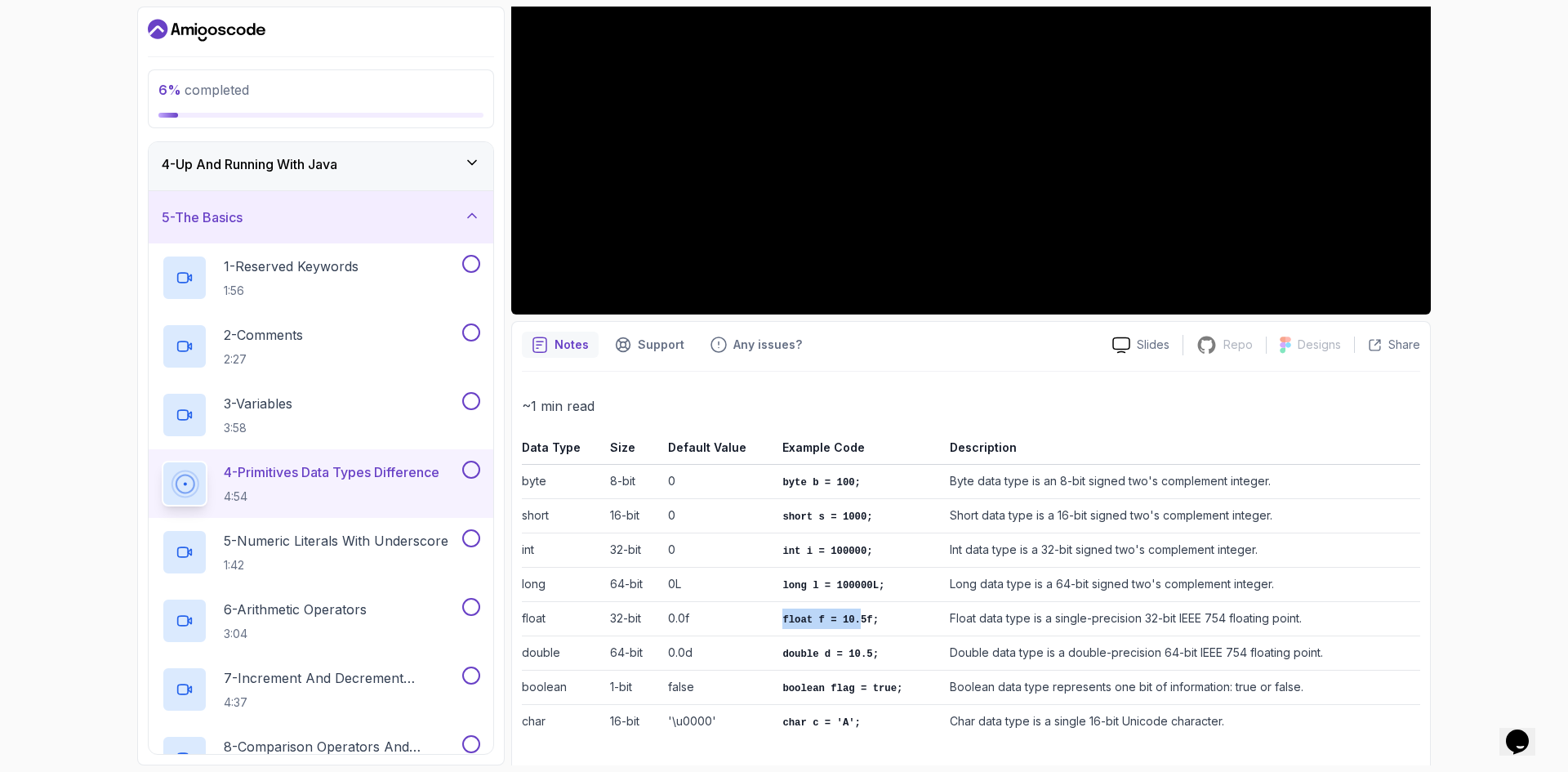 drag, startPoint x: 748, startPoint y: 607, endPoint x: 852, endPoint y: 605, distance: 104.01923 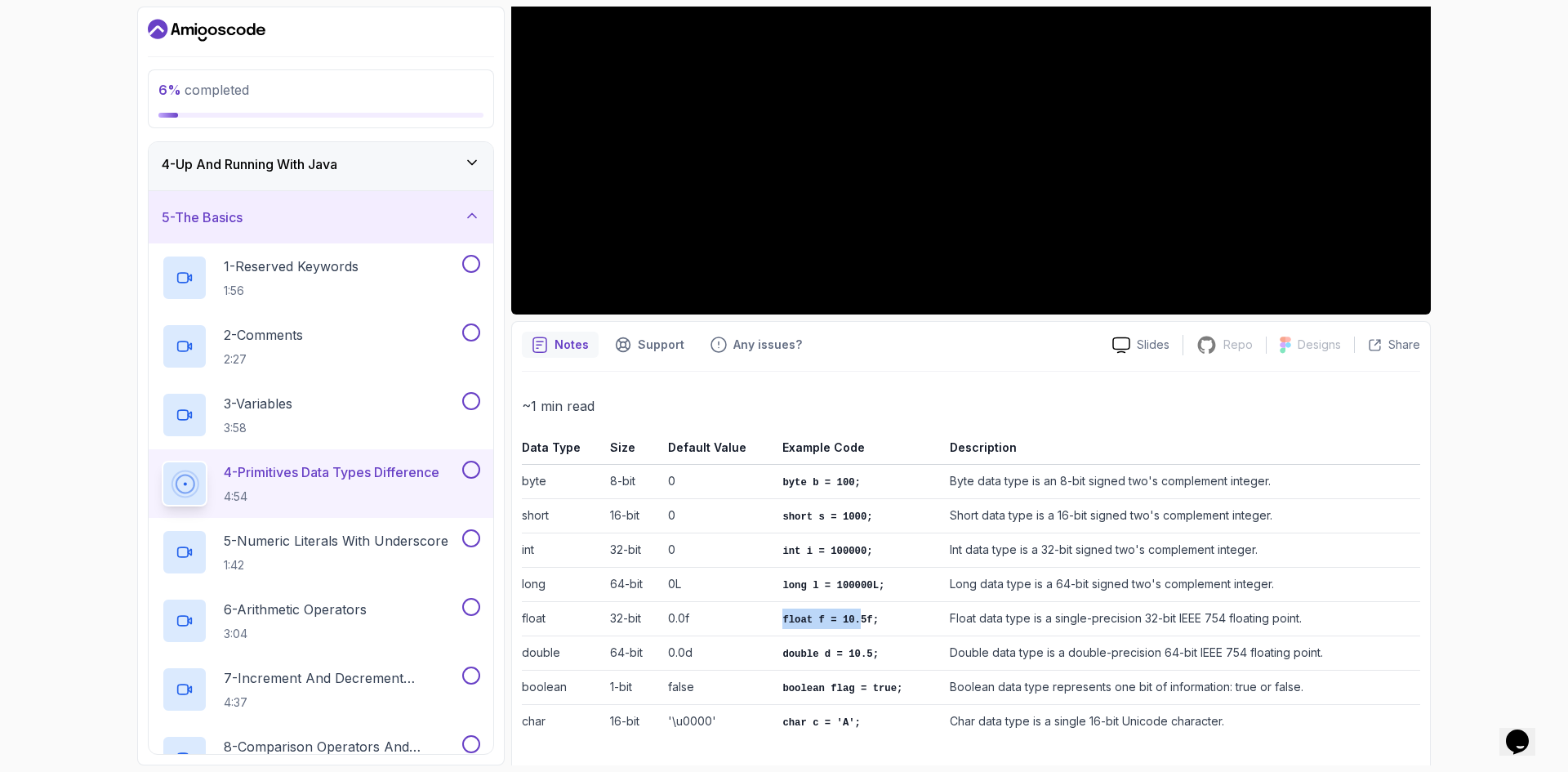 click on "float 32-bit 0.0f float f = 10.5f; Float data type is a single-precision 32-bit IEEE 754 floating point." at bounding box center [971, 619] 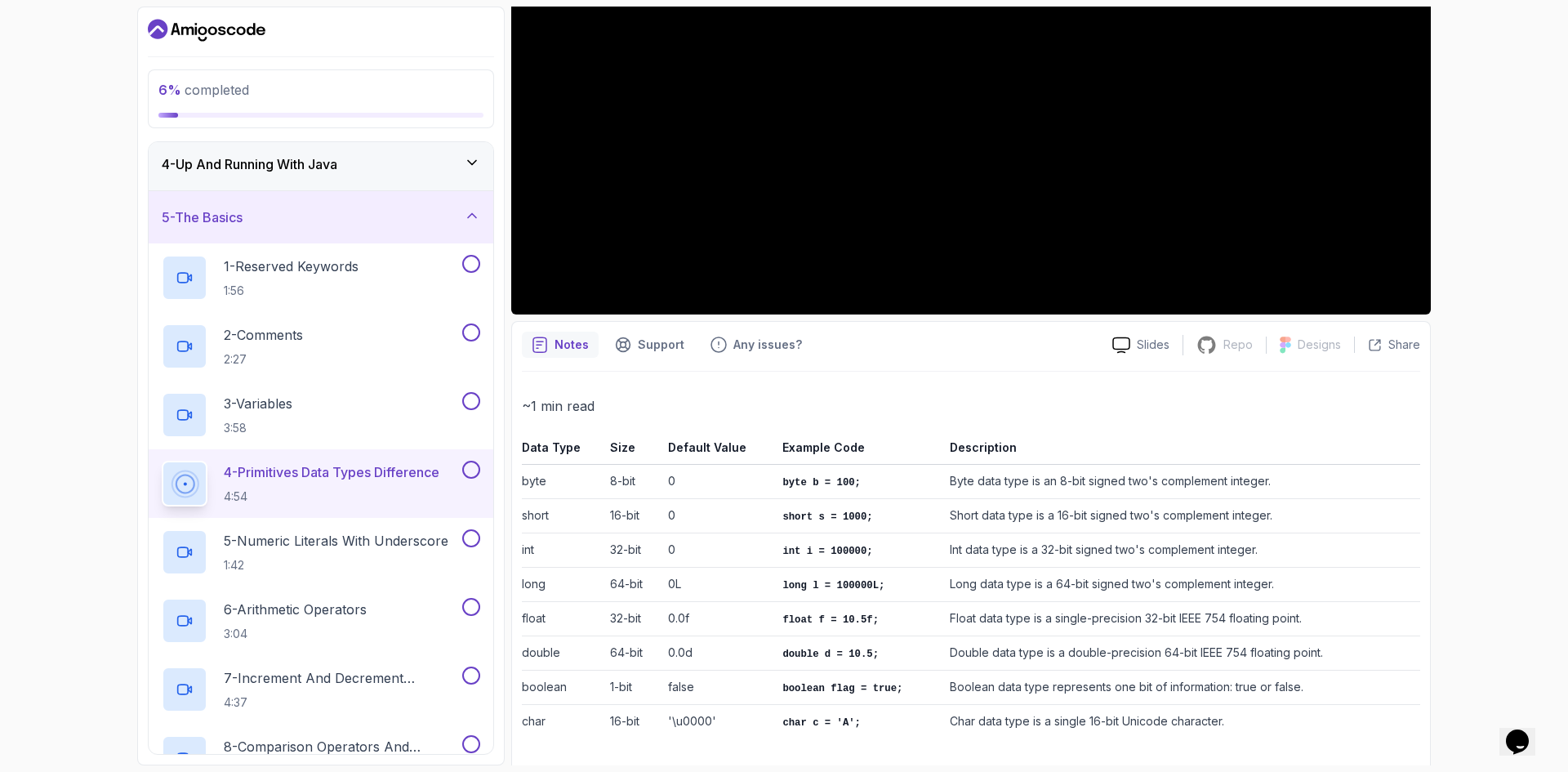 click on "double d = 10.5;" at bounding box center [859, 654] 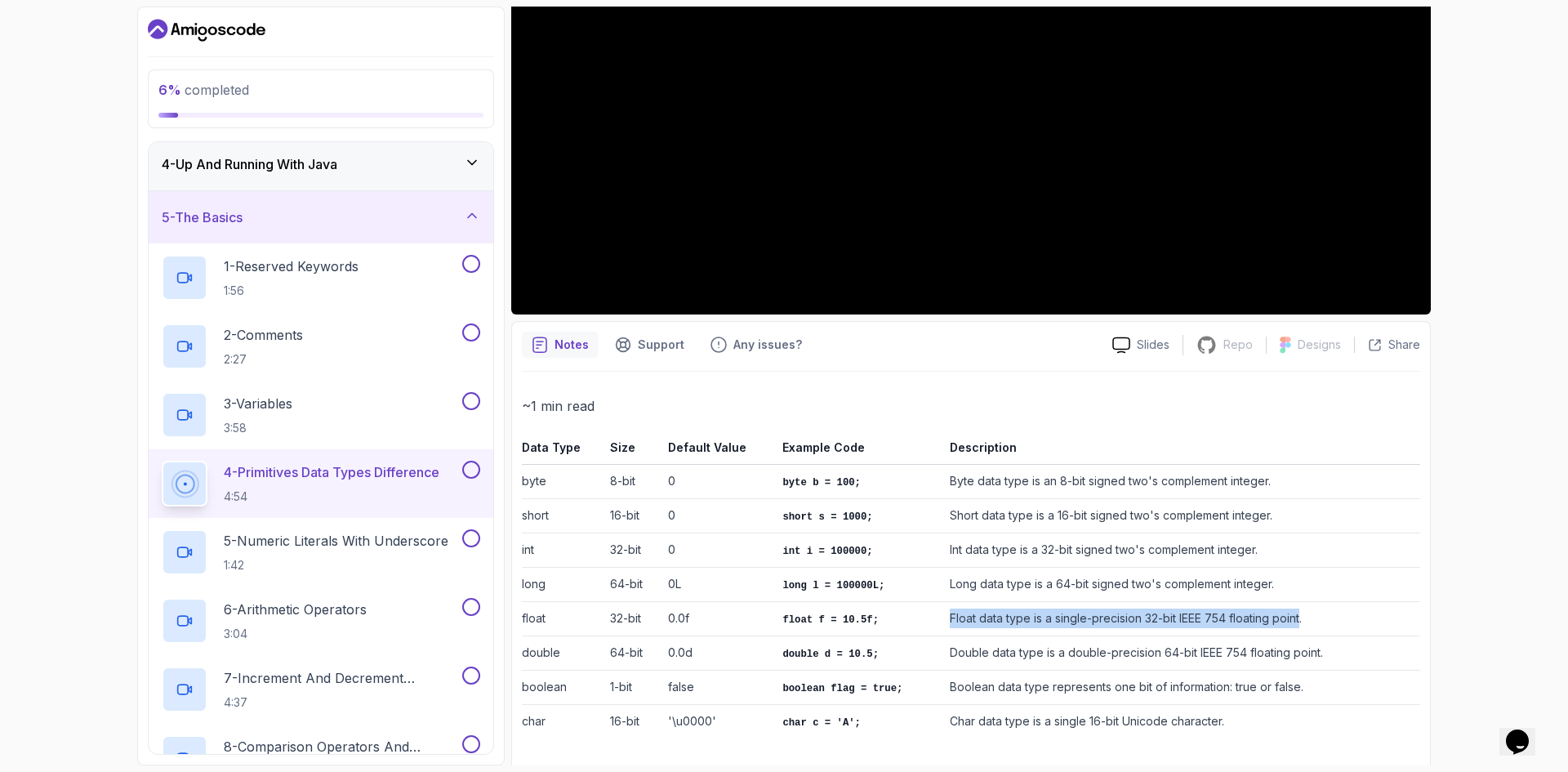 drag, startPoint x: 929, startPoint y: 626, endPoint x: 1315, endPoint y: 613, distance: 386.21885 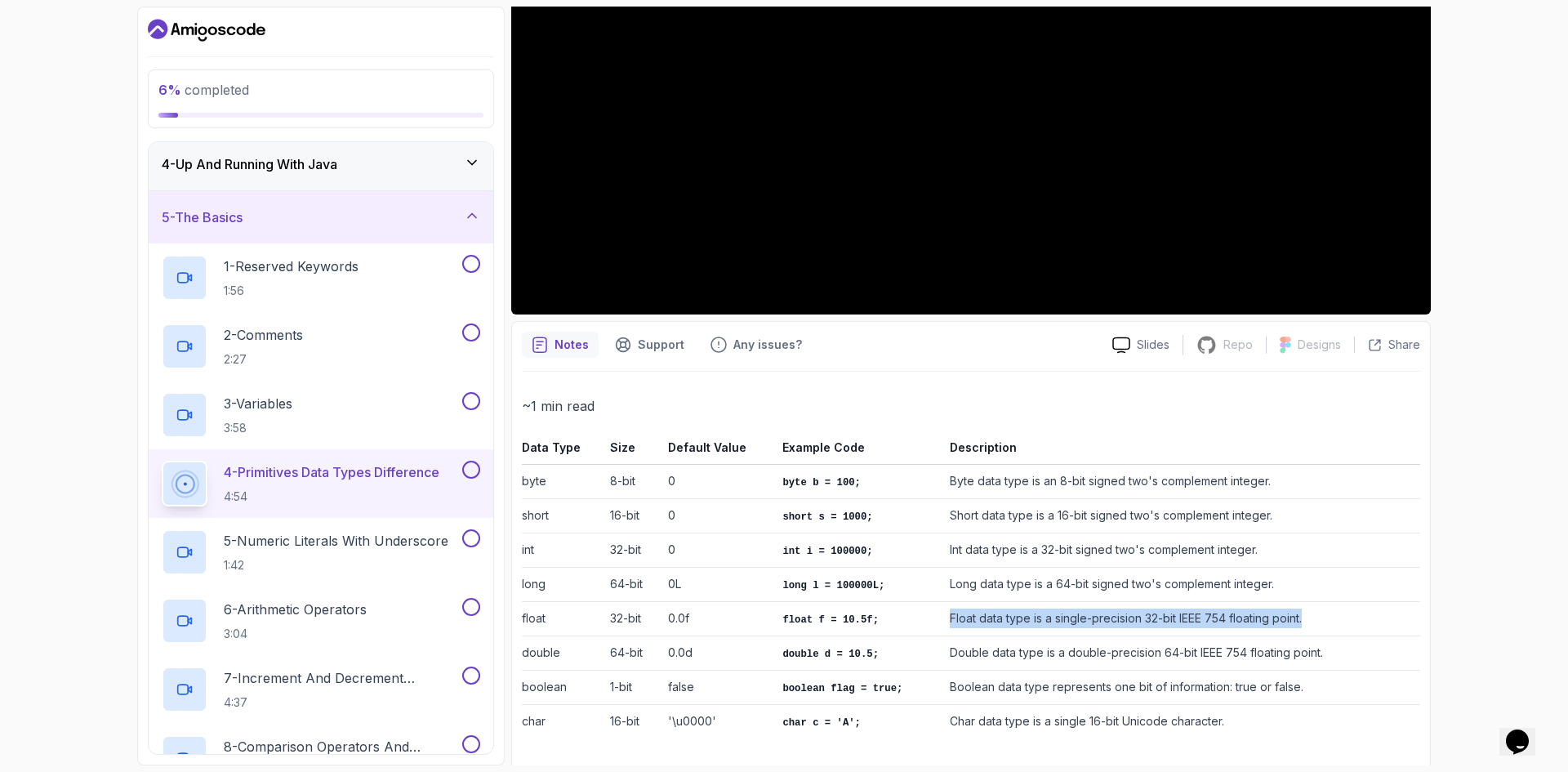 click on "Float data type is a single-precision 32-bit IEEE 754 floating point." at bounding box center (1182, 619) 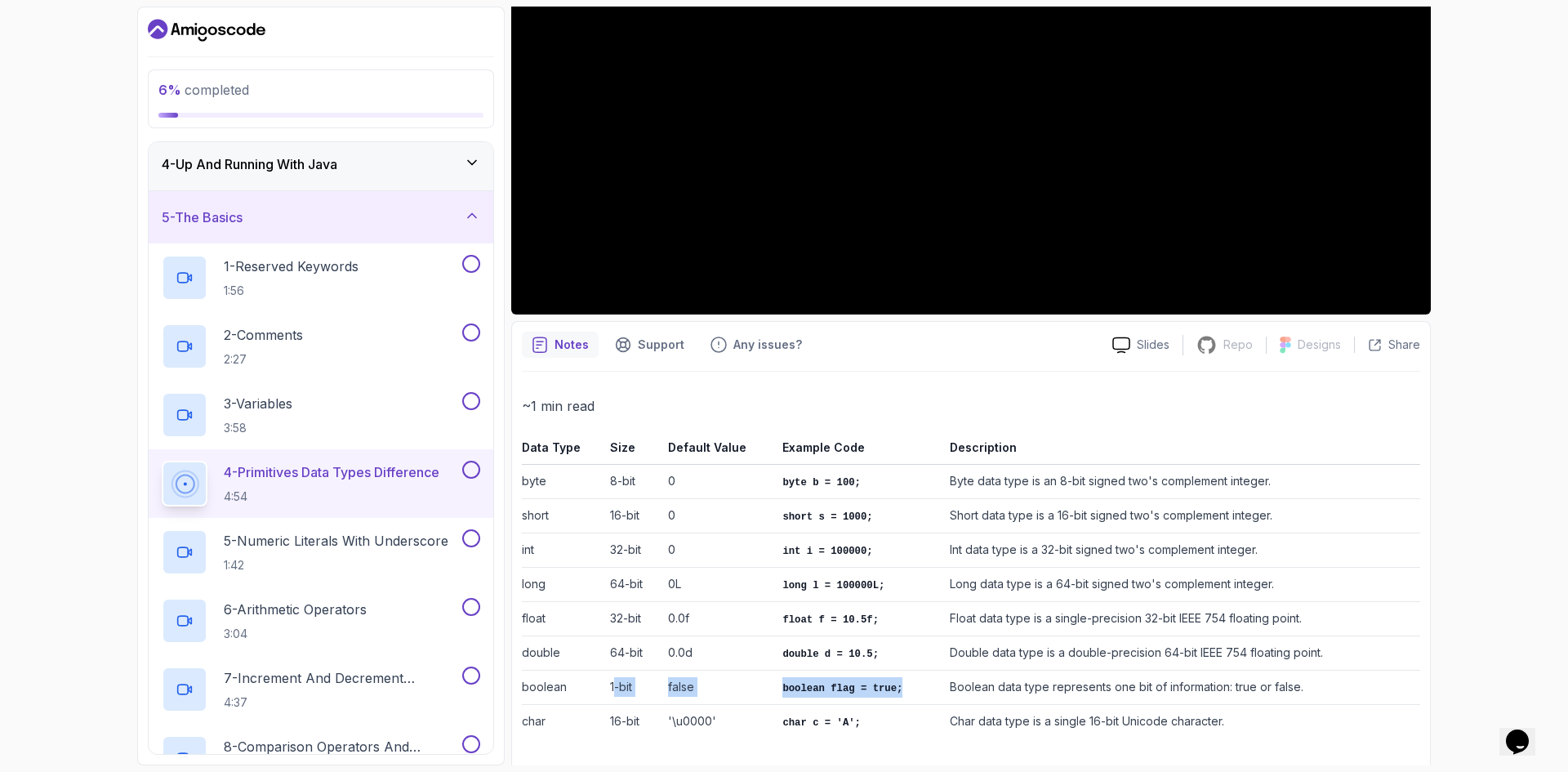 drag, startPoint x: 619, startPoint y: 668, endPoint x: 902, endPoint y: 666, distance: 283.007 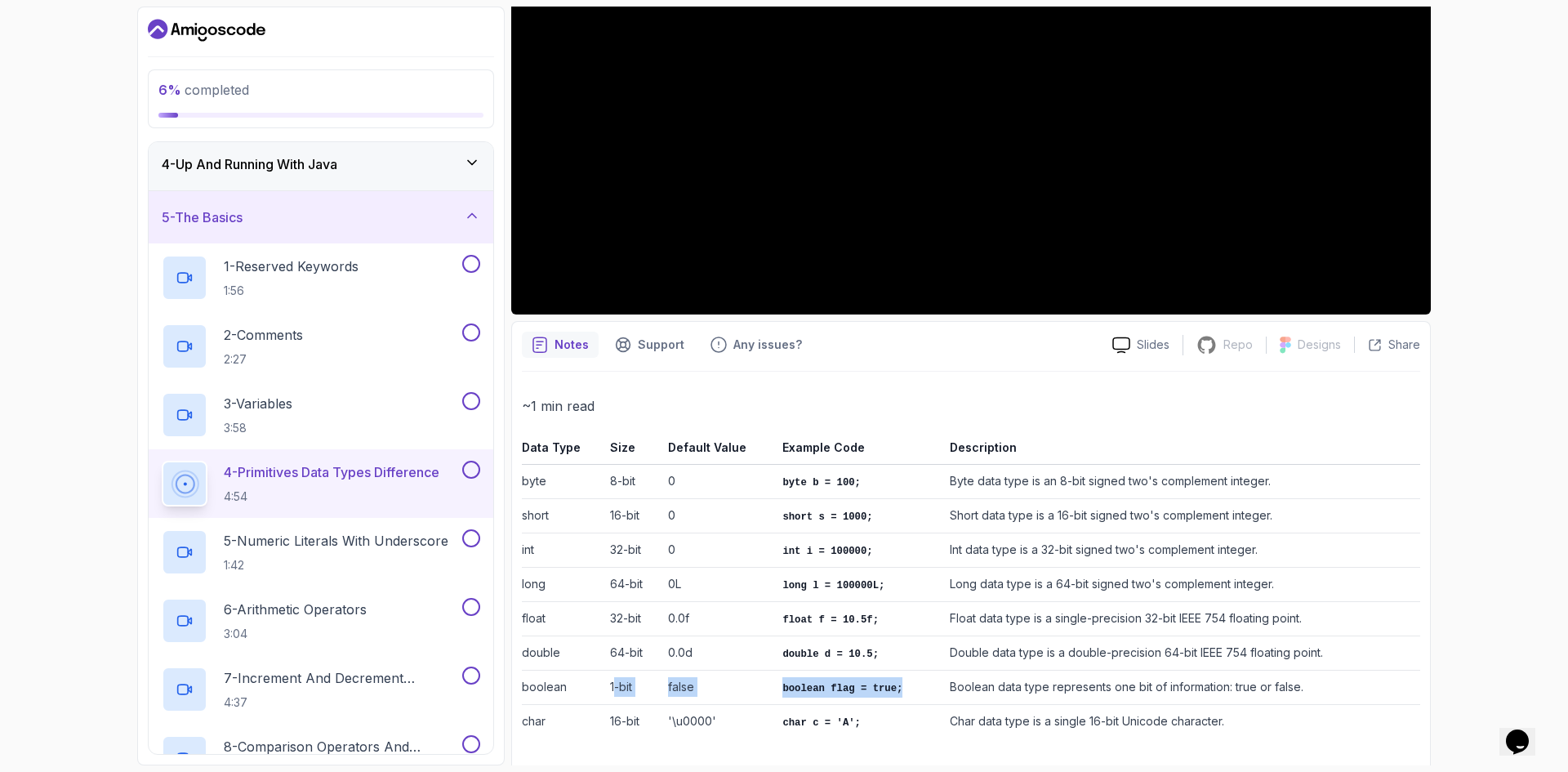 click on "boolean flag = true;" at bounding box center [842, 689] 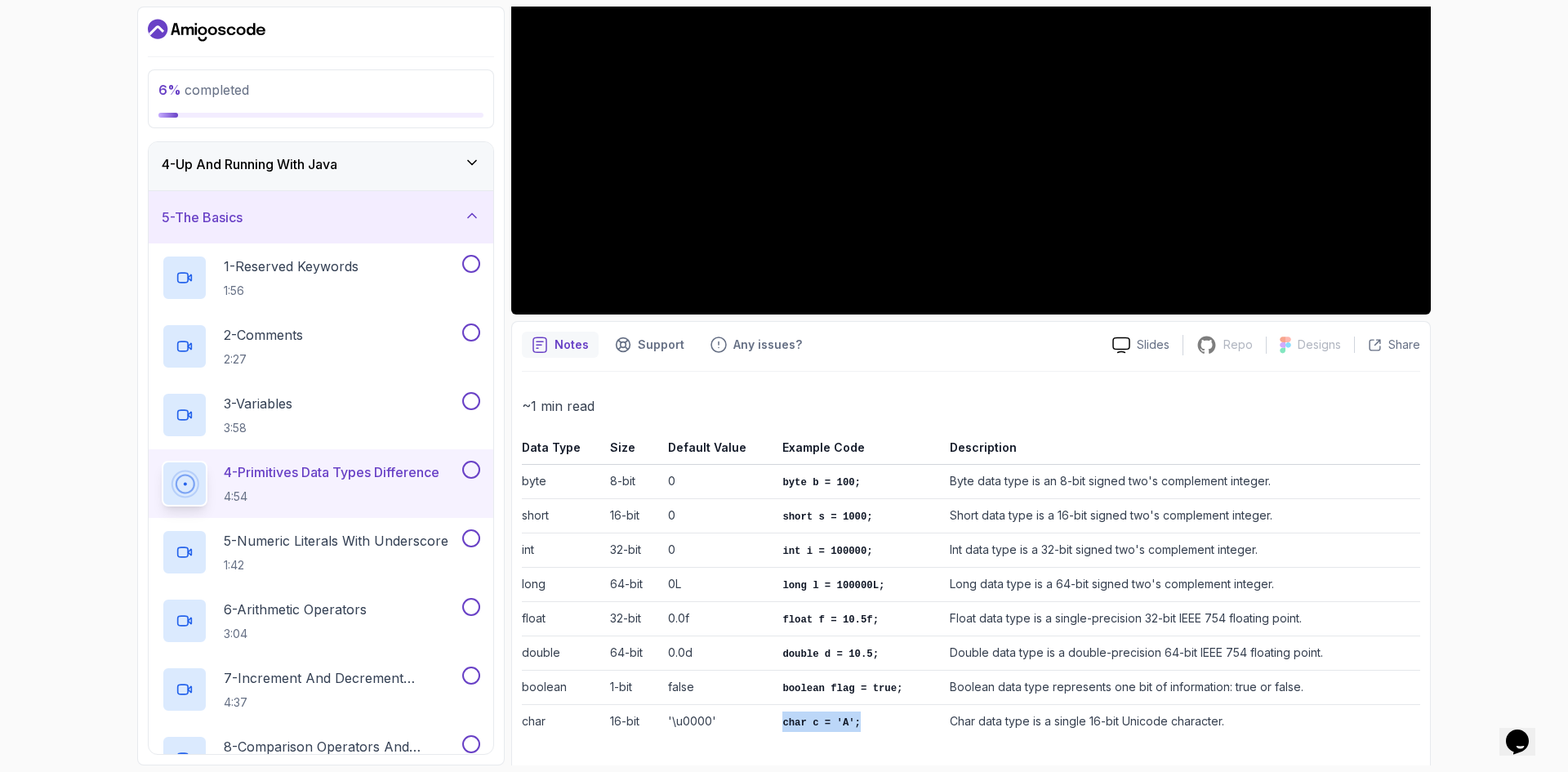 drag, startPoint x: 770, startPoint y: 716, endPoint x: 879, endPoint y: 716, distance: 109 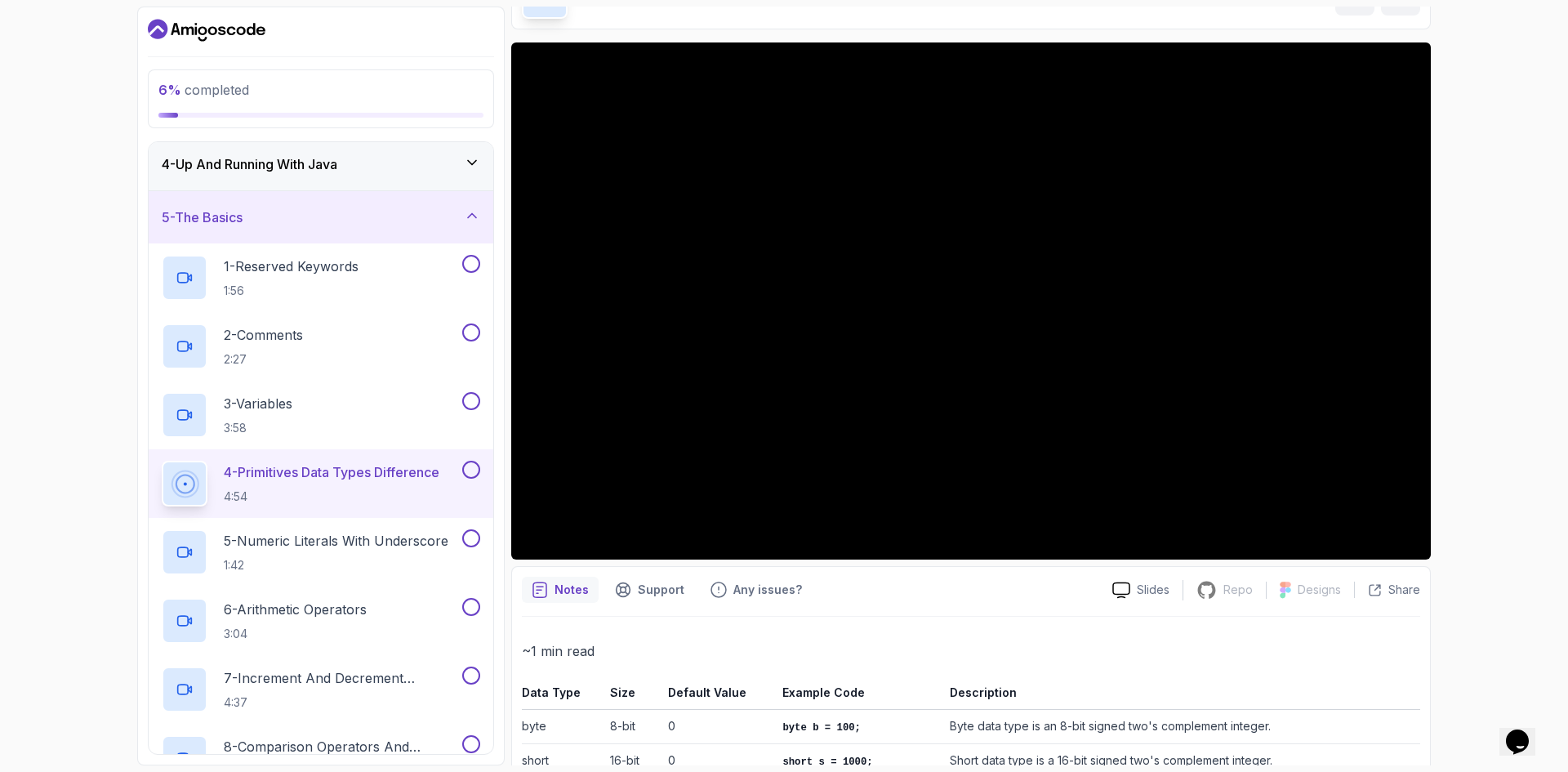 scroll, scrollTop: 266, scrollLeft: 0, axis: vertical 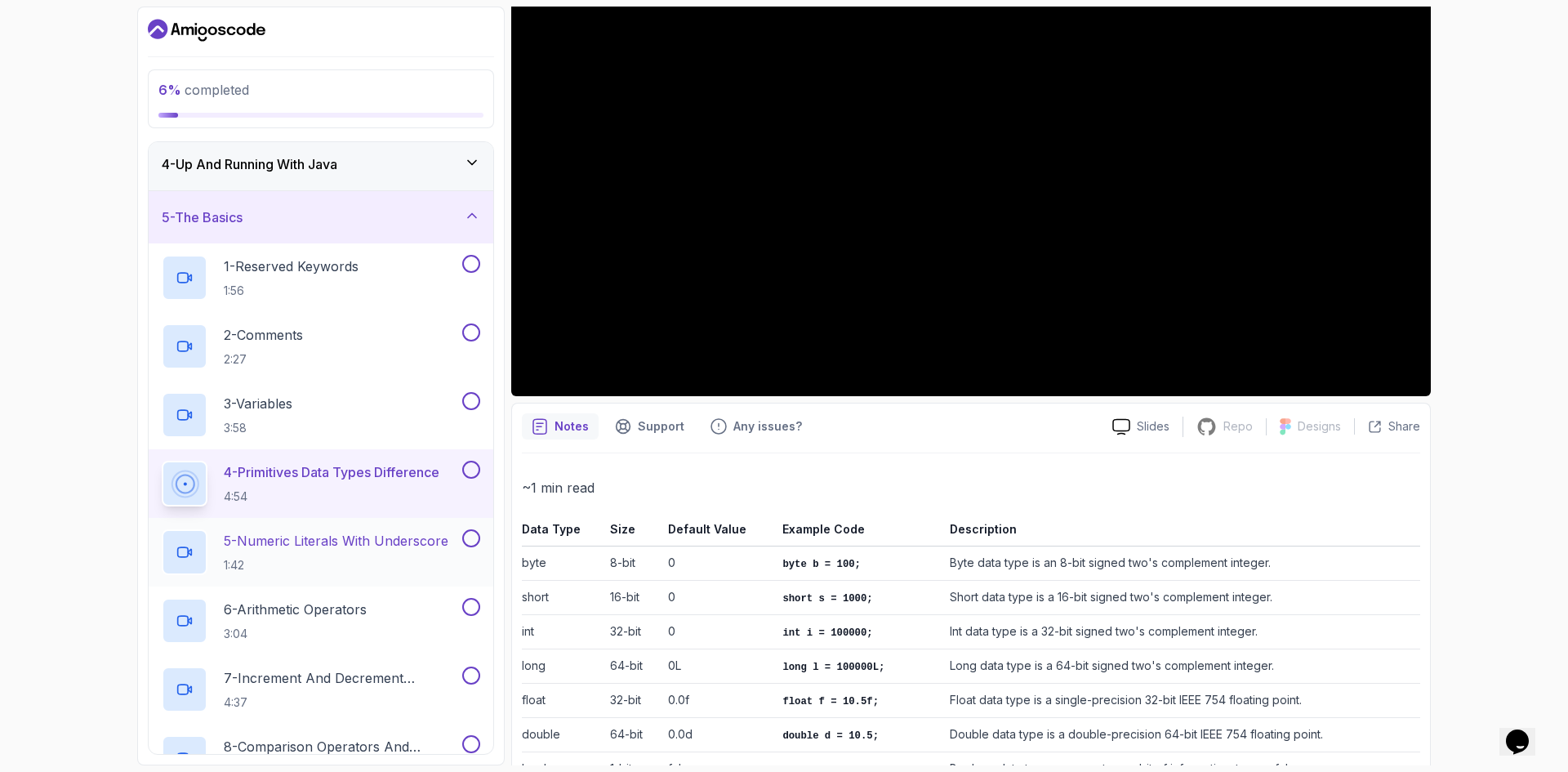 click on "5  -  Numeric Literals With Underscore 1:42" at bounding box center [336, 552] 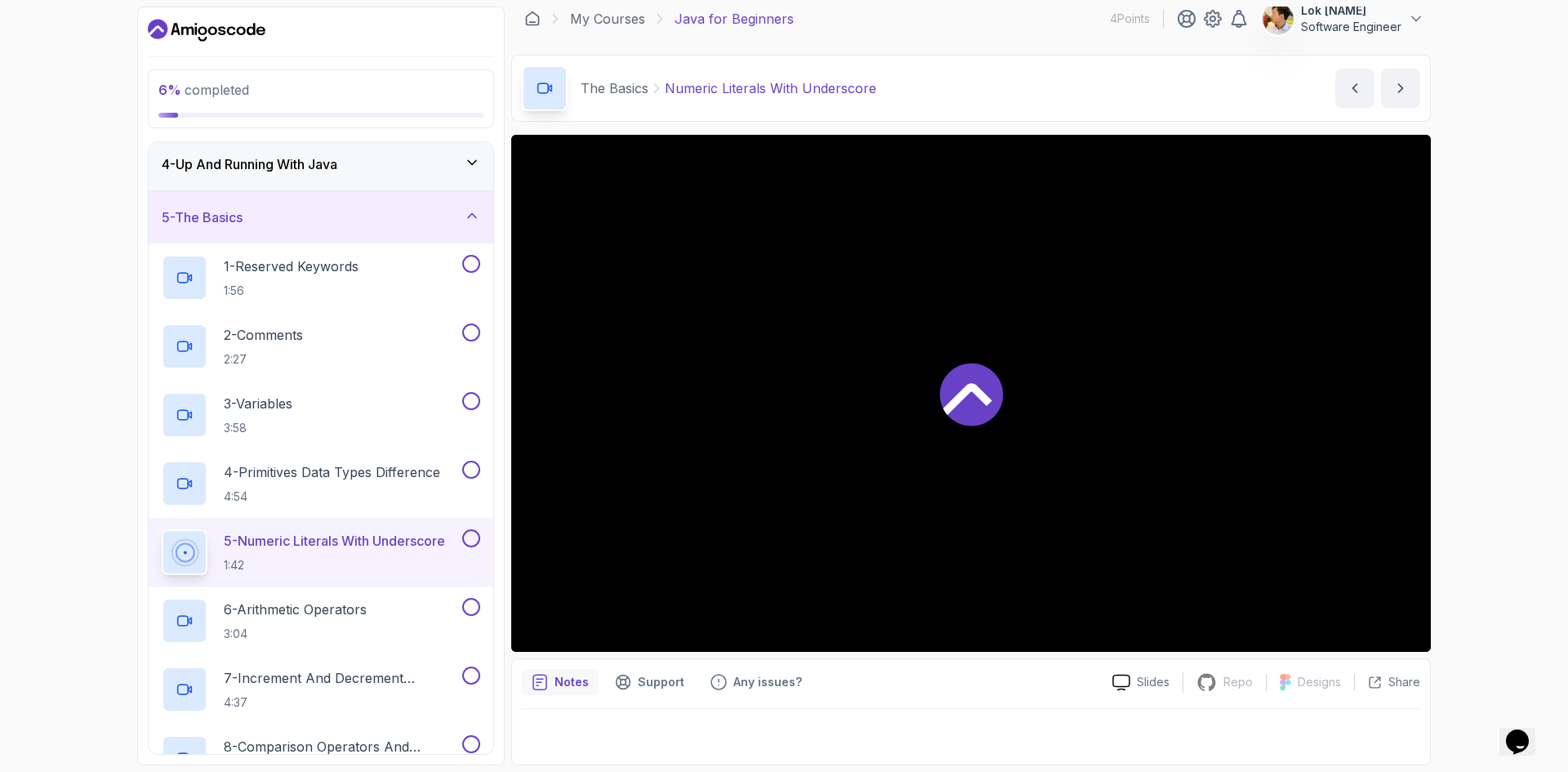 scroll, scrollTop: 11, scrollLeft: 0, axis: vertical 